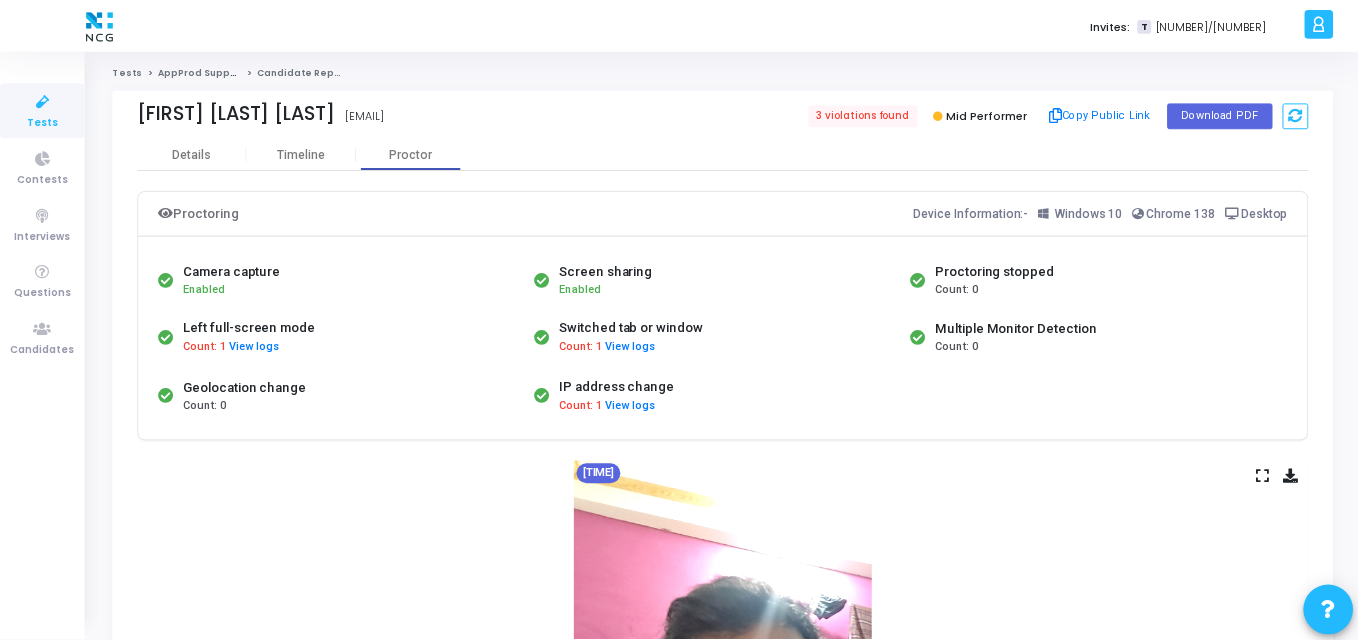 scroll, scrollTop: 0, scrollLeft: 0, axis: both 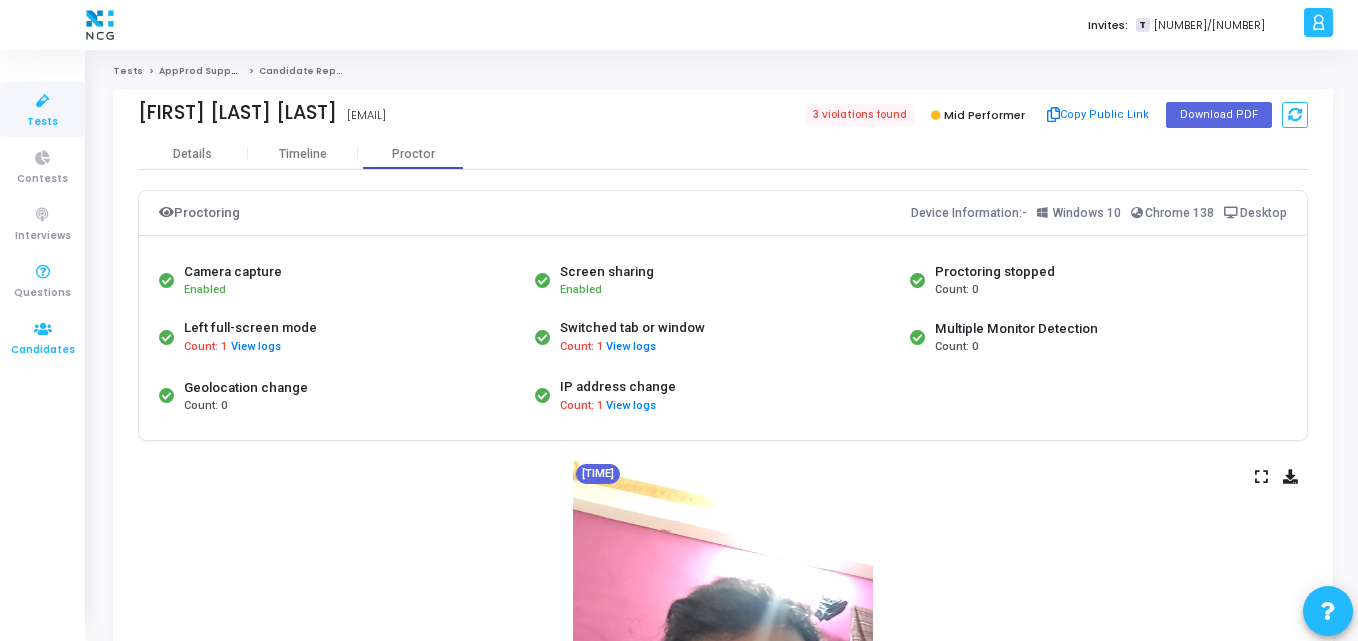 click at bounding box center (43, 329) 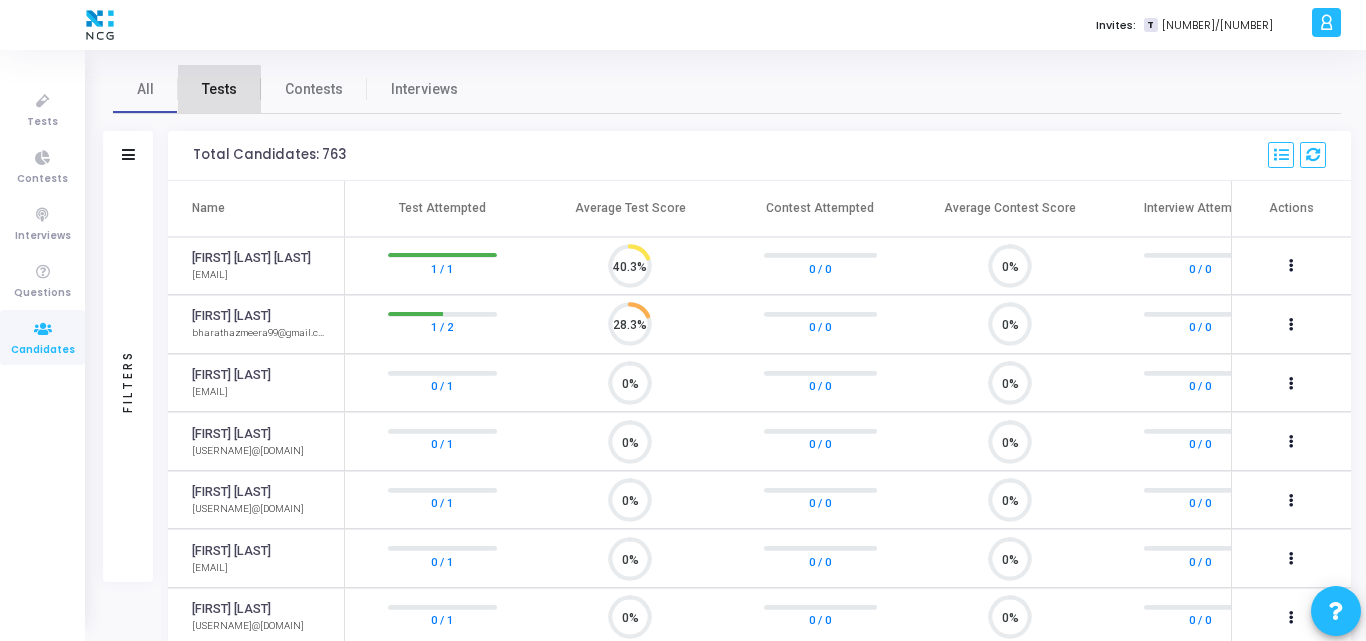 click on "Tests" at bounding box center [219, 89] 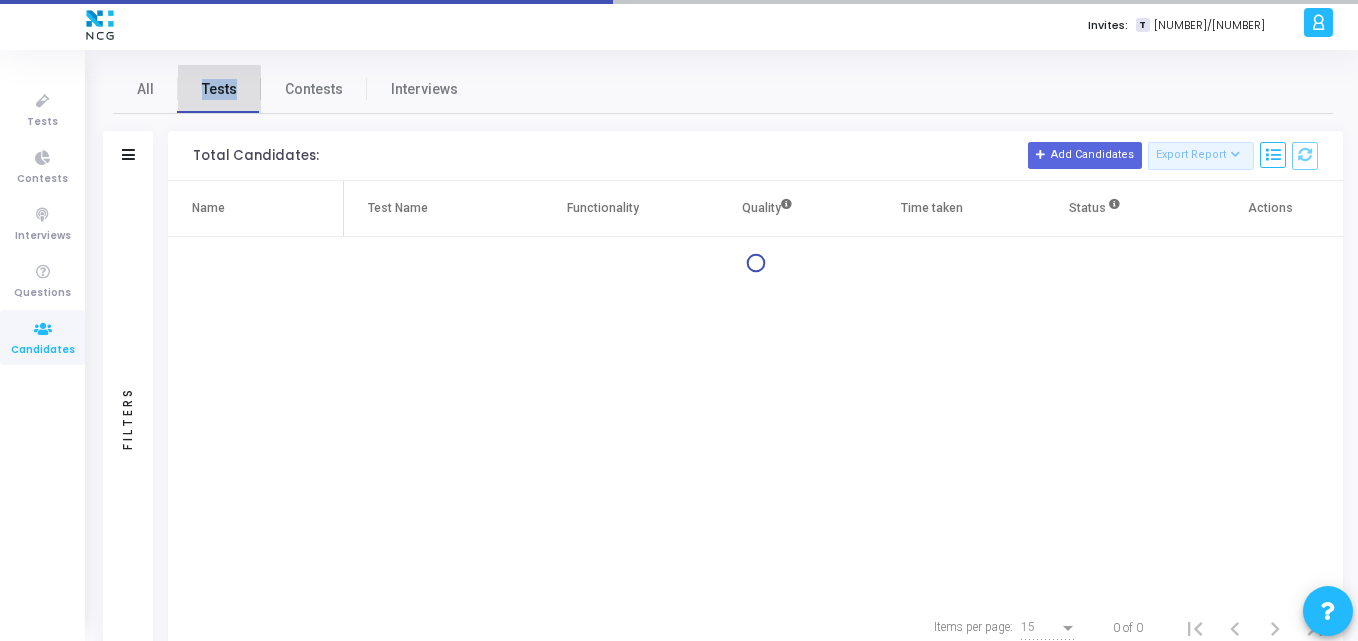 click on "Tests" at bounding box center [219, 89] 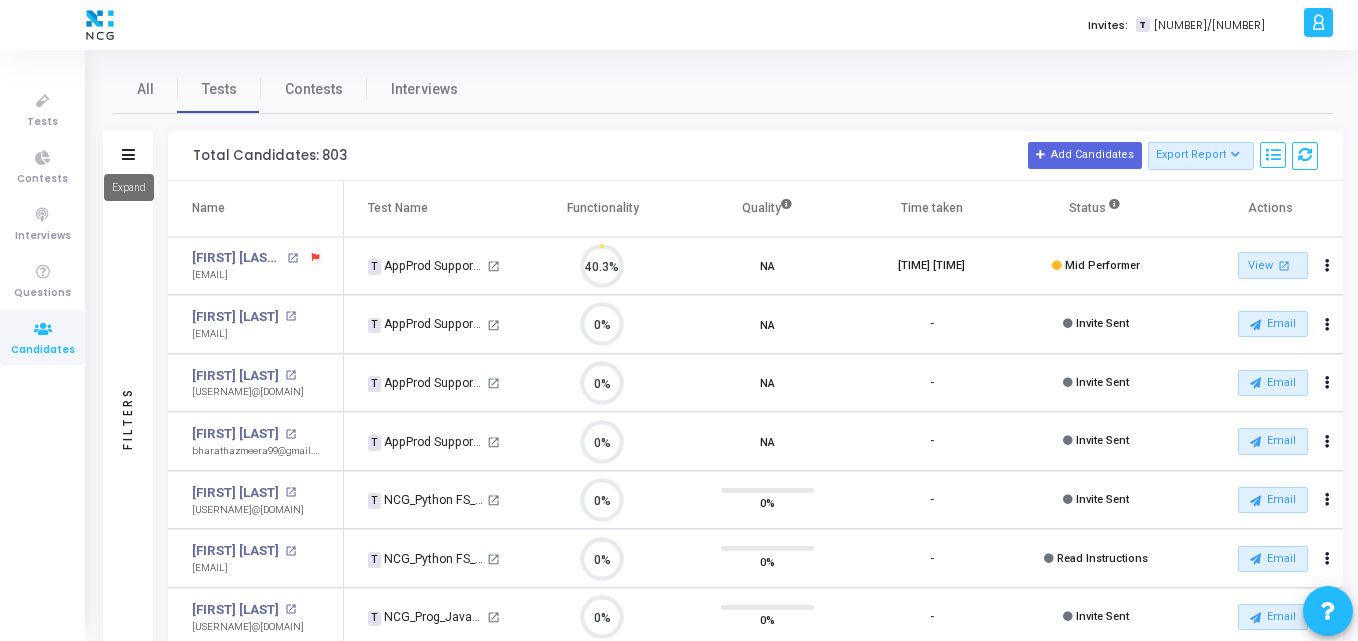 scroll, scrollTop: 9, scrollLeft: 9, axis: both 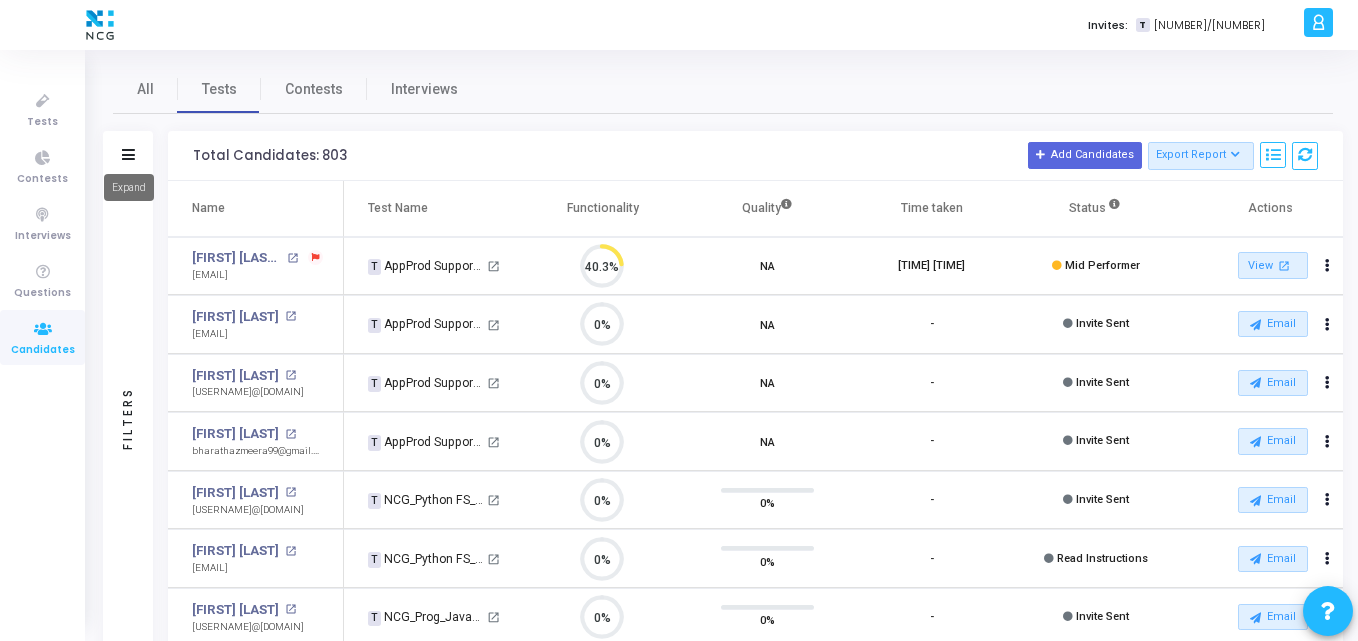 click 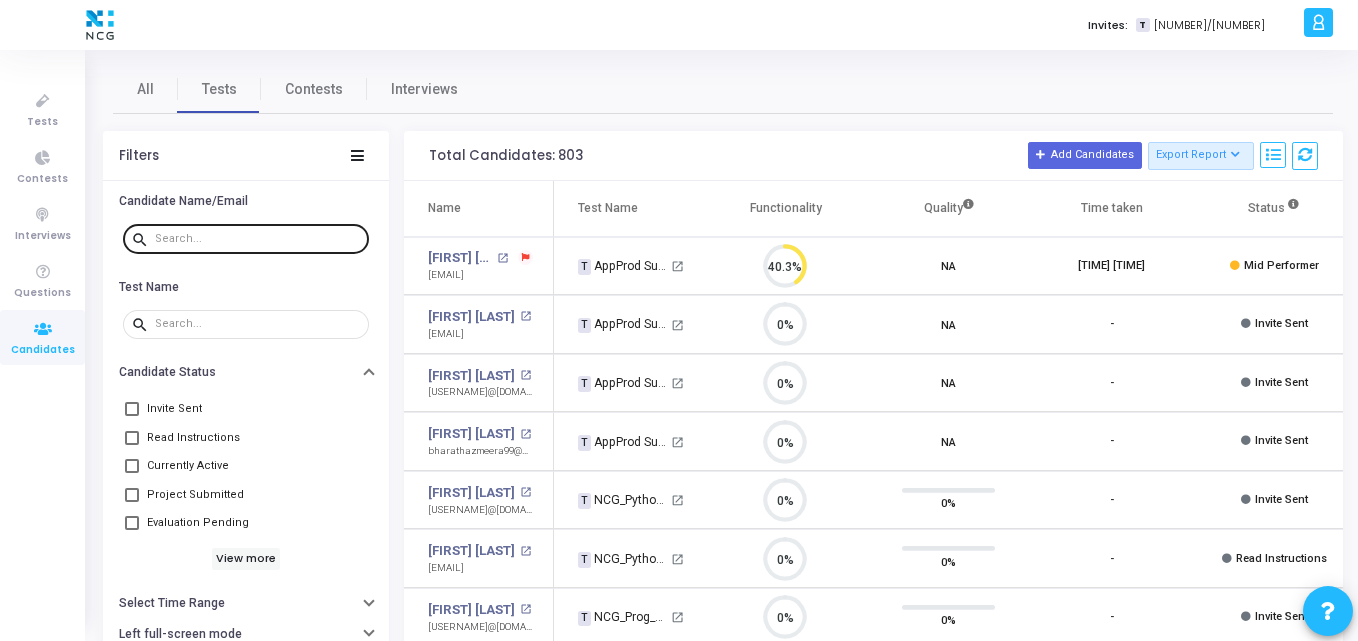 click at bounding box center (258, 239) 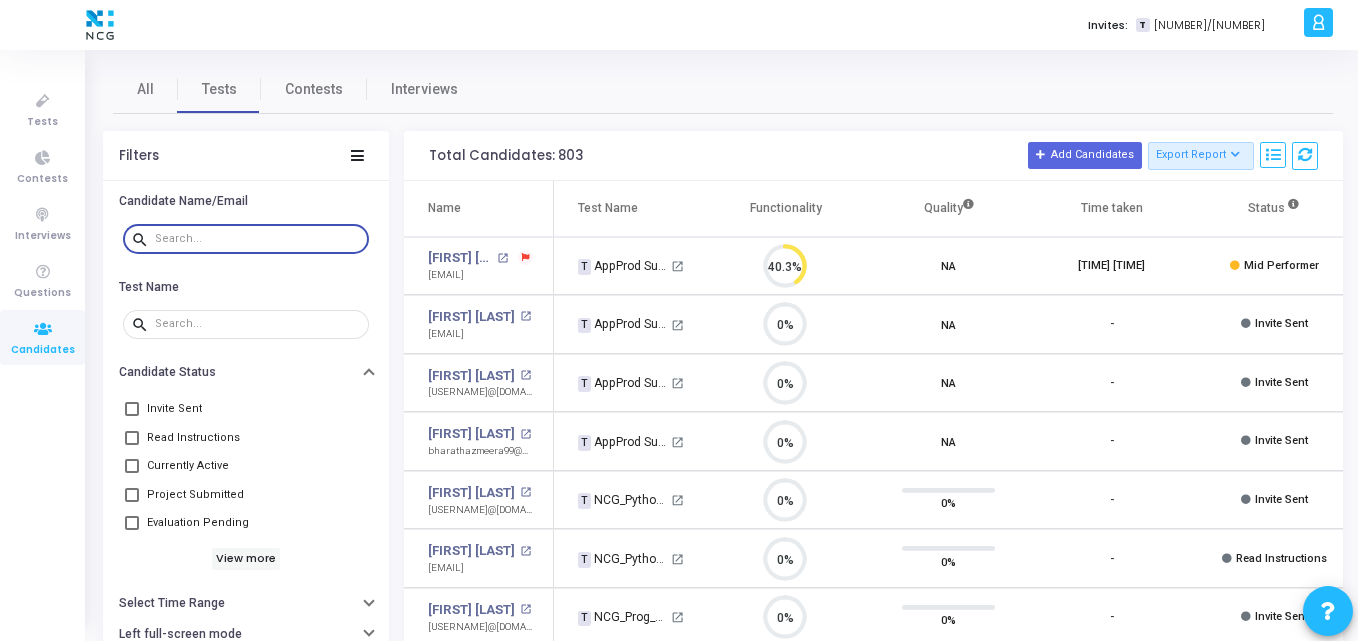 paste on "[USERNAME]@[DOMAIN]" 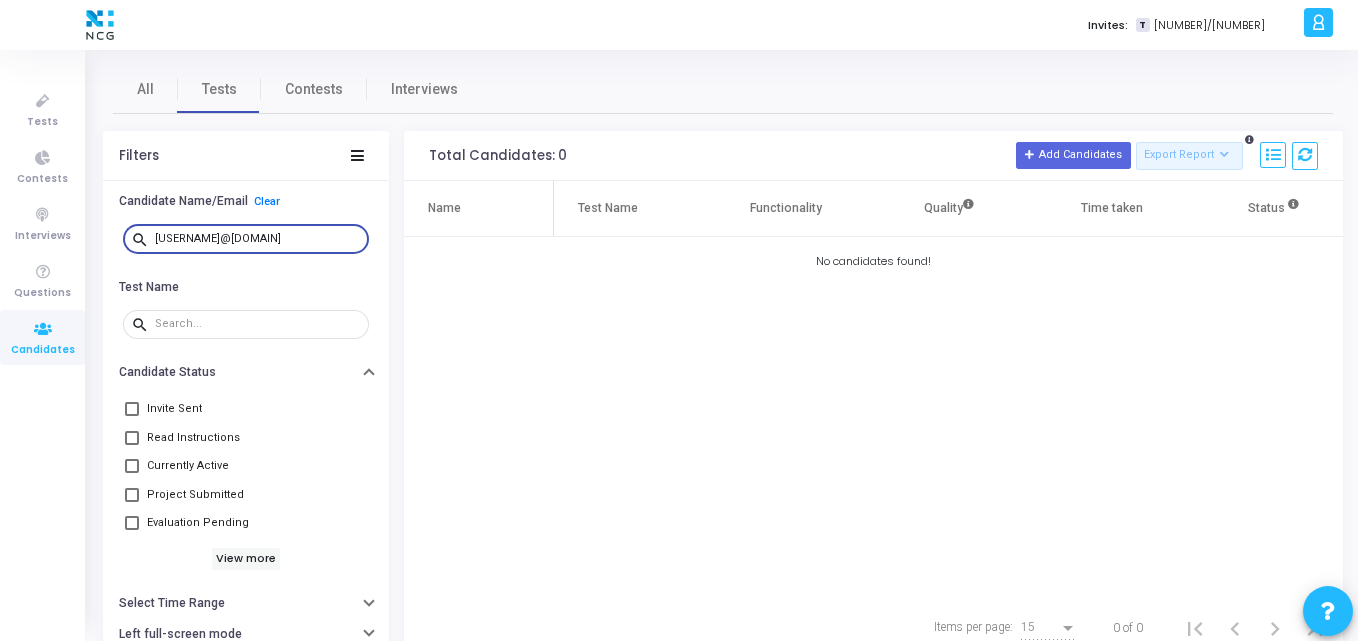 click on "[USERNAME]@[DOMAIN]" at bounding box center [258, 239] 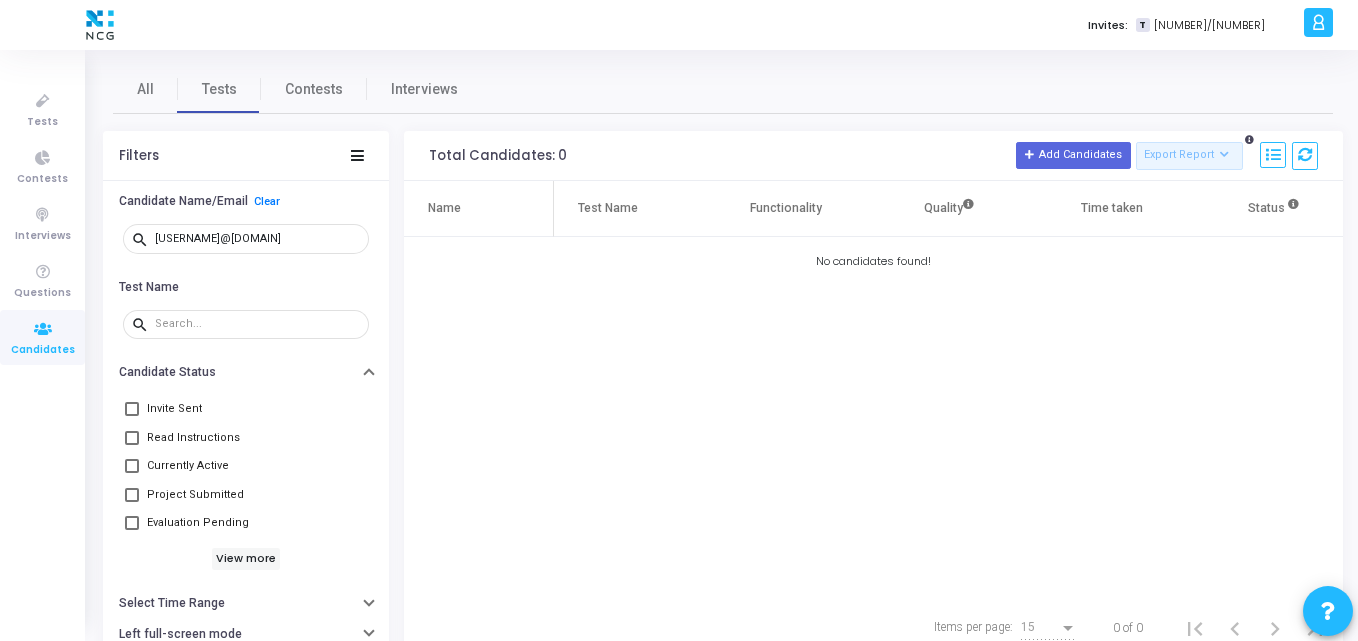 click on "Name  Test Name   Functionality   Quality  Time taken  Status   Actions   No candidates found!" 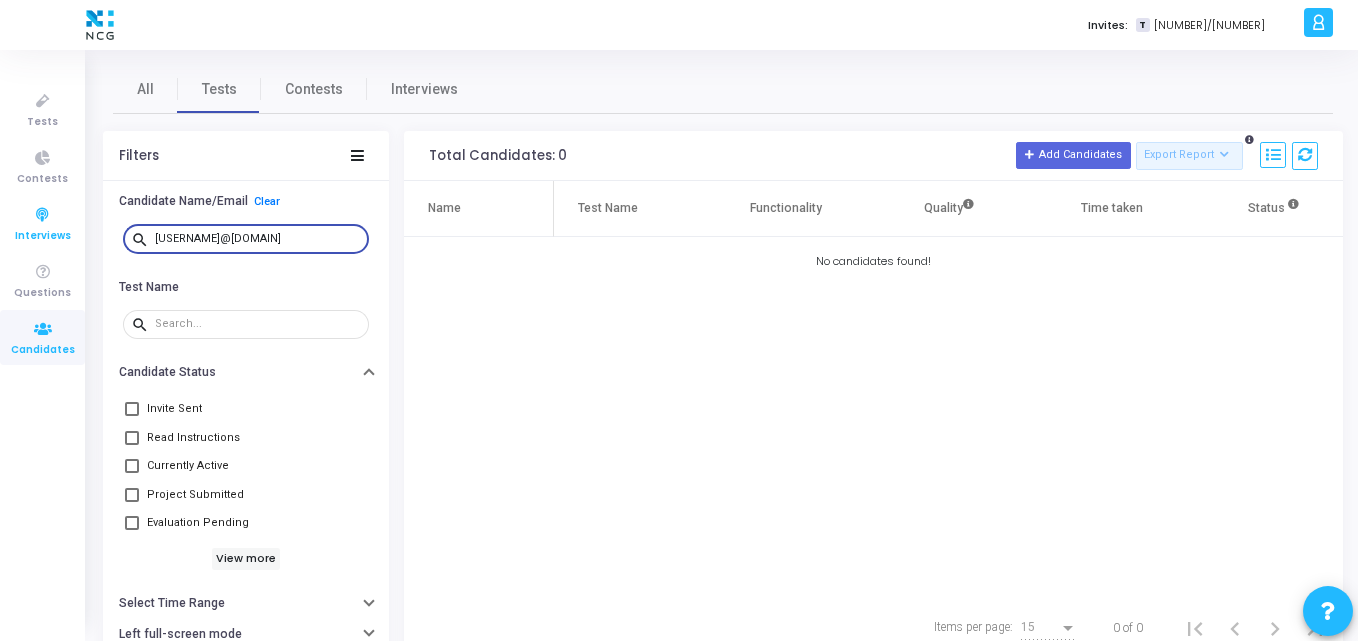 drag, startPoint x: 332, startPoint y: 243, endPoint x: 30, endPoint y: 248, distance: 302.04138 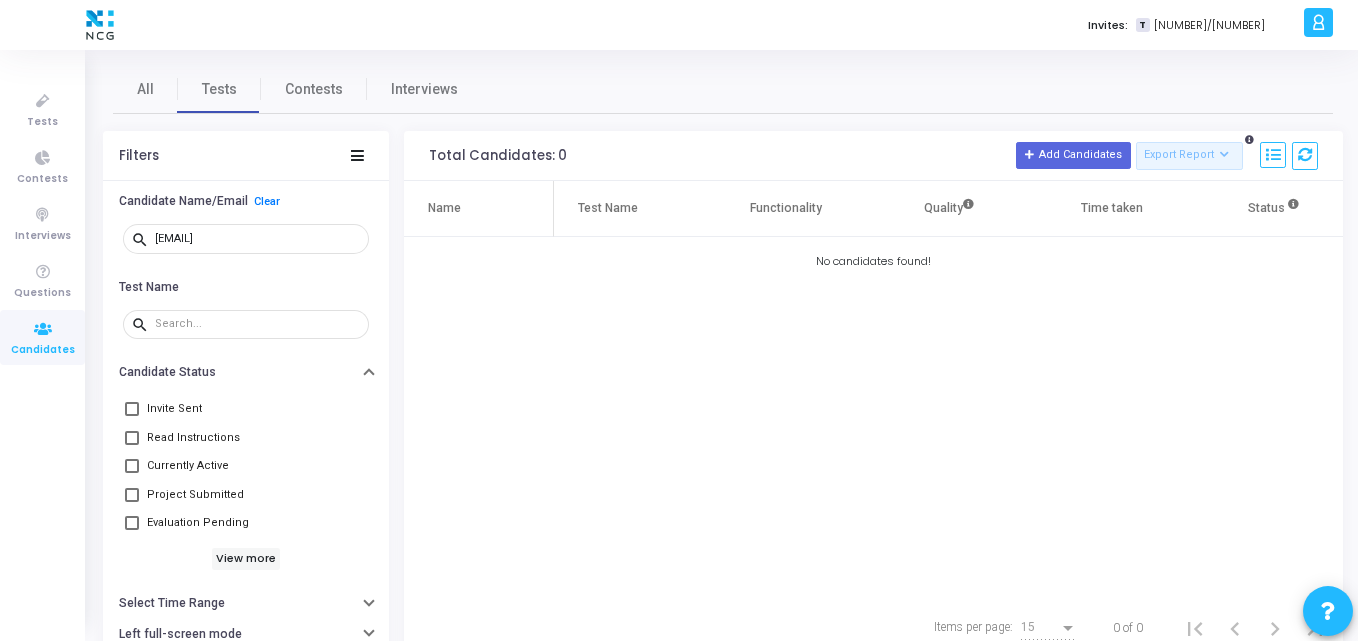 click on "Name  Test Name   Functionality   Quality  Time taken  Status   Actions   No candidates found!" 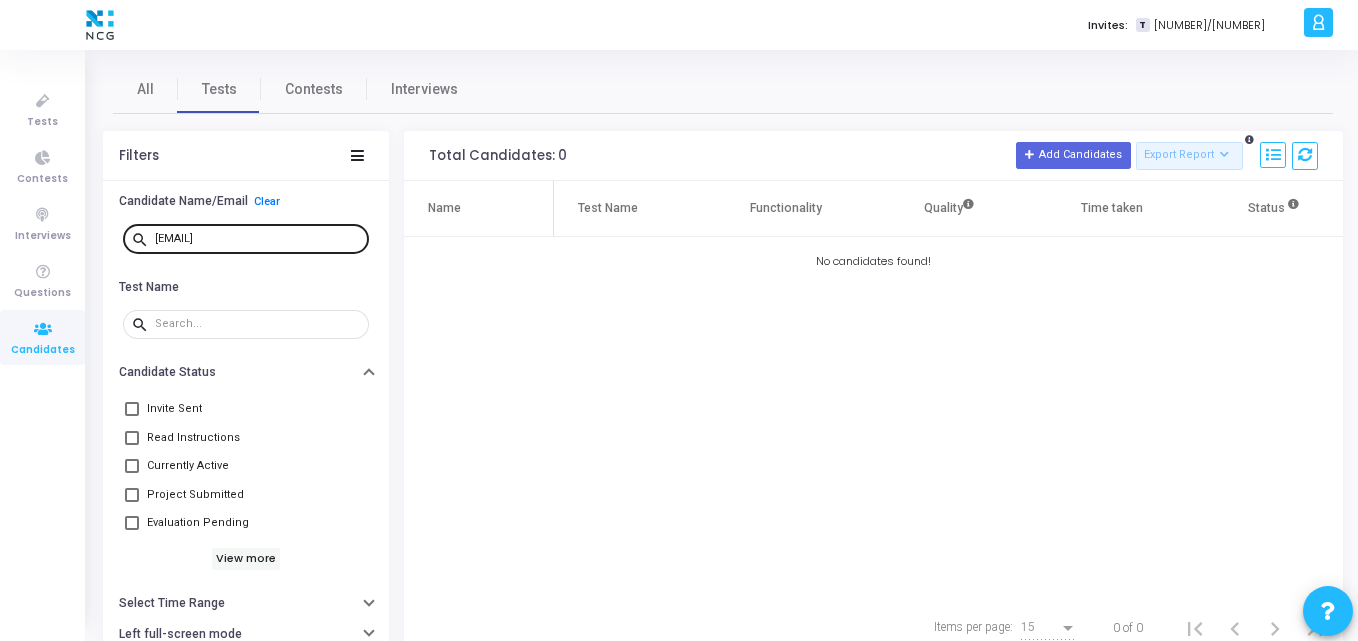 click on "[EMAIL]" at bounding box center (258, 238) 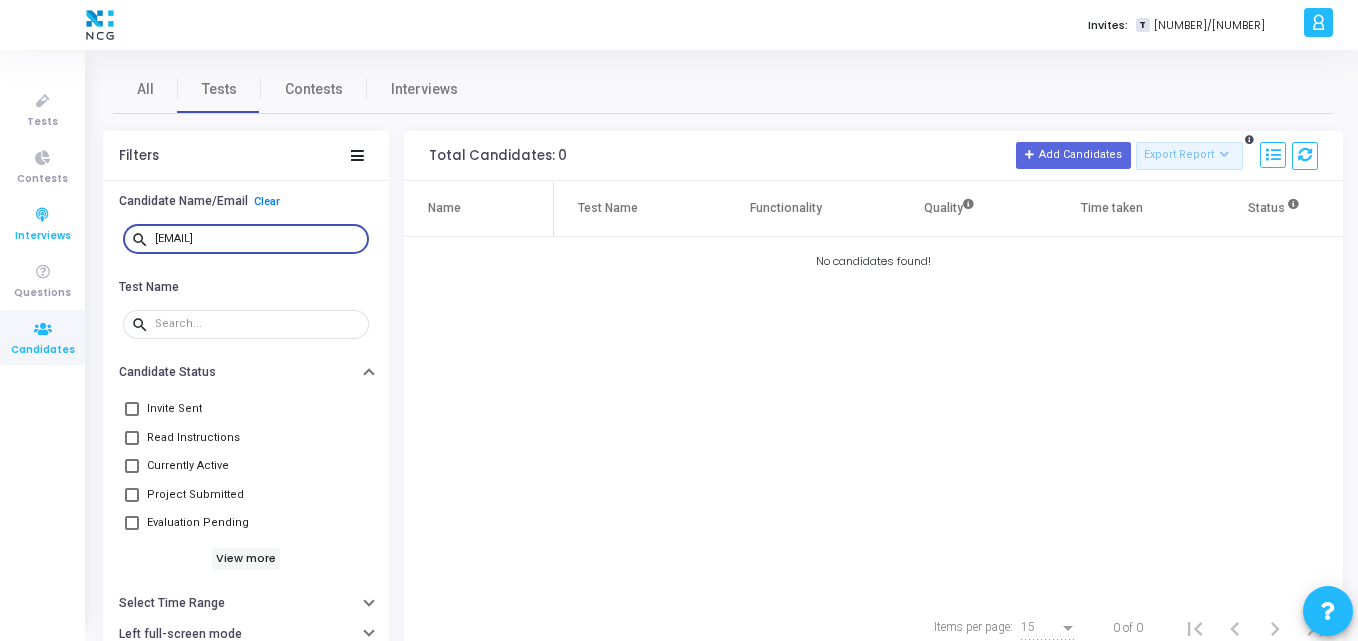 drag, startPoint x: 288, startPoint y: 239, endPoint x: 0, endPoint y: 199, distance: 290.7645 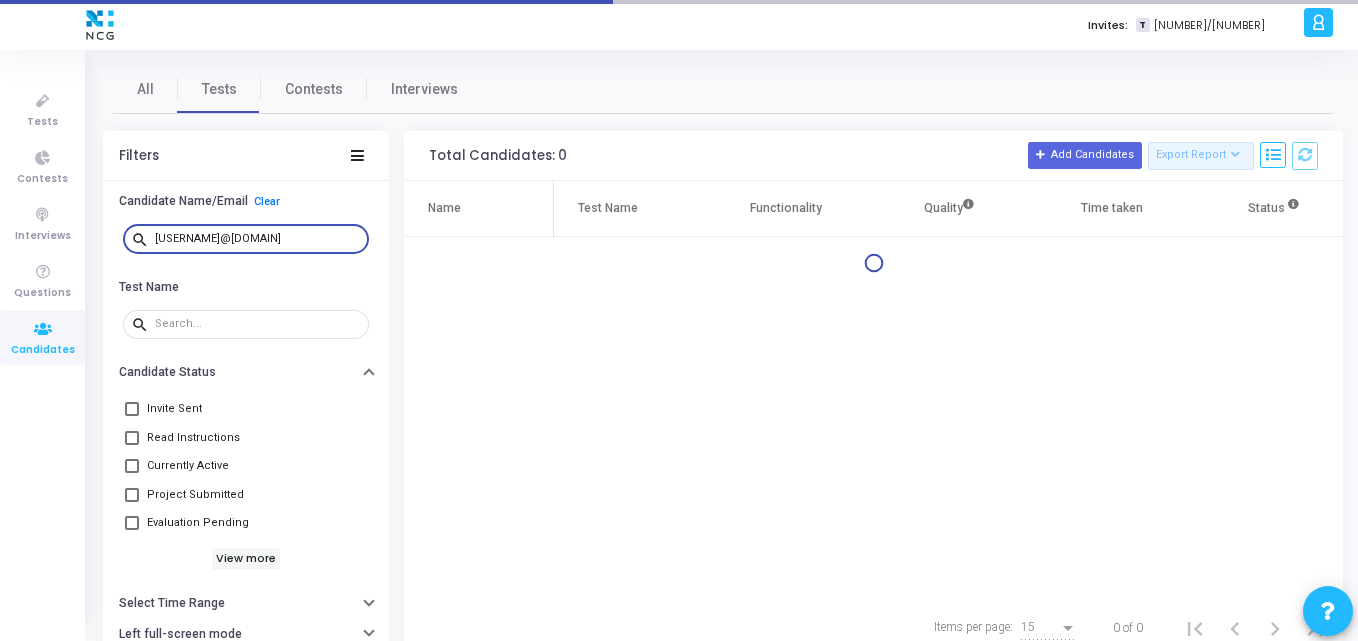 type on "[USERNAME]@[DOMAIN]" 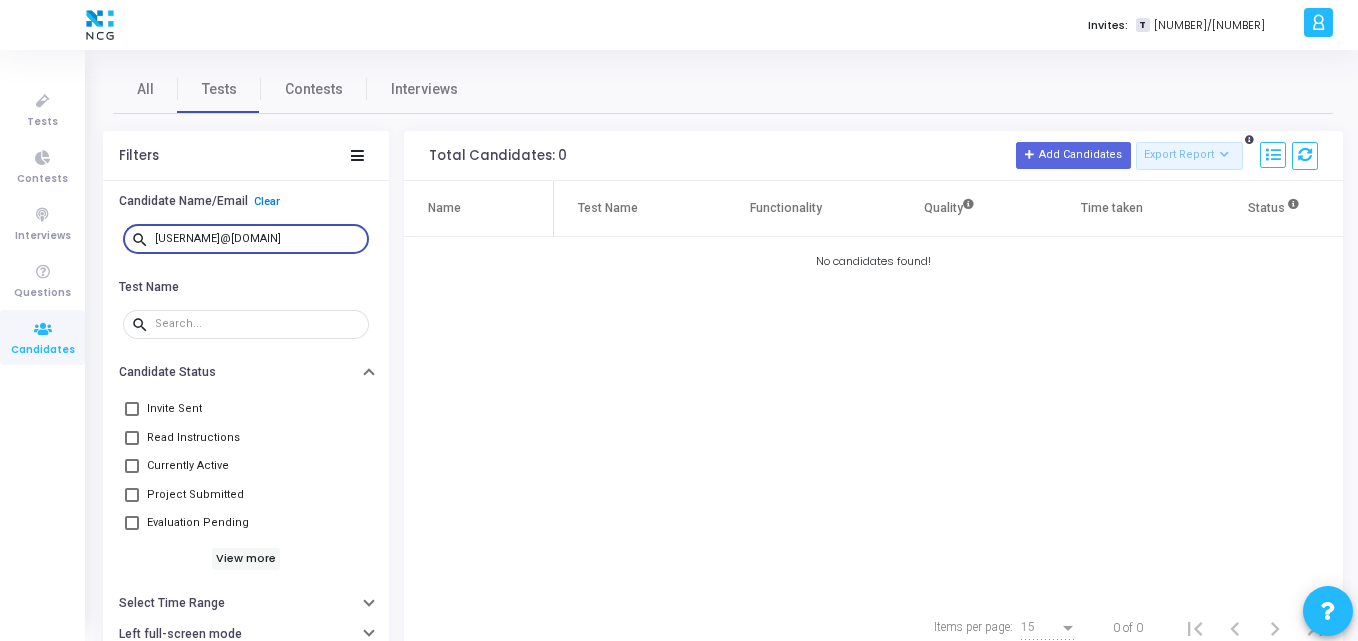 click on "[USERNAME]@[DOMAIN]" at bounding box center (258, 239) 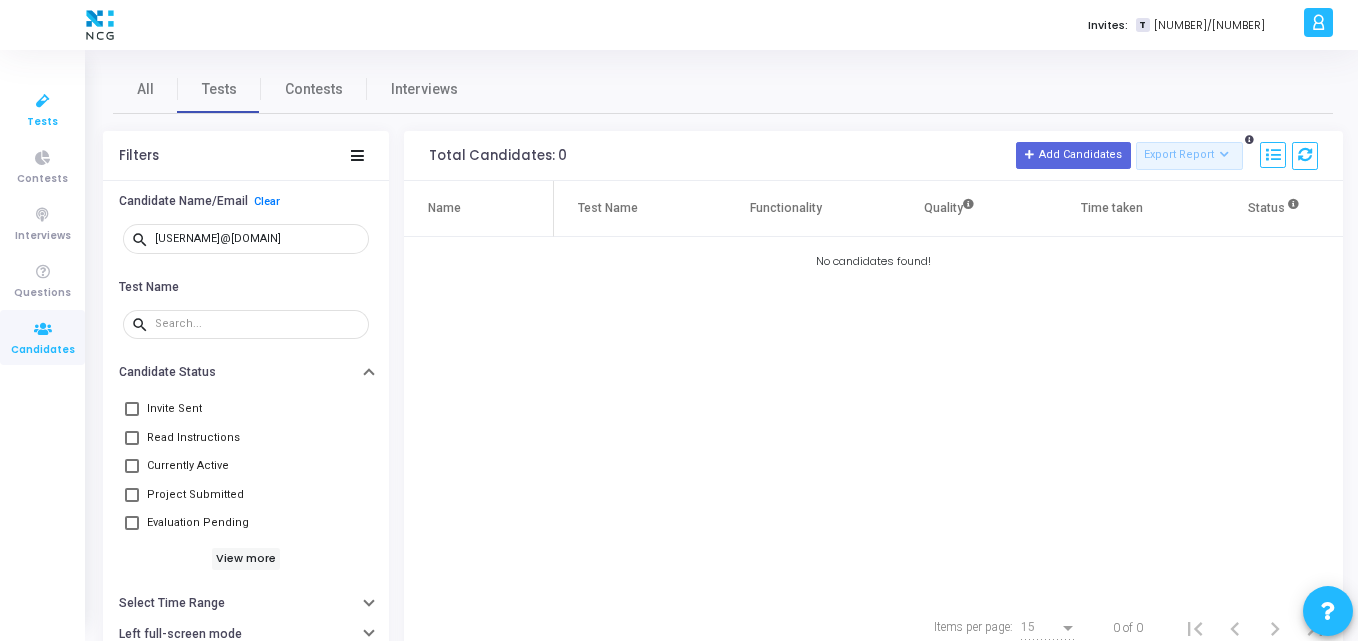 click on "Tests" at bounding box center (42, 122) 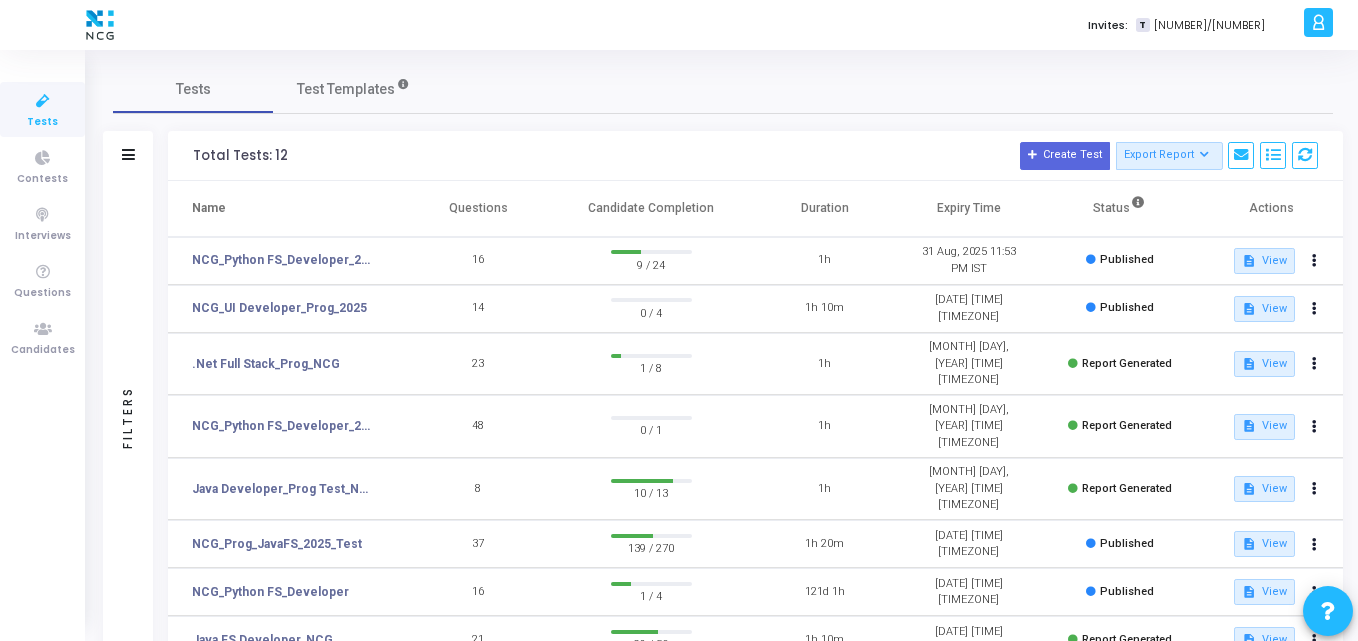 scroll, scrollTop: 279, scrollLeft: 0, axis: vertical 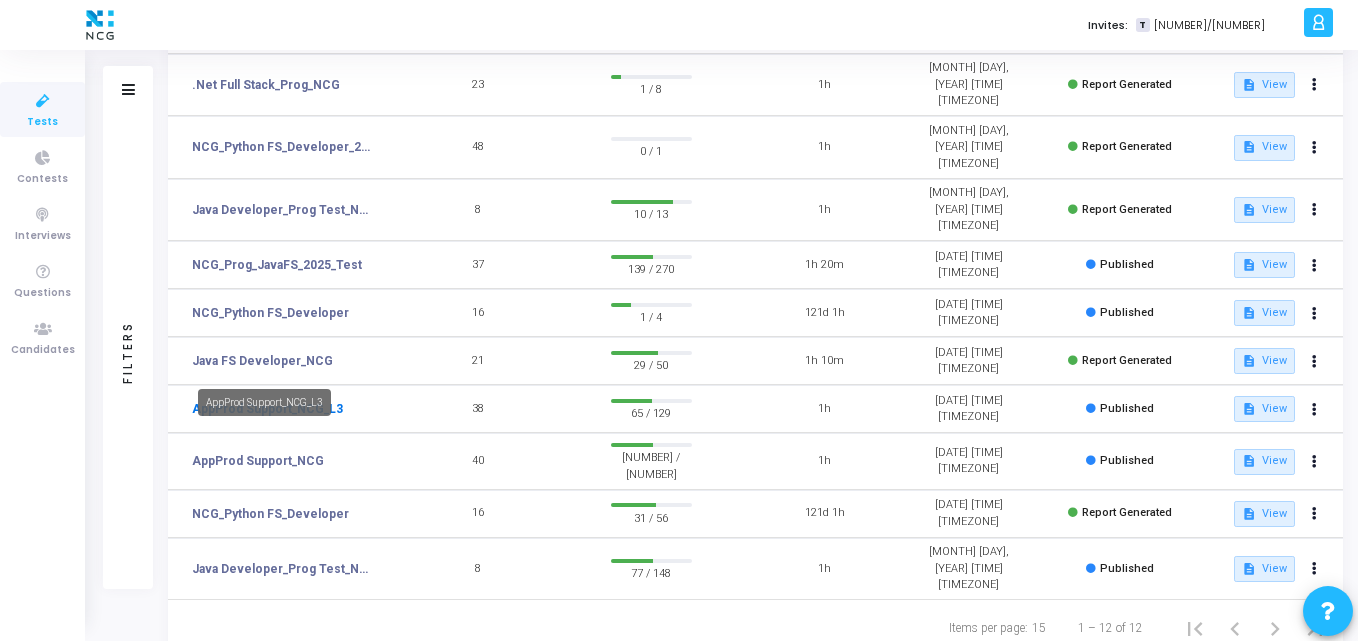 click on "AppProd Support_NCG_L3" 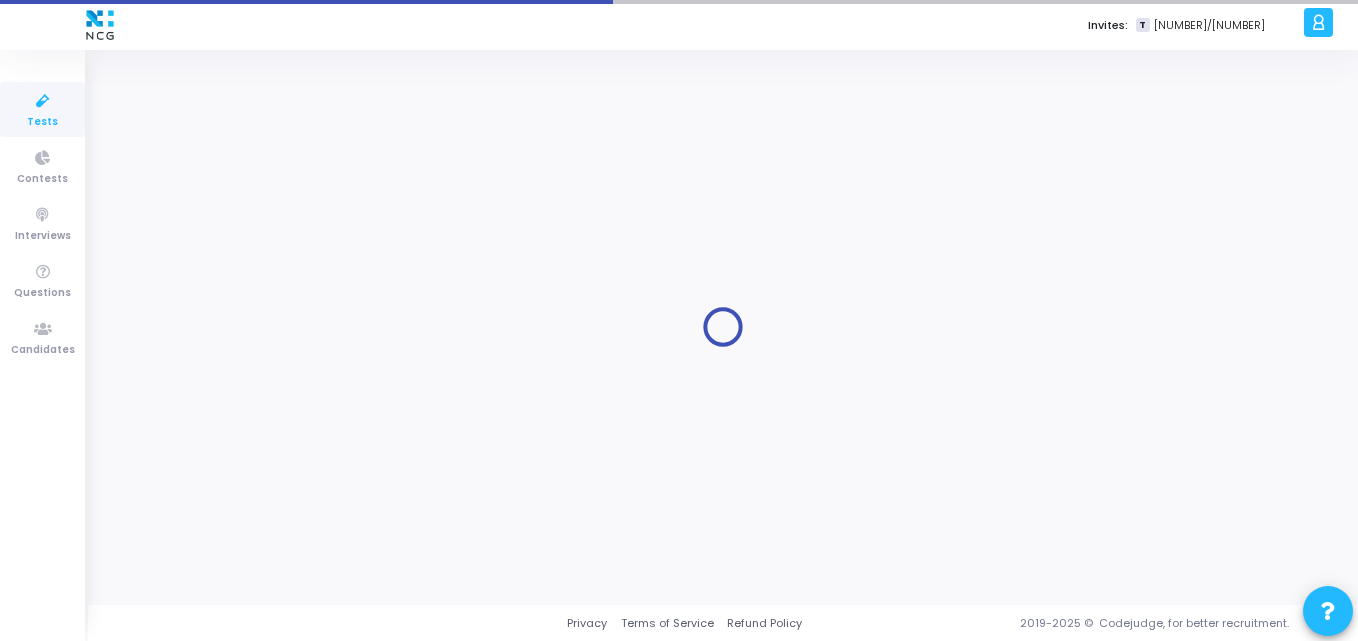 scroll, scrollTop: 0, scrollLeft: 0, axis: both 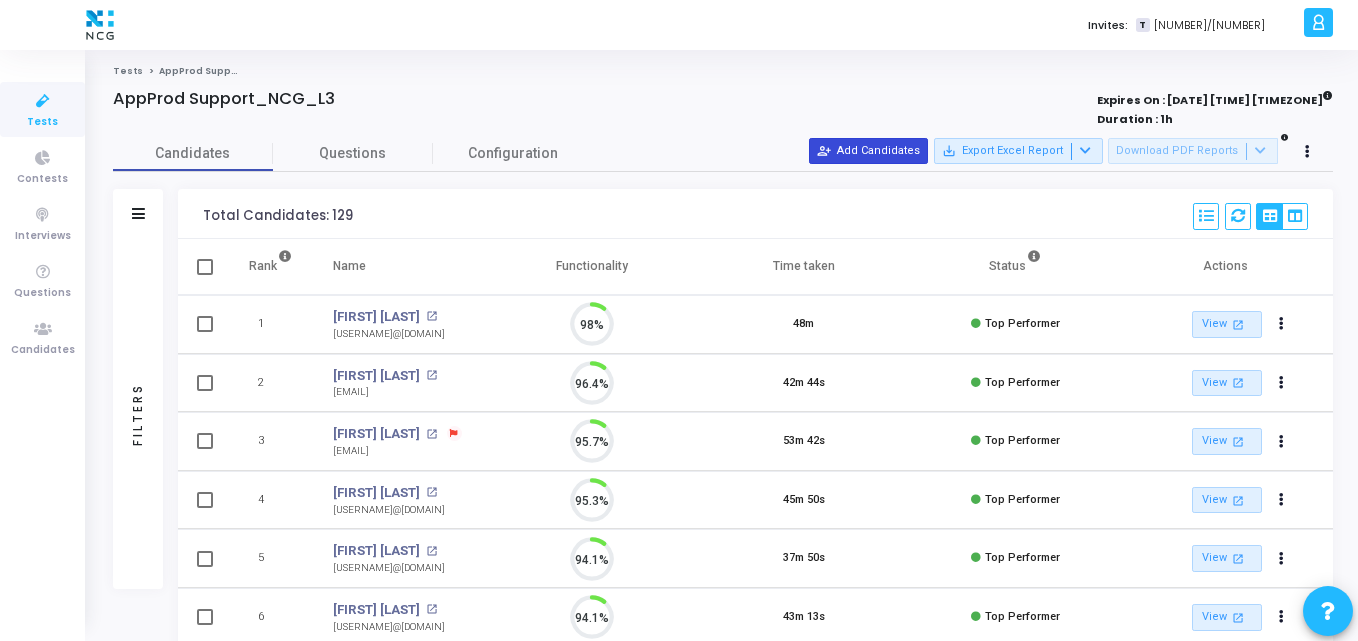 click on "person_add_alt  Add Candidates" at bounding box center (868, 151) 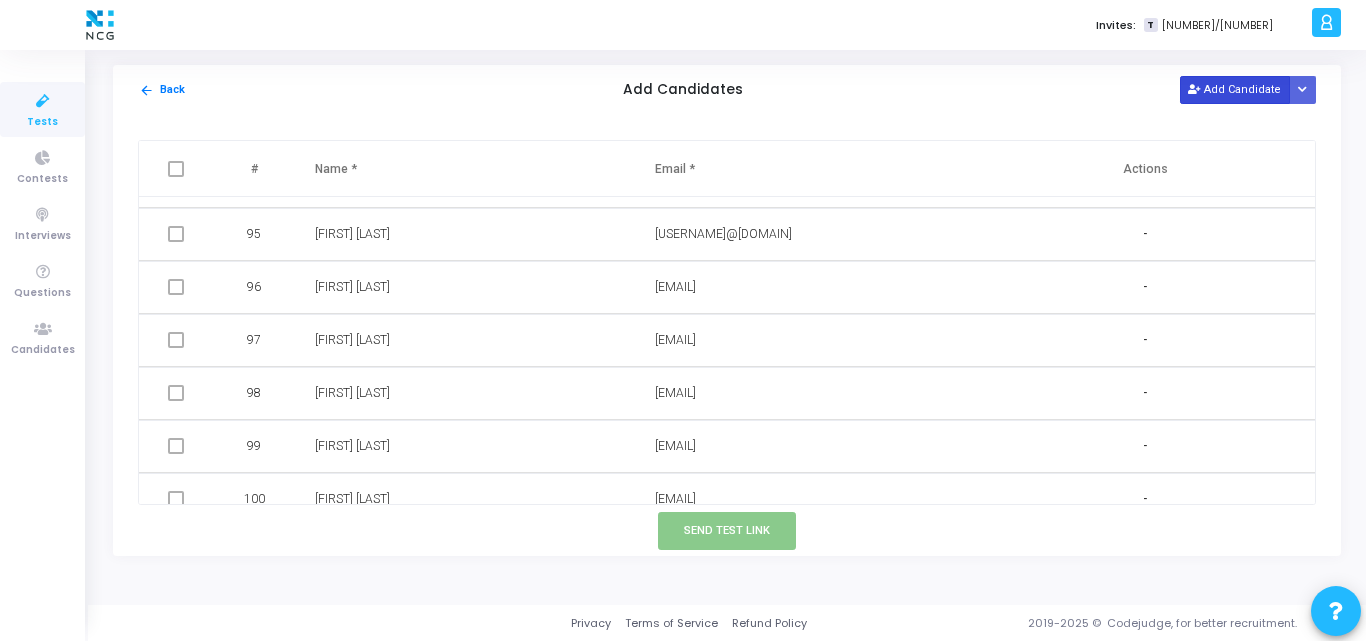 click on "Add Candidate" at bounding box center (1235, 89) 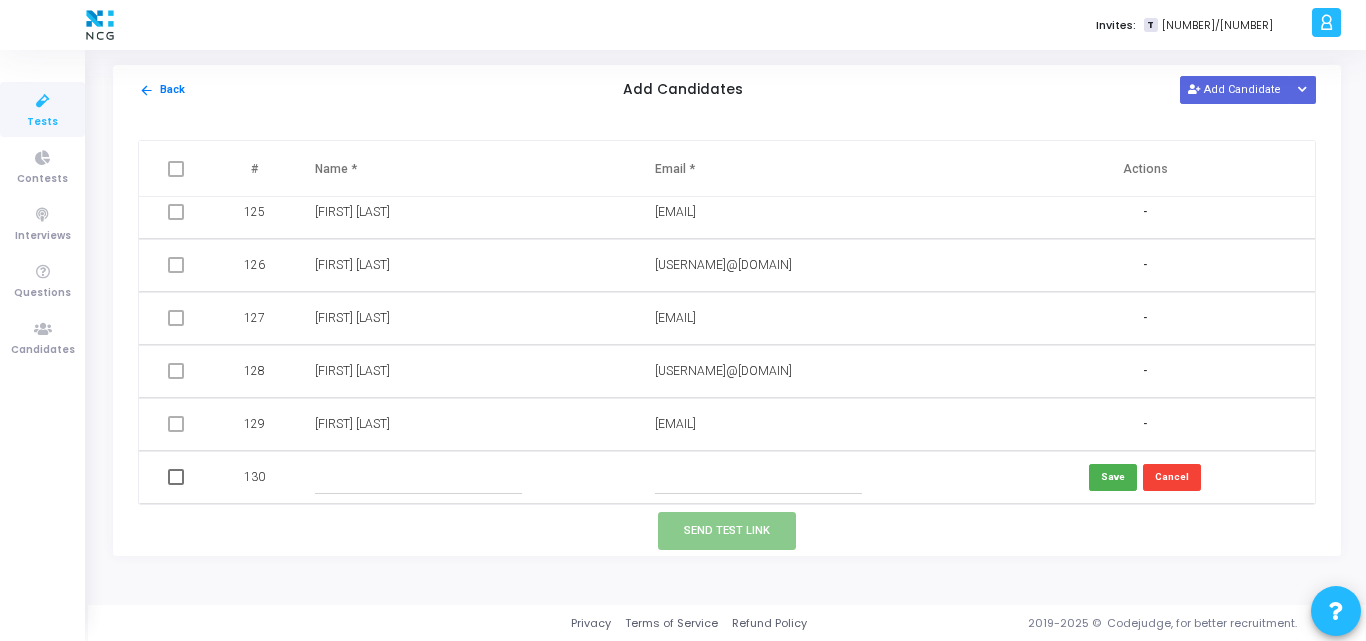 type 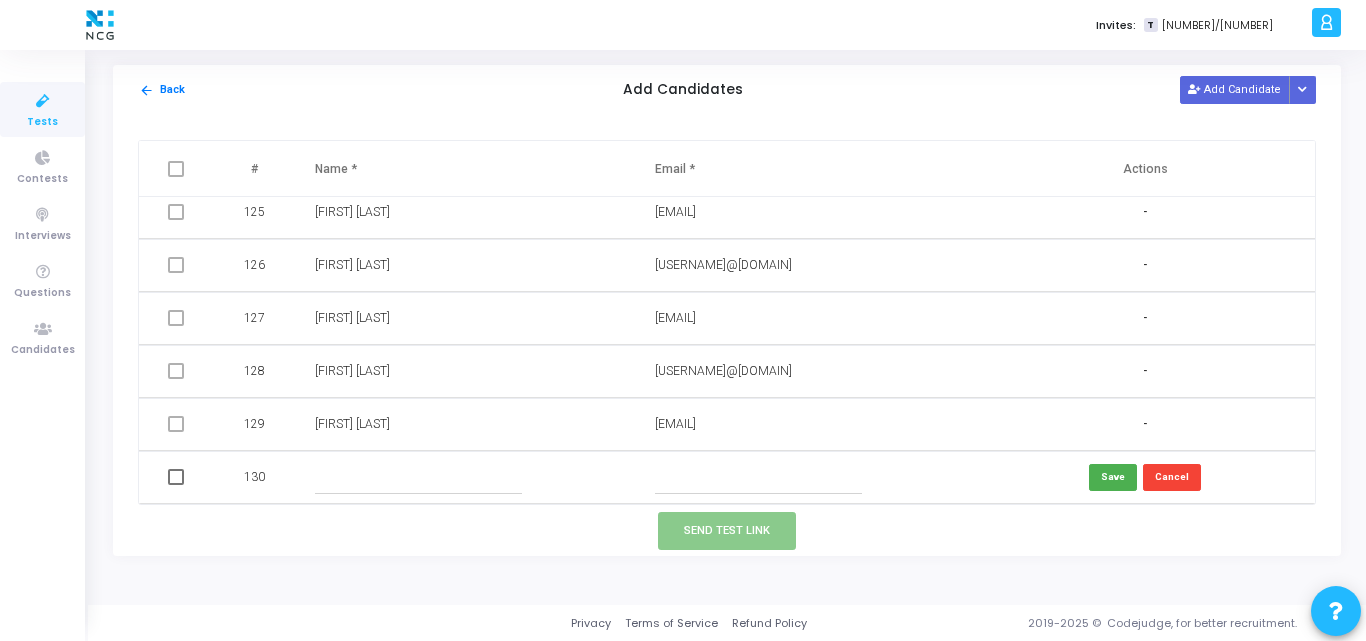 click at bounding box center [758, 477] 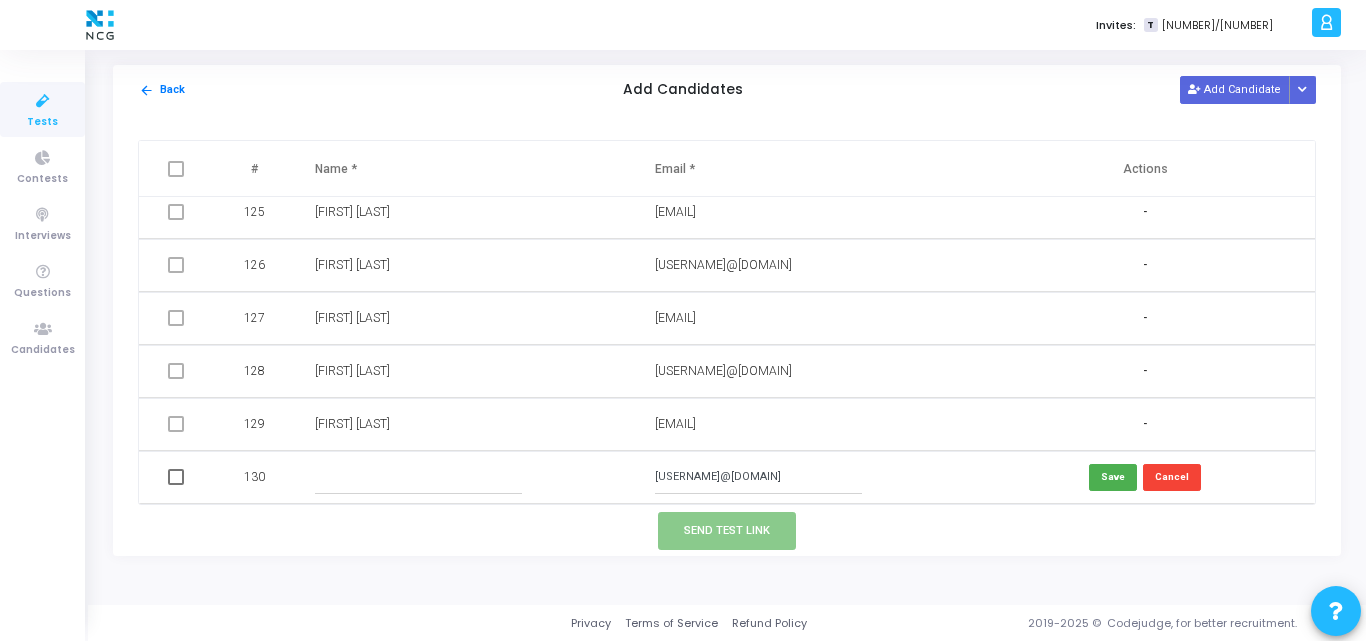 type on "[USERNAME]@[DOMAIN]" 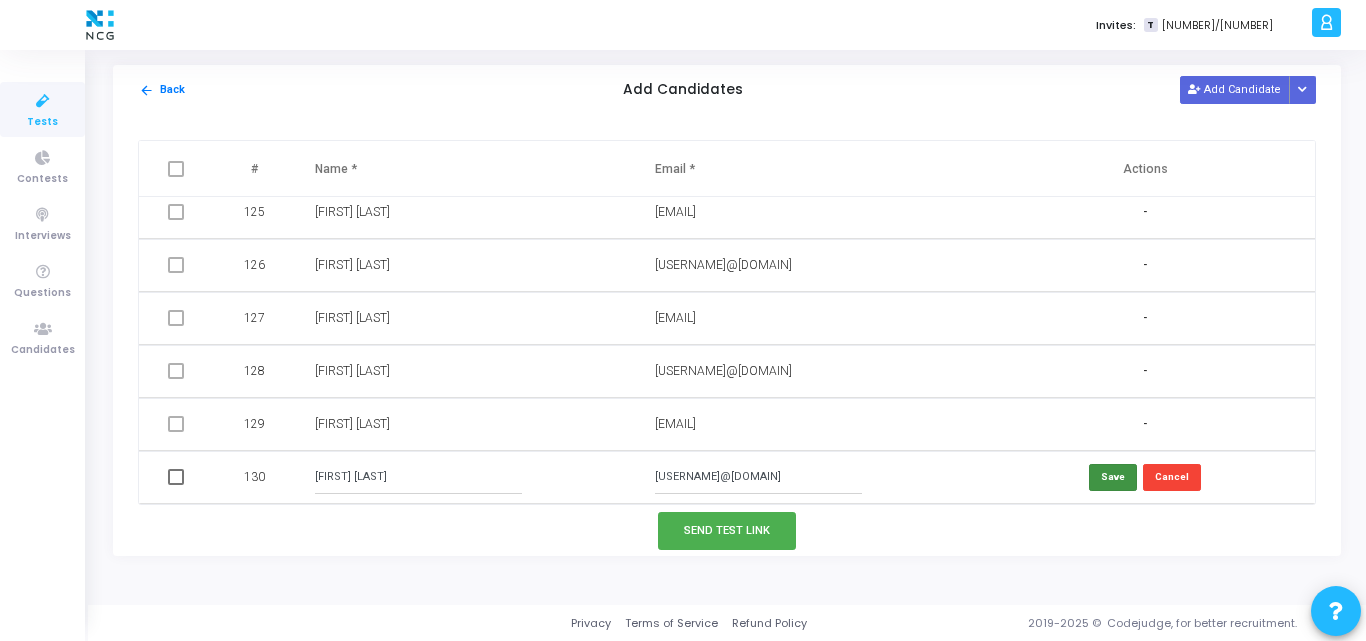 type on "[FIRST] [LAST]" 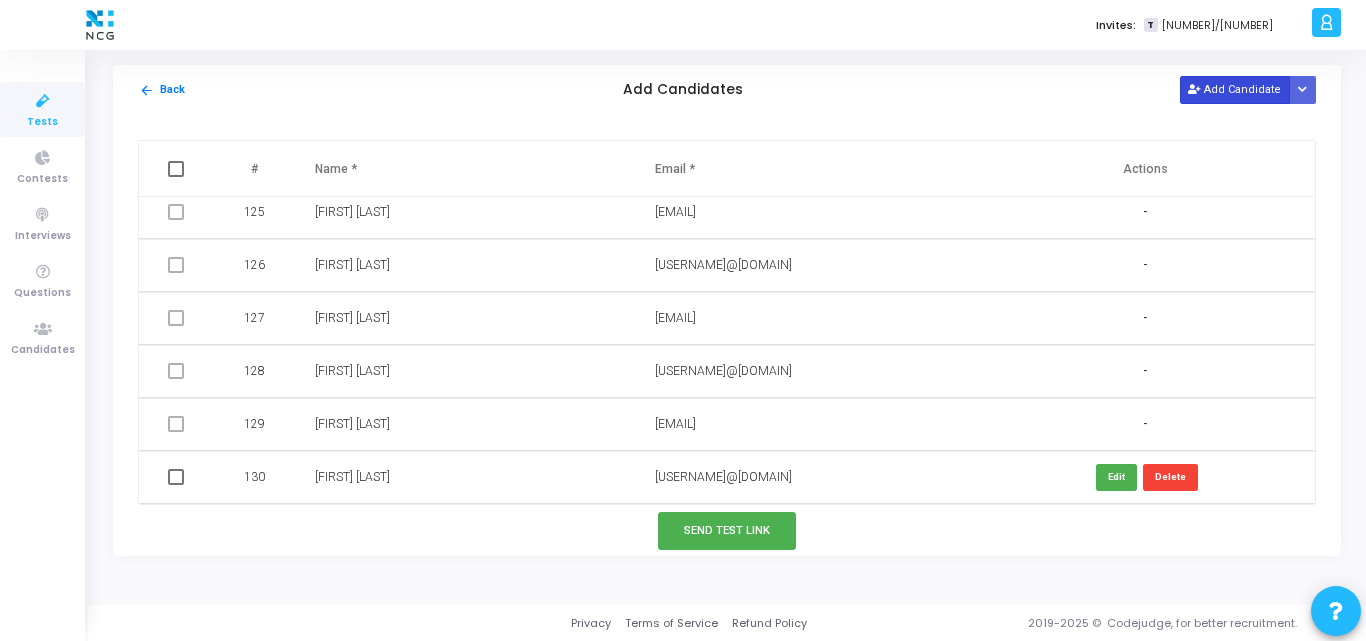 click on "Add Candidate" at bounding box center [1235, 89] 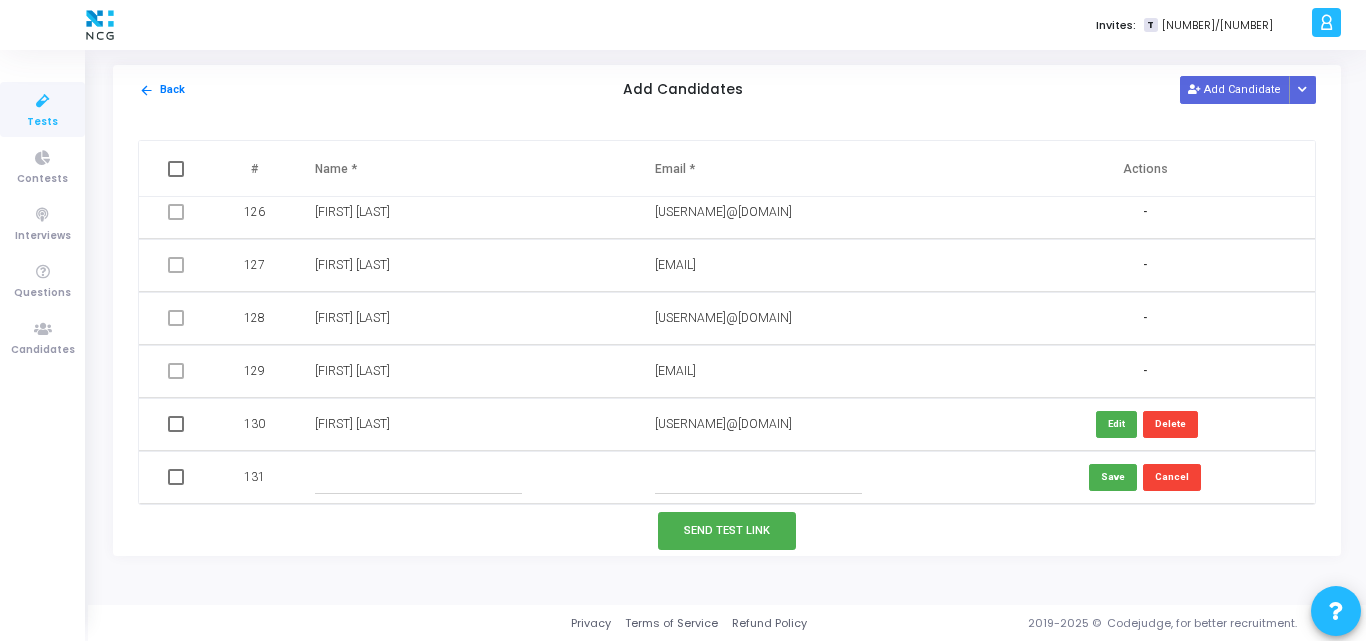 click at bounding box center (758, 477) 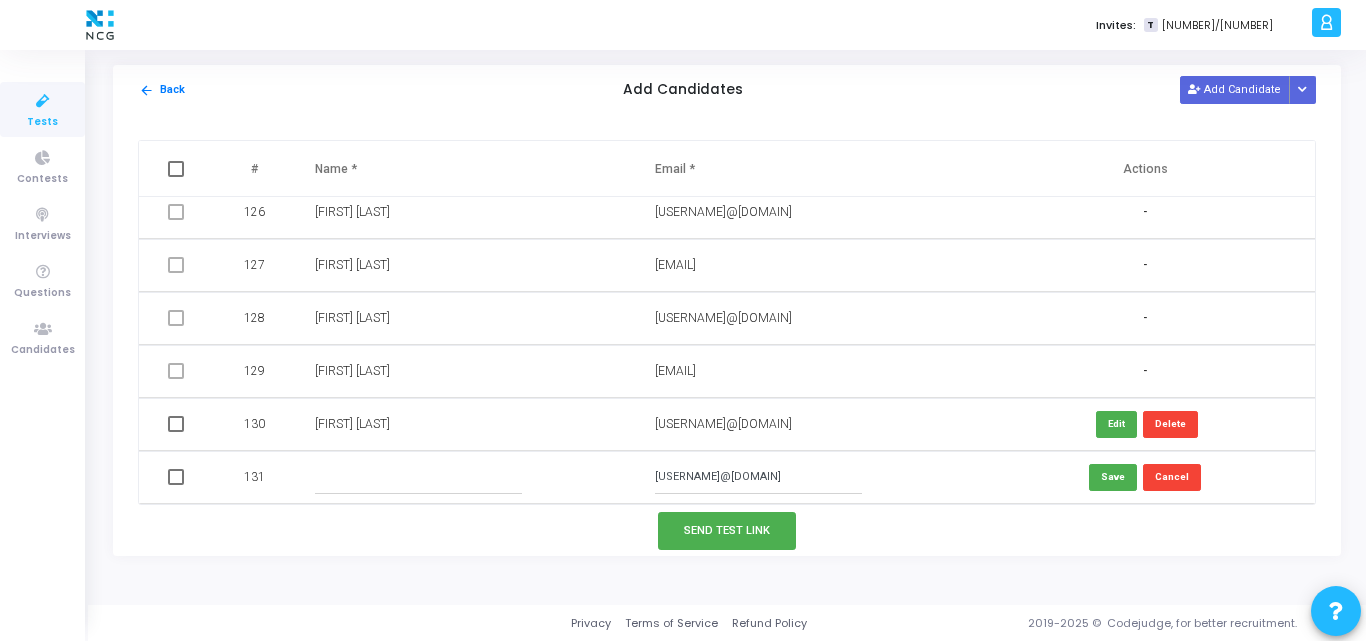 type on "[USERNAME]@[DOMAIN]" 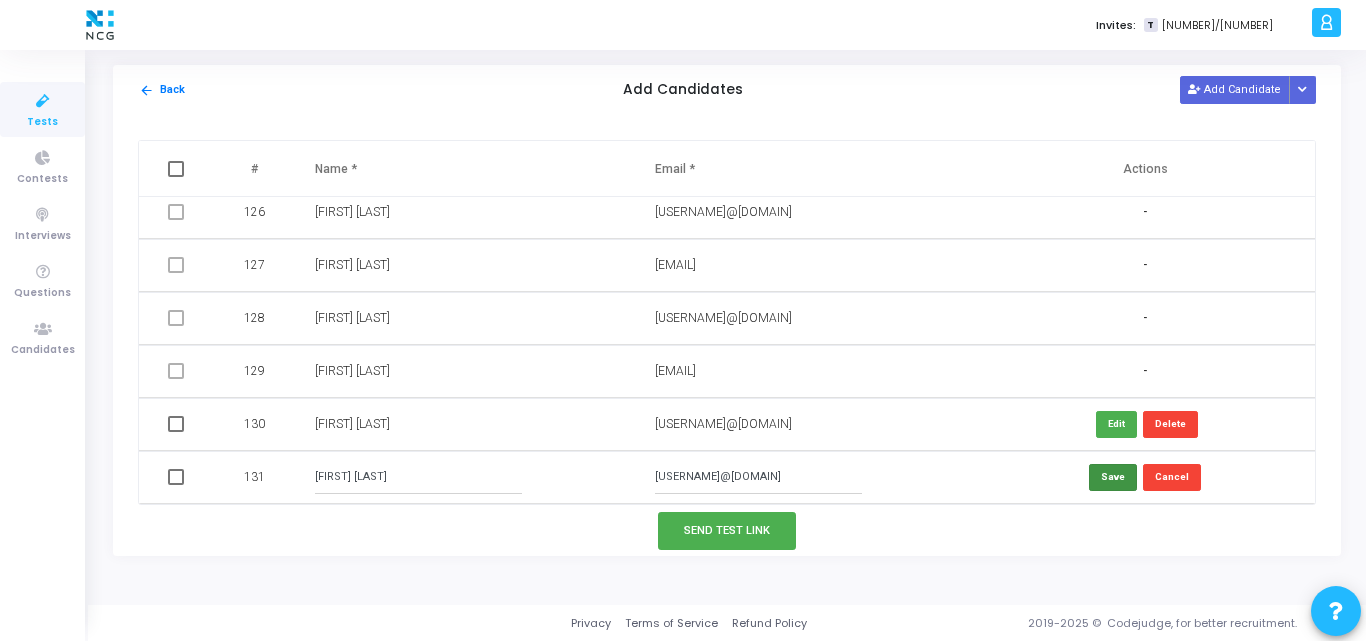 type on "[FIRST] [LAST]" 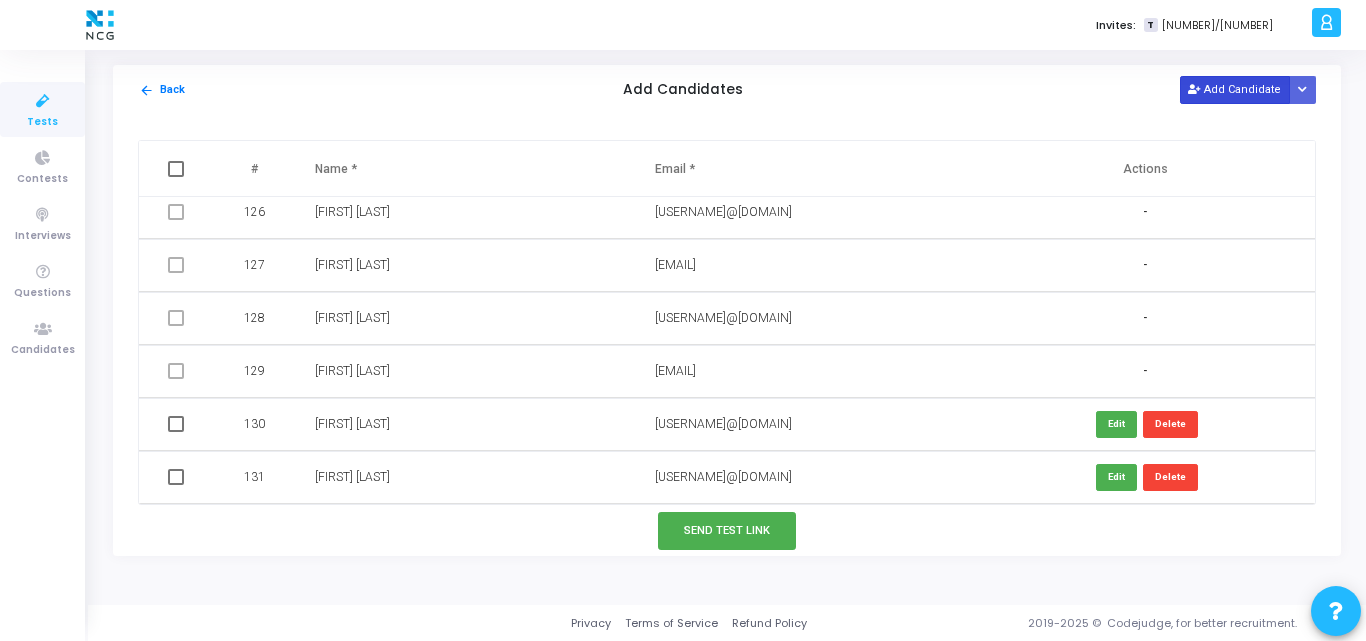 click on "Add Candidate" at bounding box center [1235, 89] 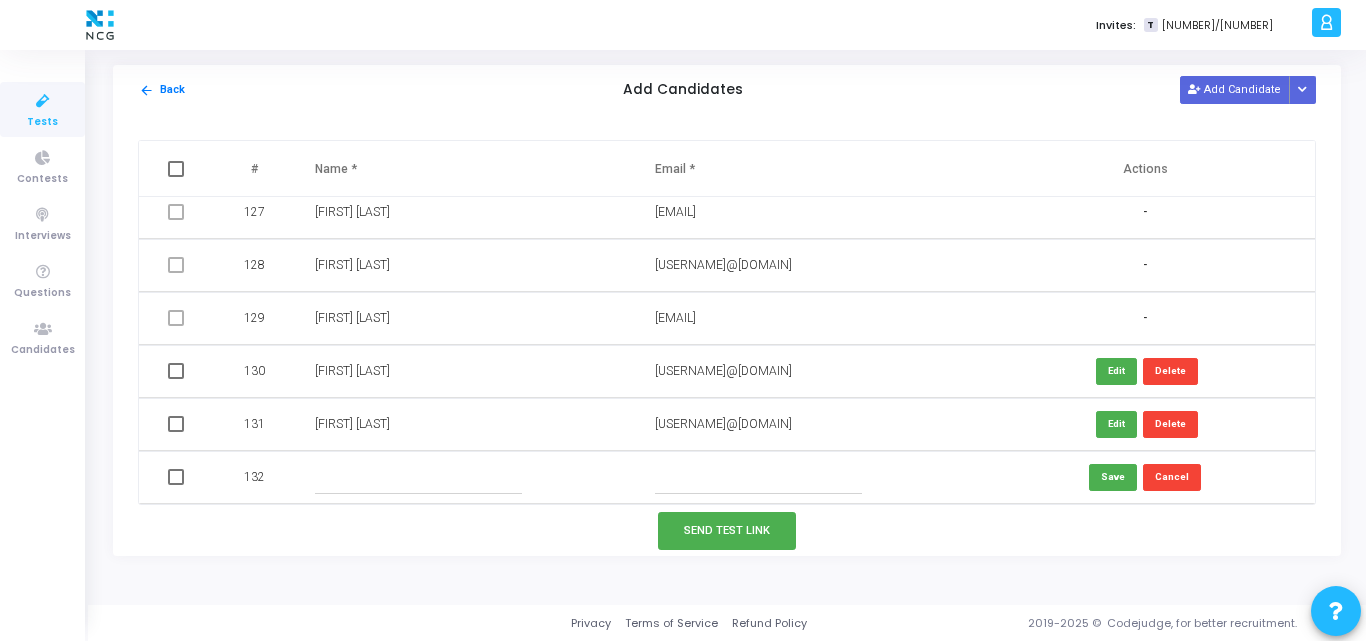 click at bounding box center [758, 477] 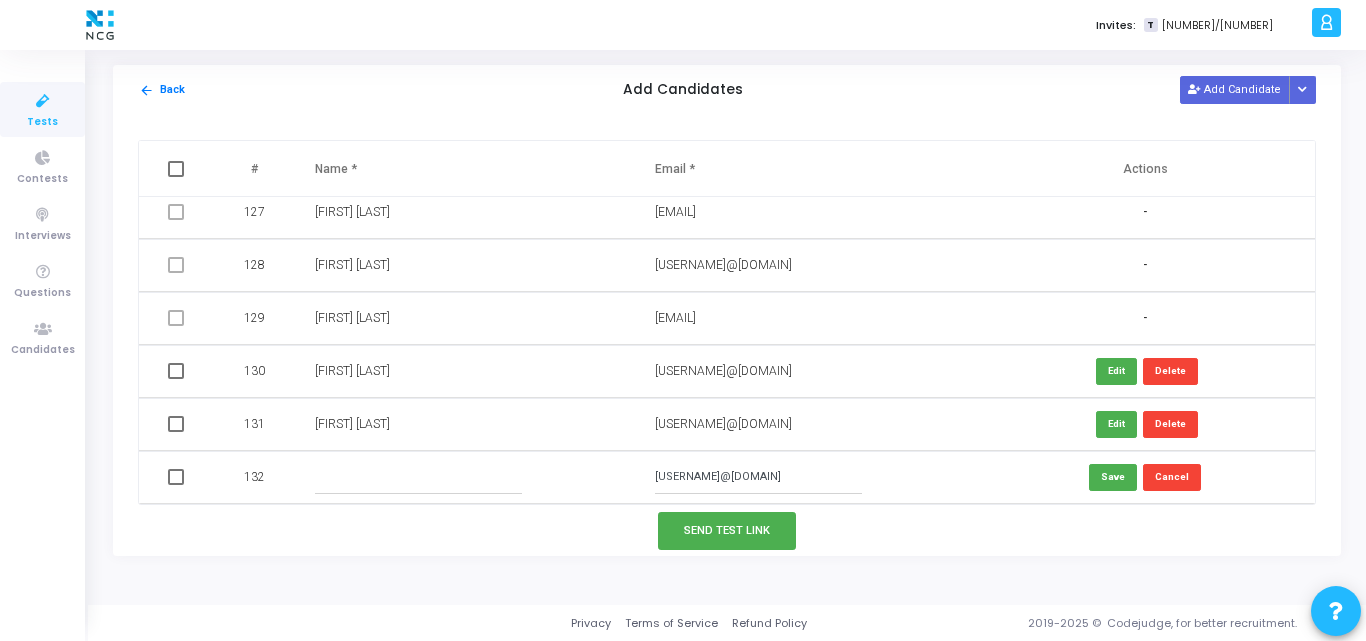 type on "[USERNAME]@[DOMAIN]" 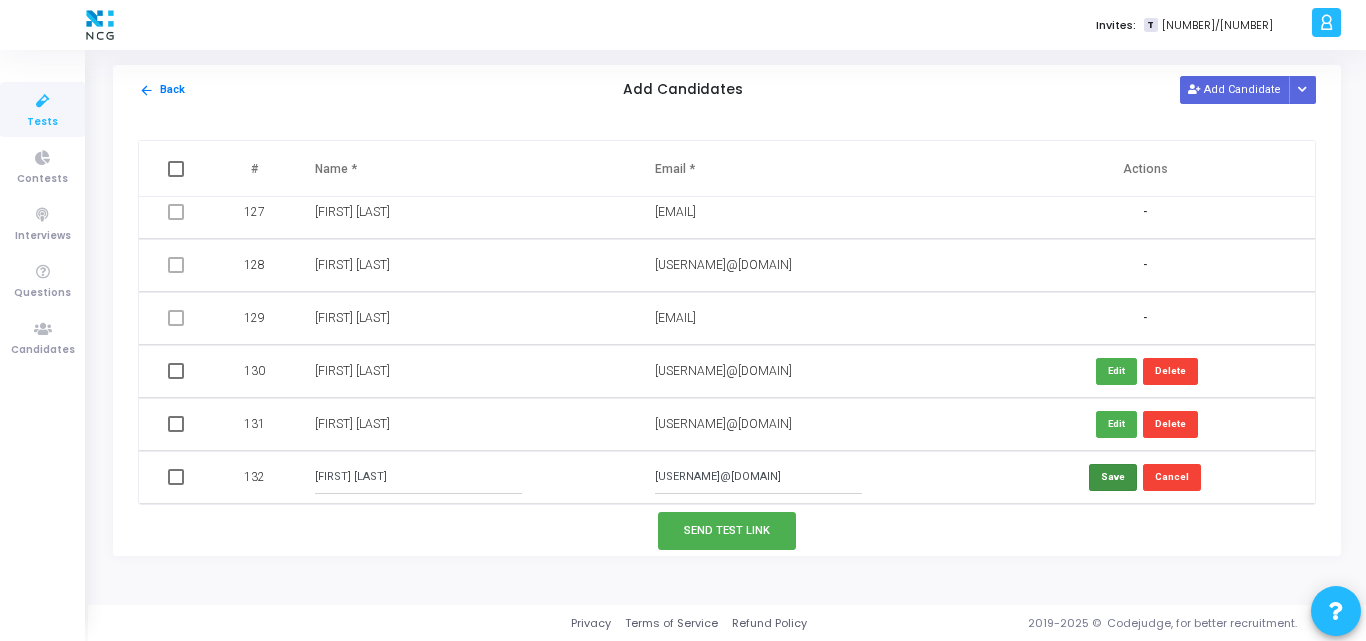 type on "[FIRST] [LAST]" 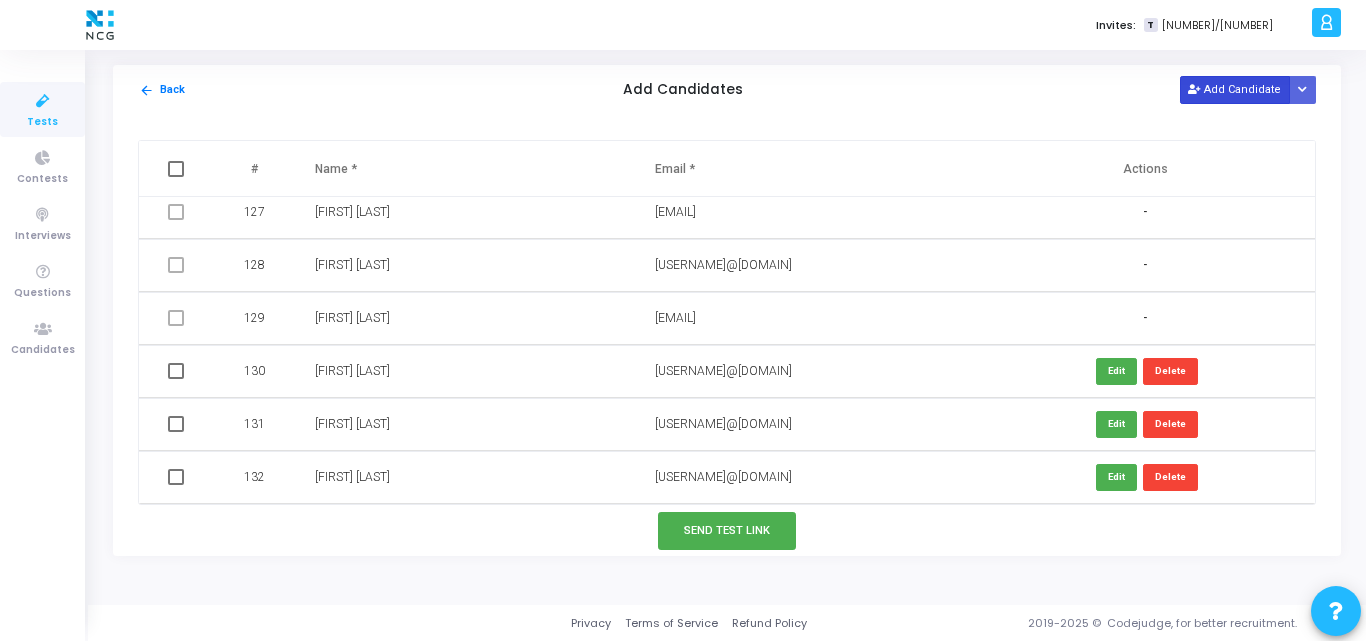 click on "Add Candidate" at bounding box center [1235, 89] 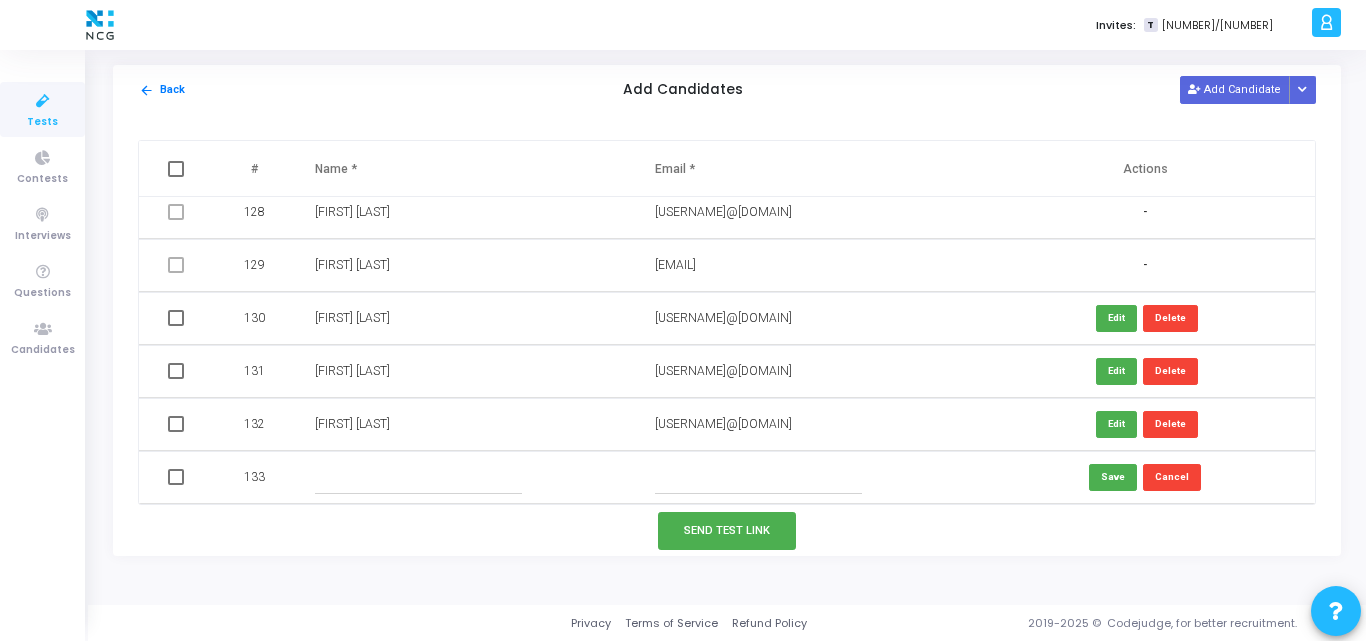 click at bounding box center [758, 477] 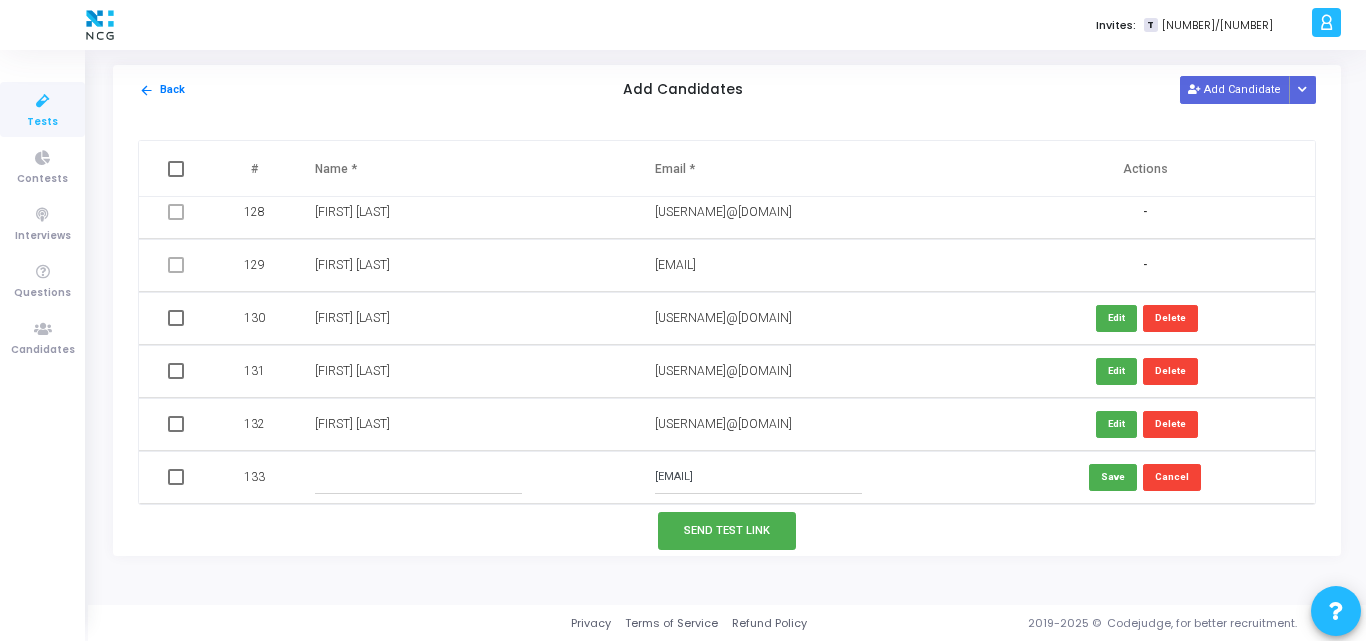 type on "[EMAIL]" 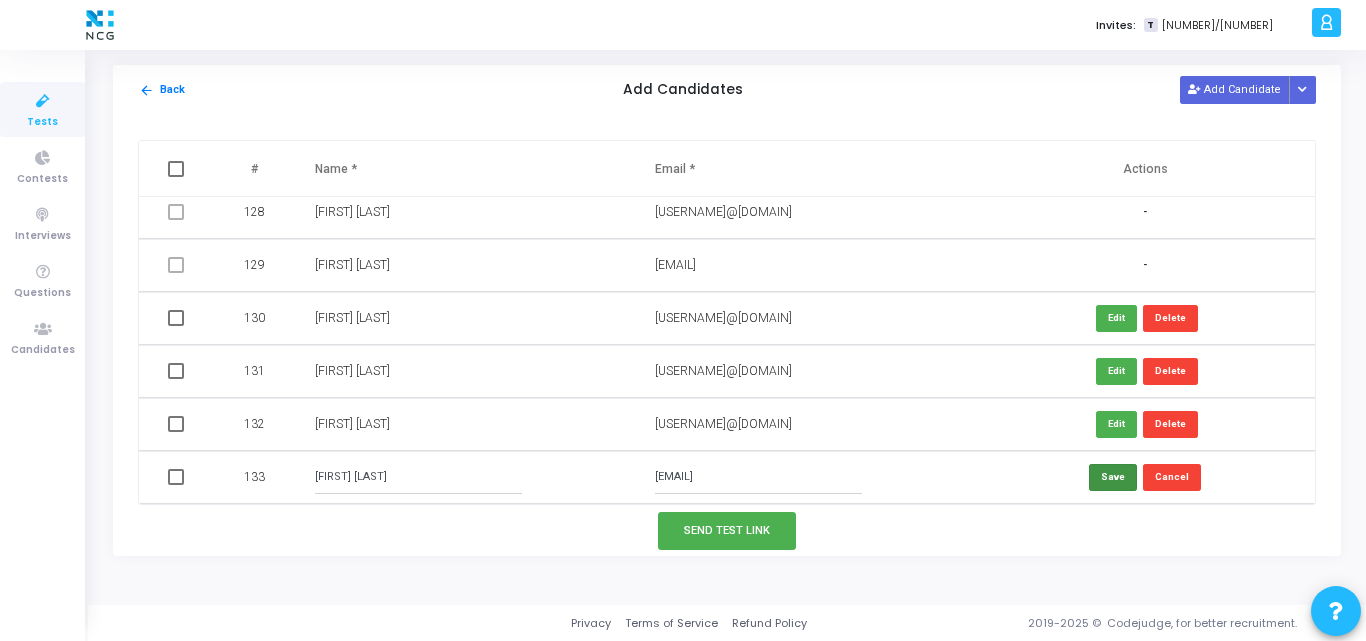 type on "[FIRST] [LAST]" 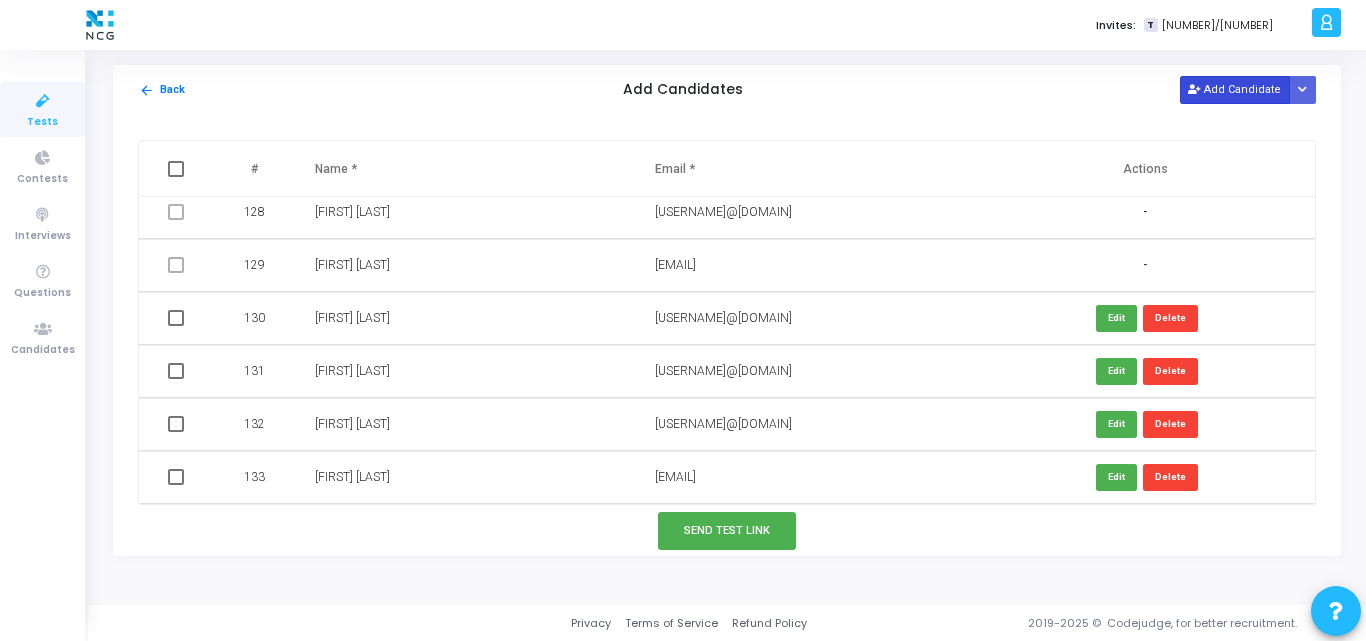 click on "Add Candidate" at bounding box center [1235, 89] 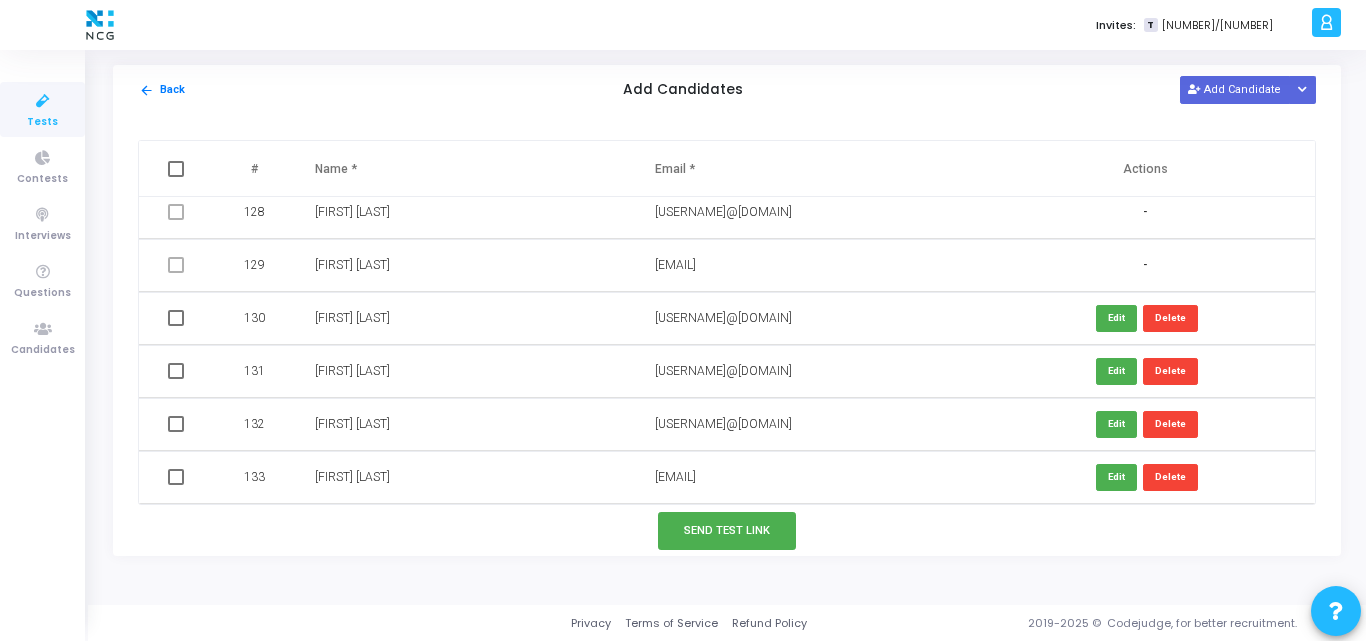 scroll, scrollTop: 6795, scrollLeft: 0, axis: vertical 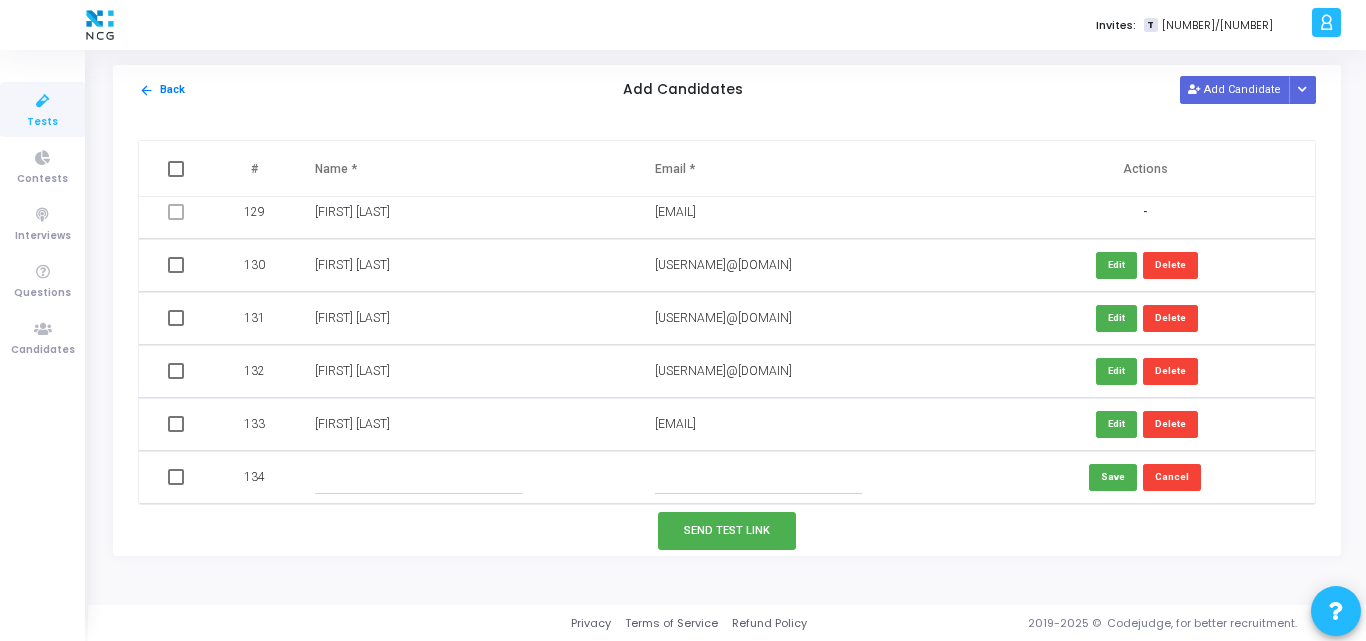 click at bounding box center (758, 477) 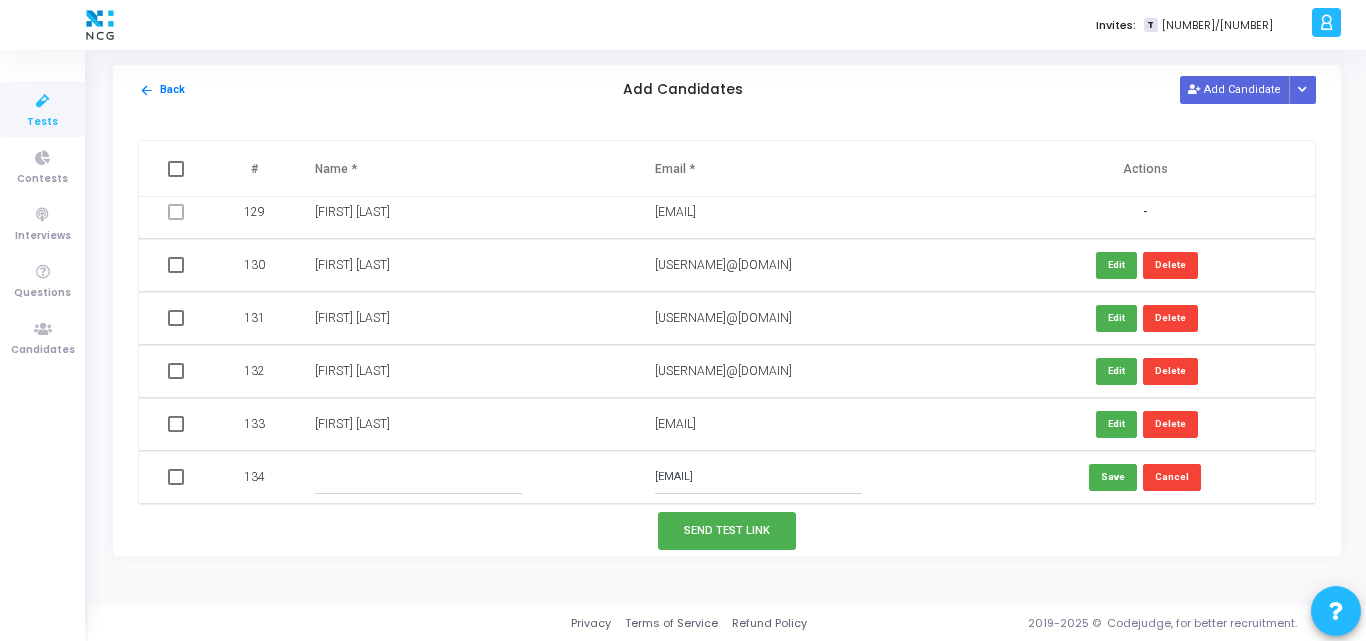 type on "[EMAIL]" 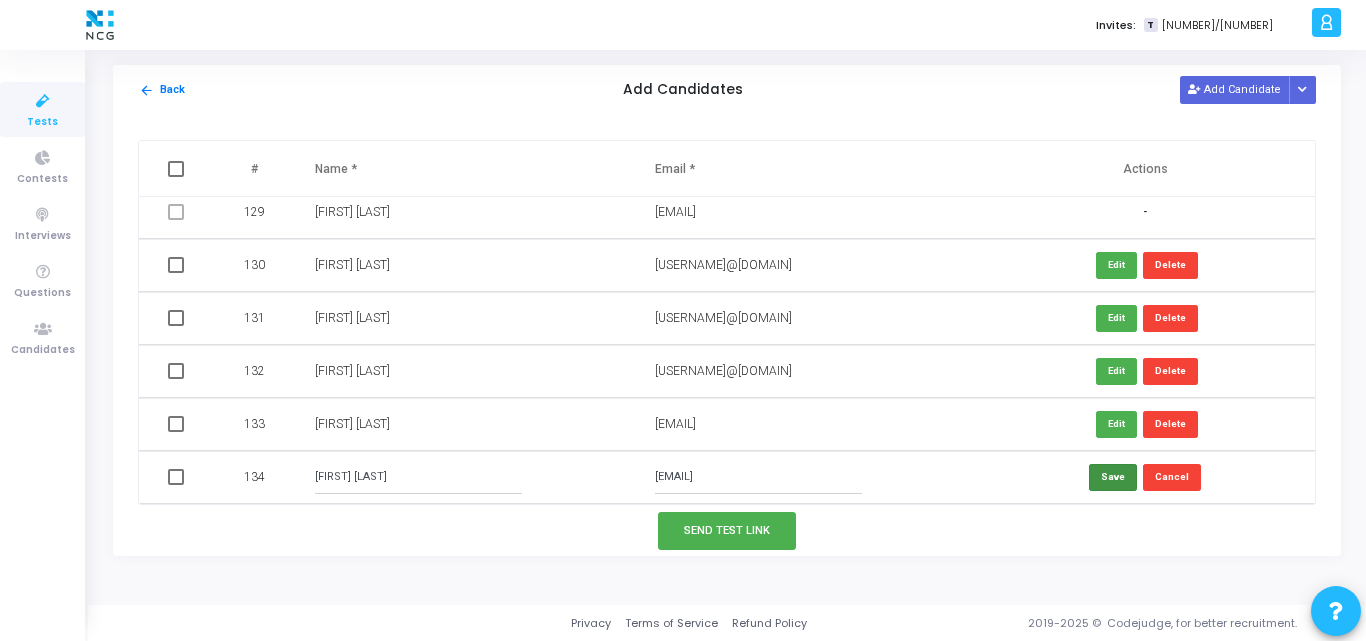 type on "[FIRST] [LAST]" 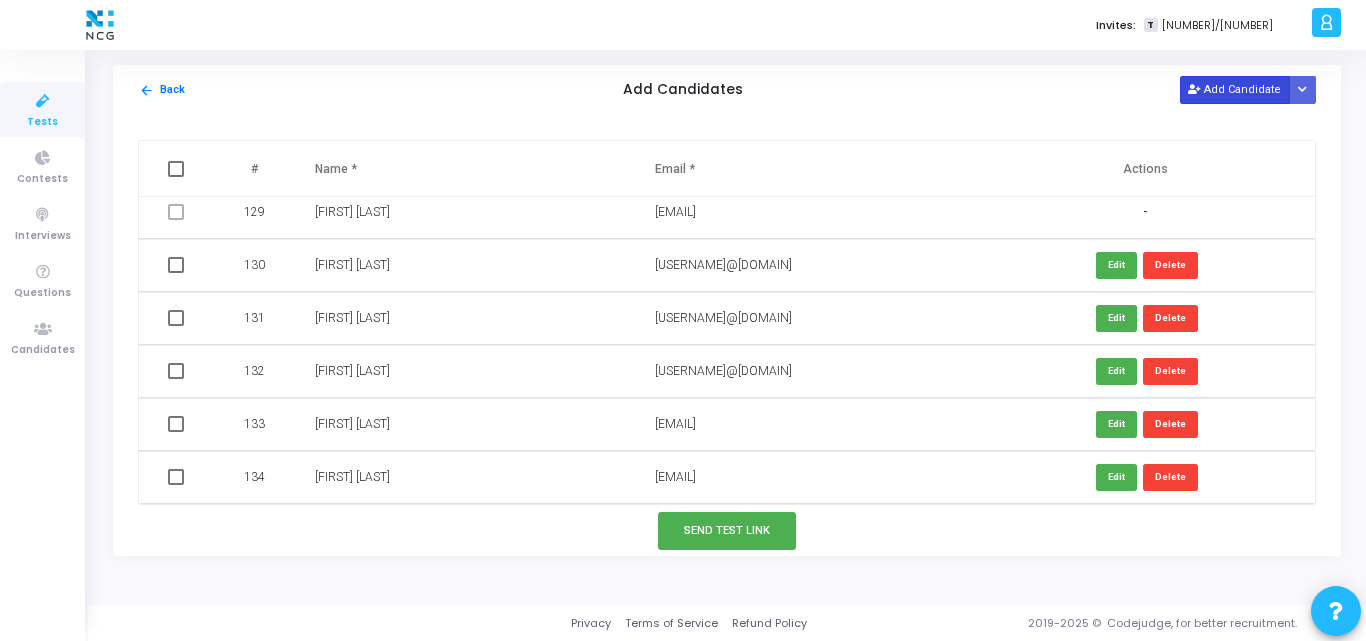 click on "Add Candidate" at bounding box center [1235, 89] 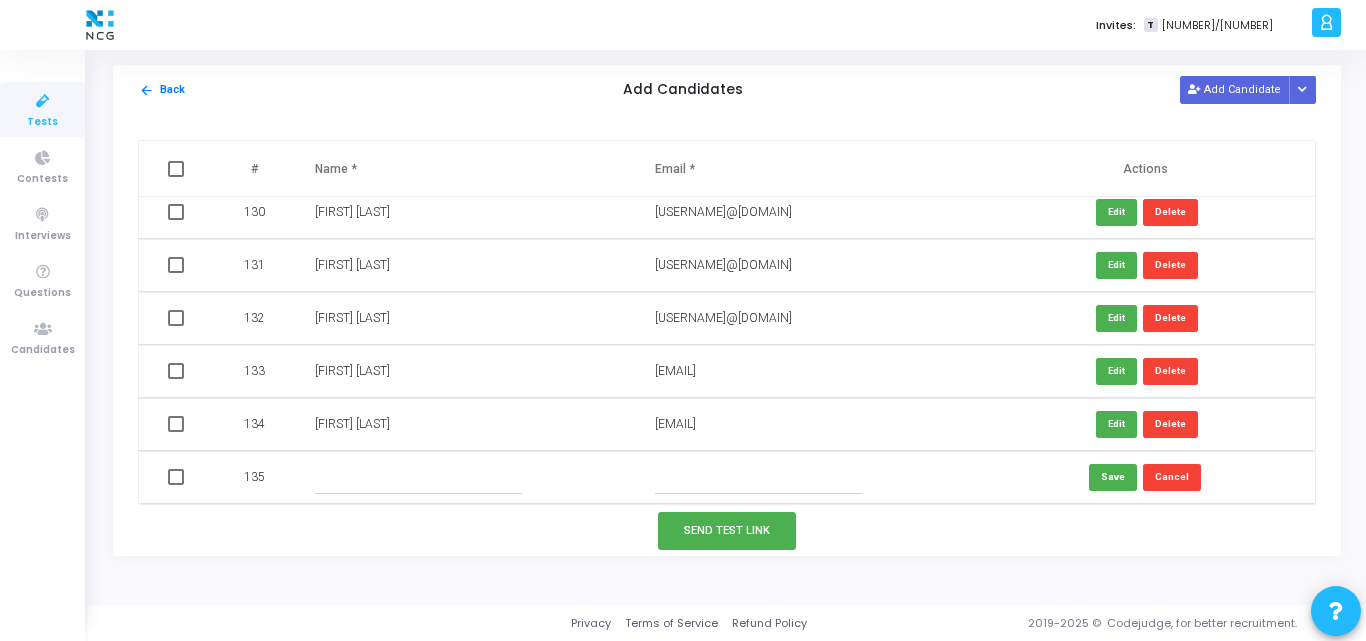 paste on "[USERNAME]@[DOMAIN]" 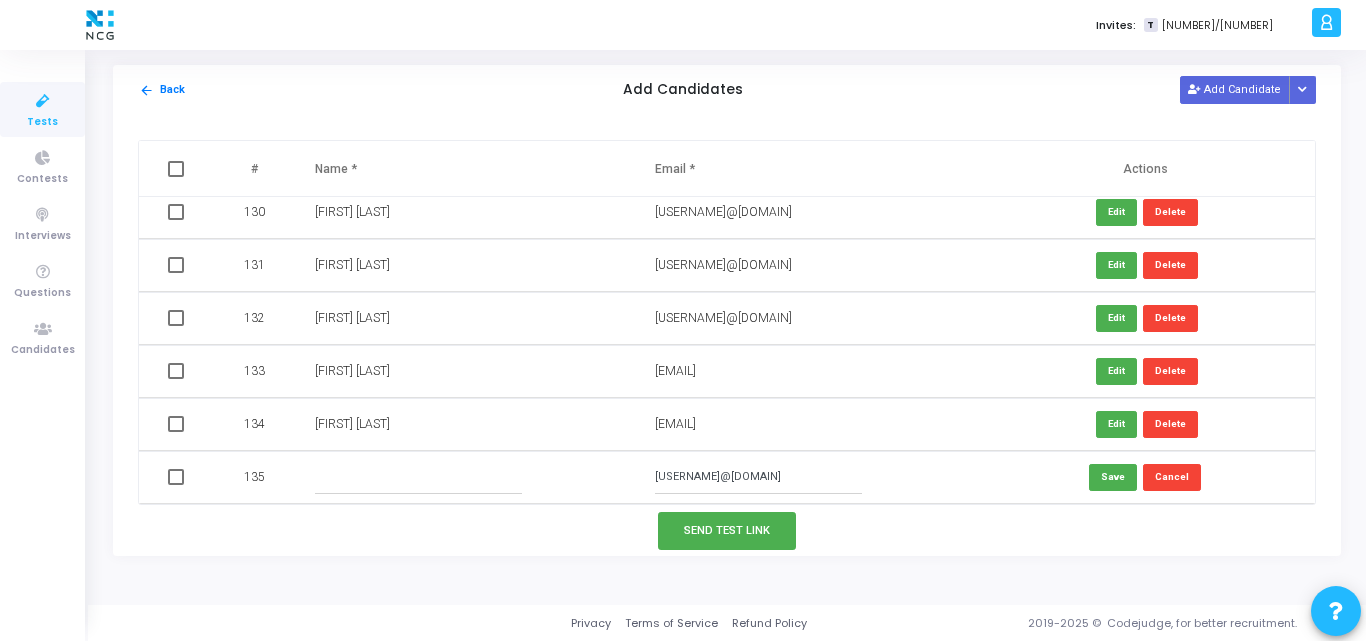 type on "[USERNAME]@[DOMAIN]" 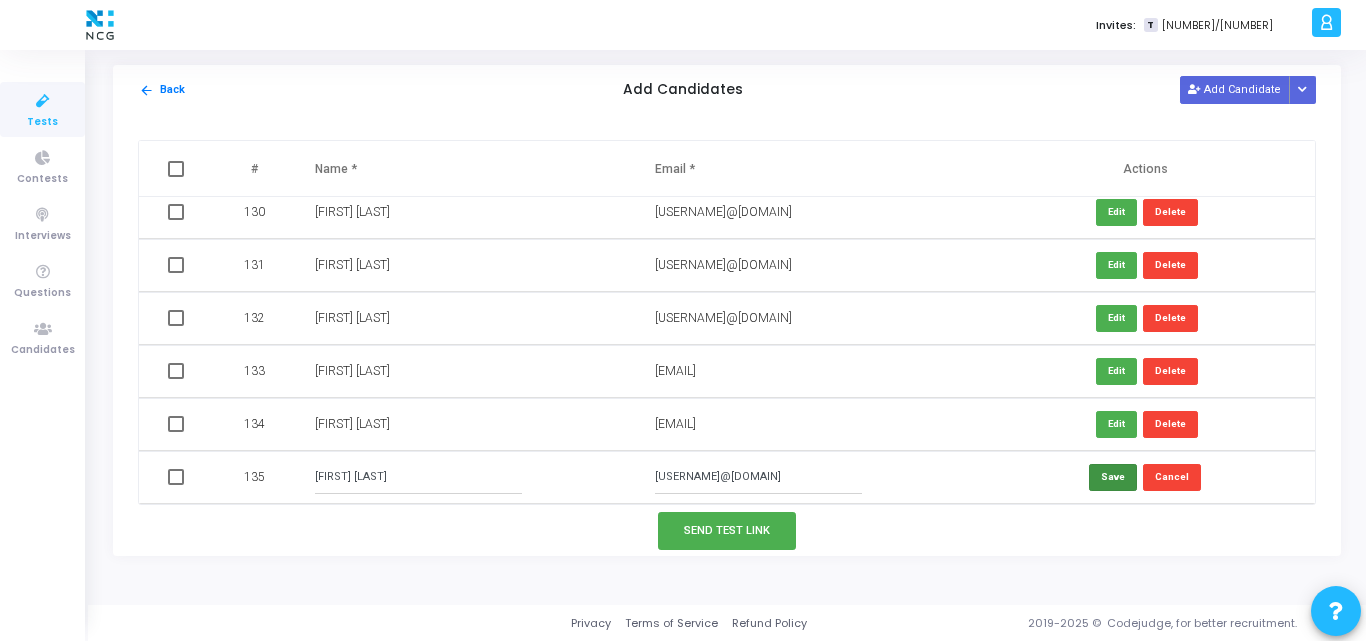 type on "[FIRST] [LAST]" 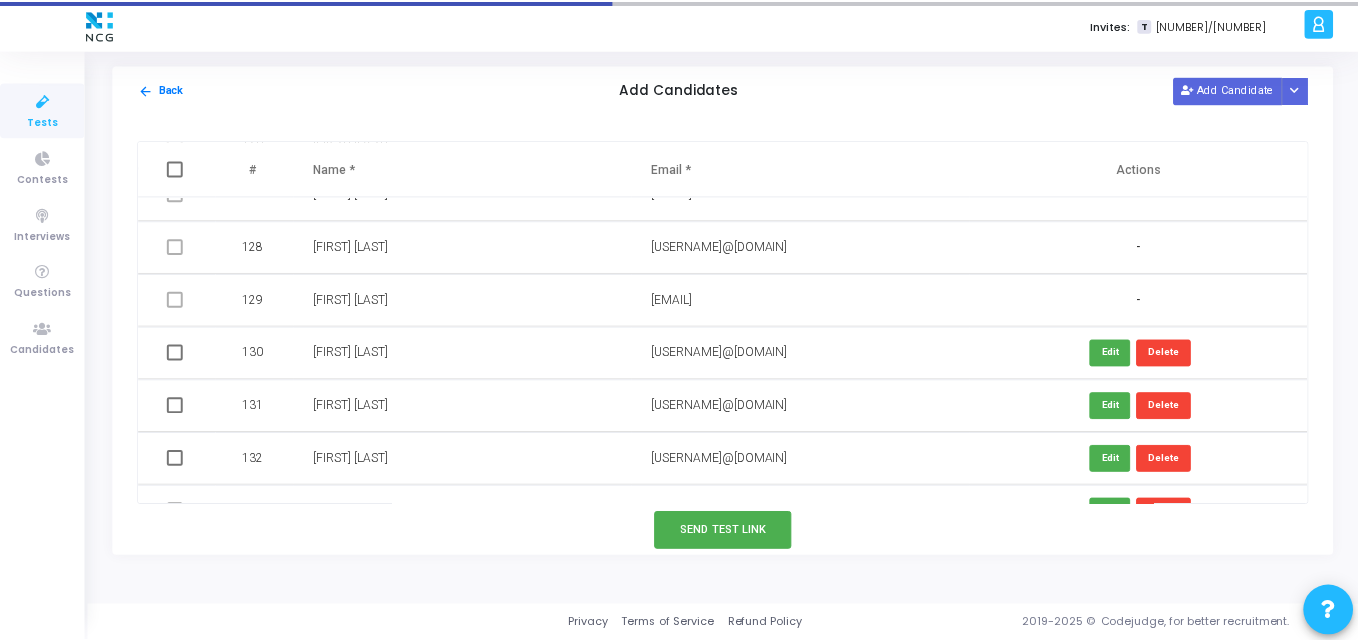 scroll, scrollTop: 6706, scrollLeft: 0, axis: vertical 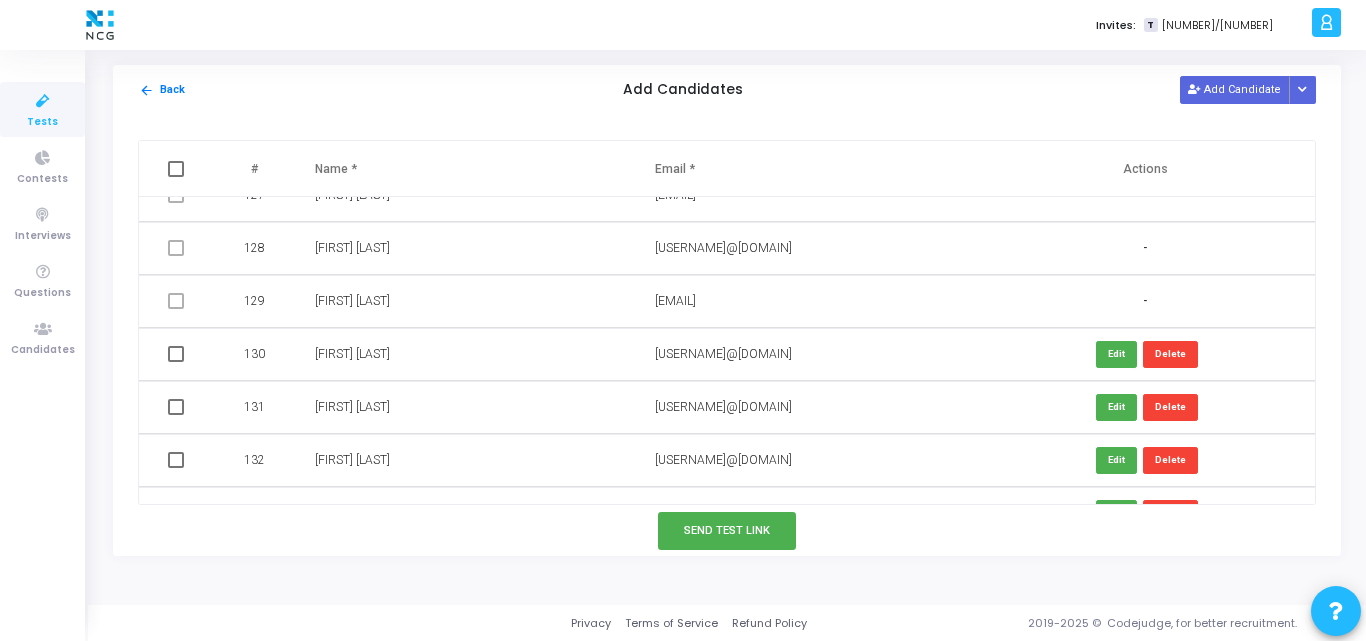 click at bounding box center [176, 354] 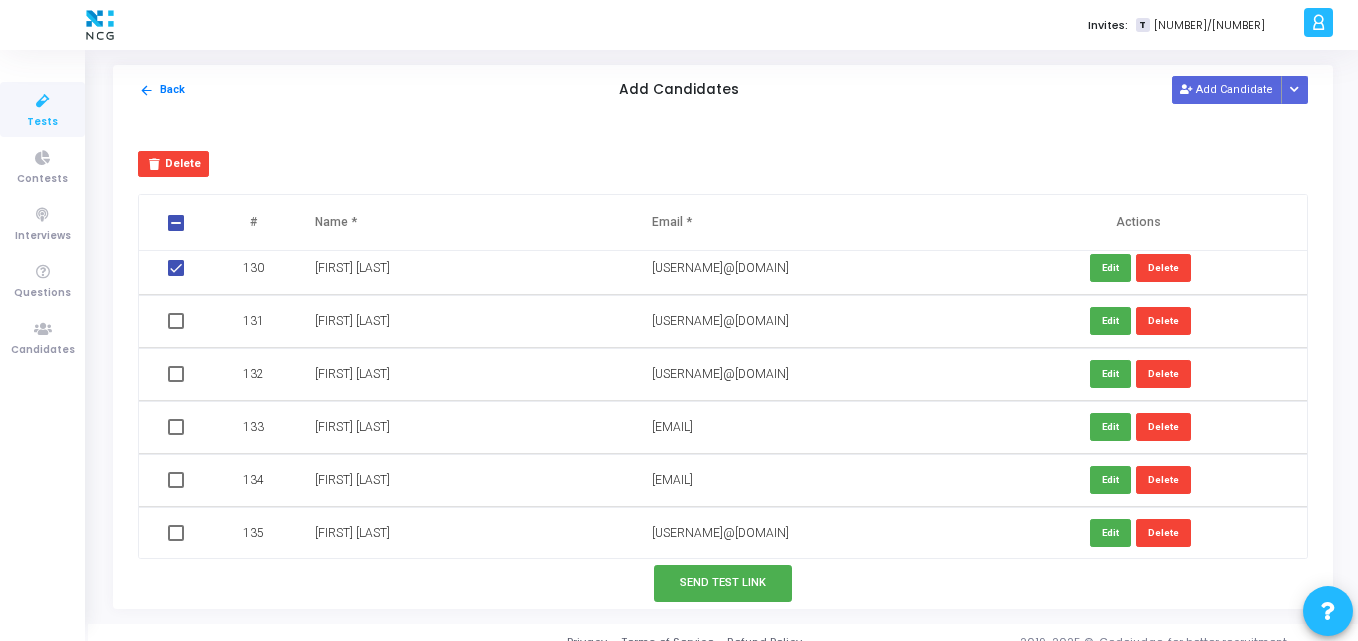 scroll, scrollTop: 6847, scrollLeft: 0, axis: vertical 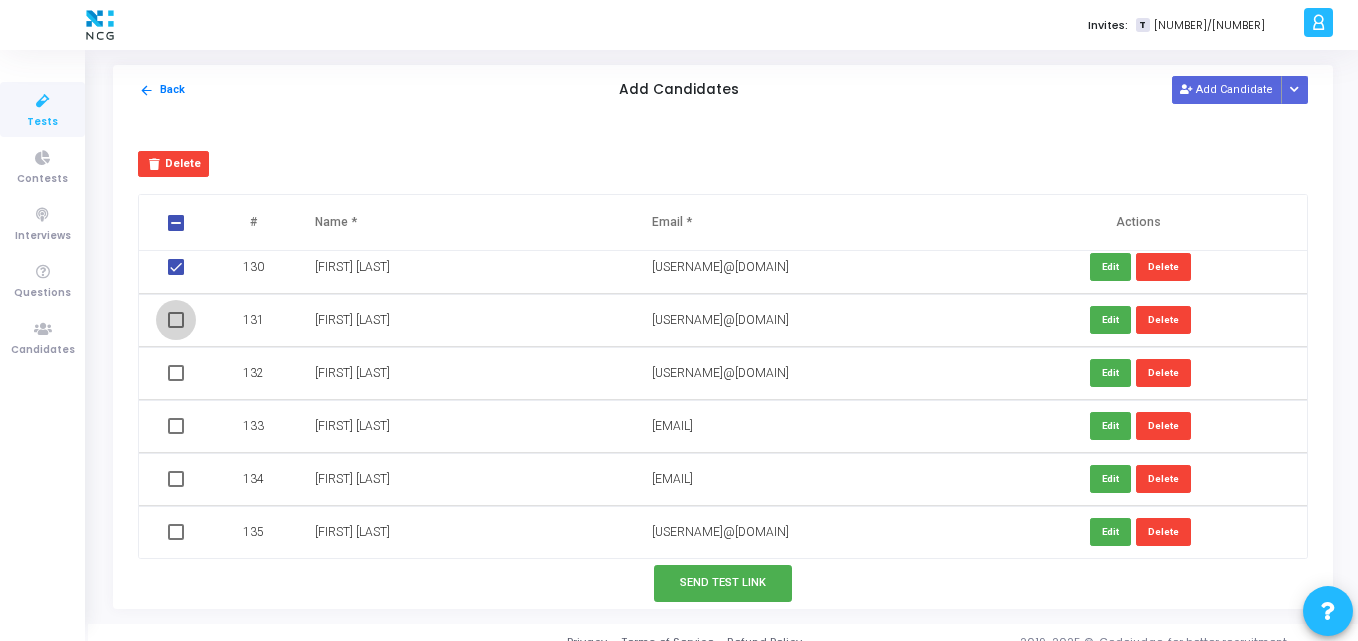 click at bounding box center [176, 320] 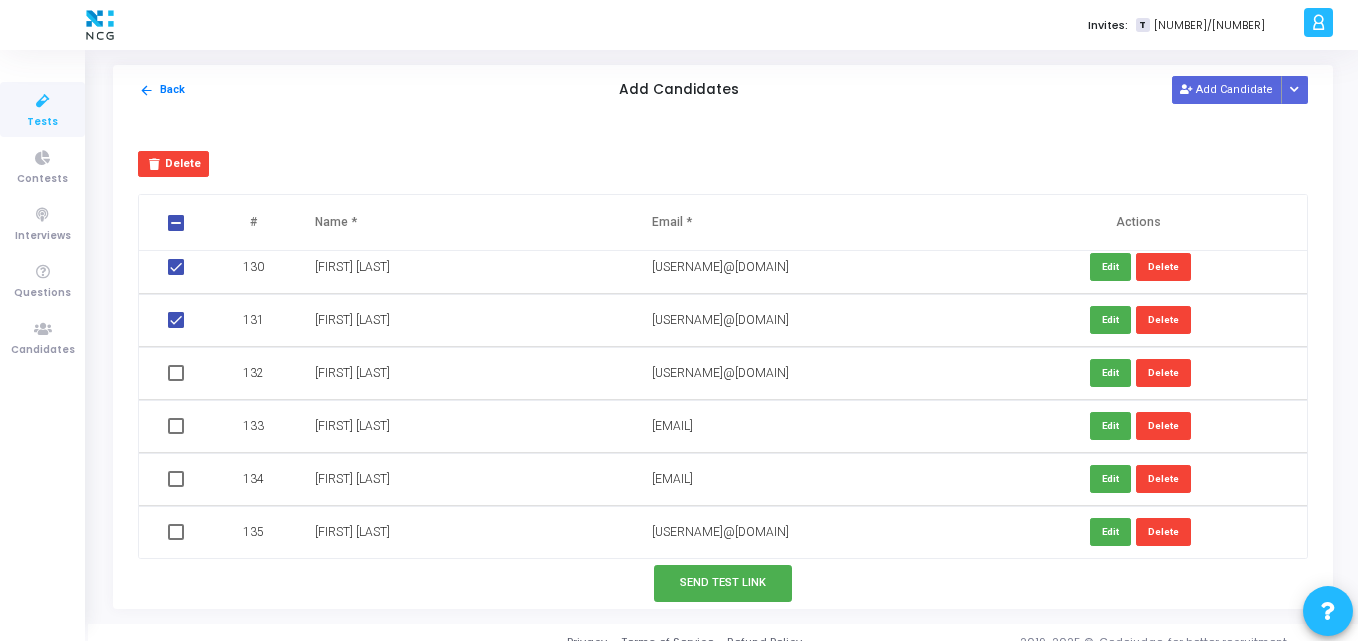 click at bounding box center [176, 373] 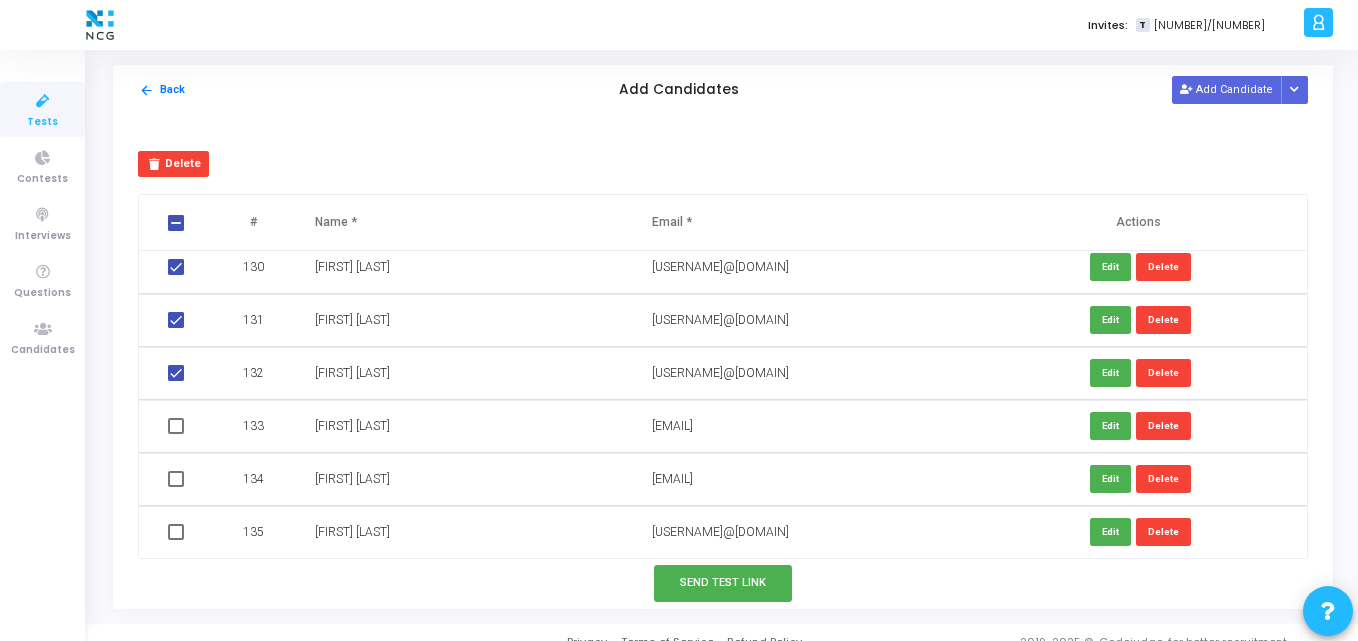 scroll, scrollTop: 6848, scrollLeft: 0, axis: vertical 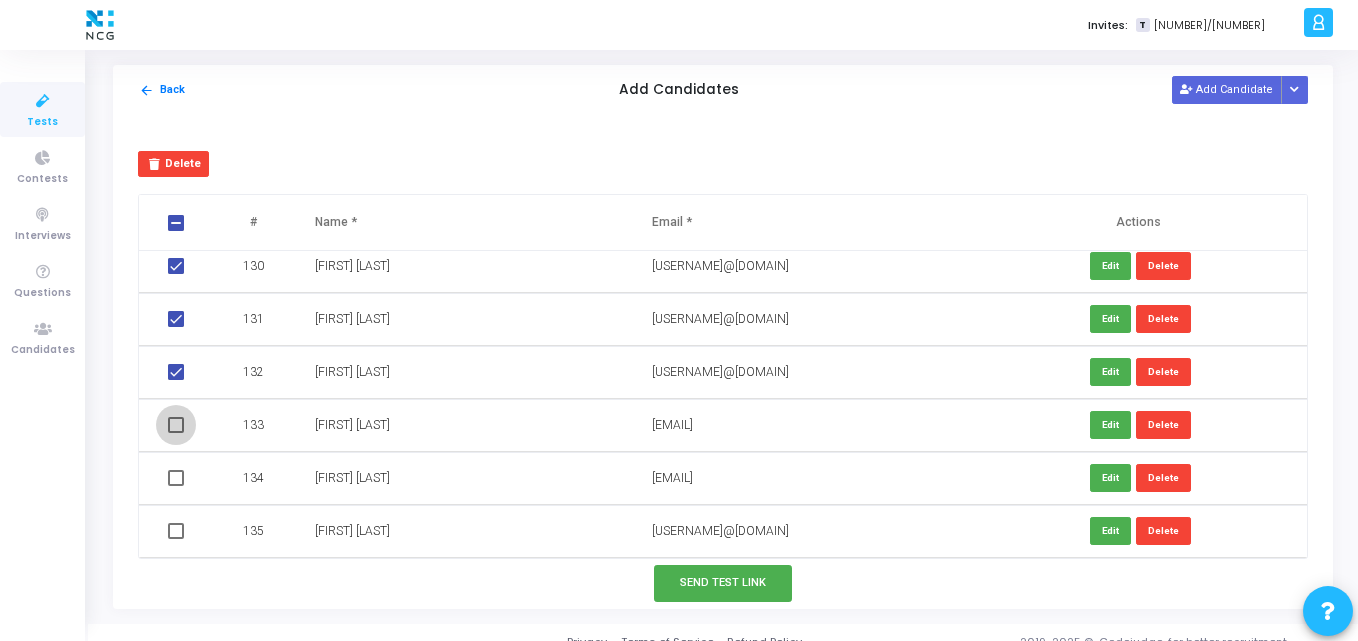 click at bounding box center [176, 425] 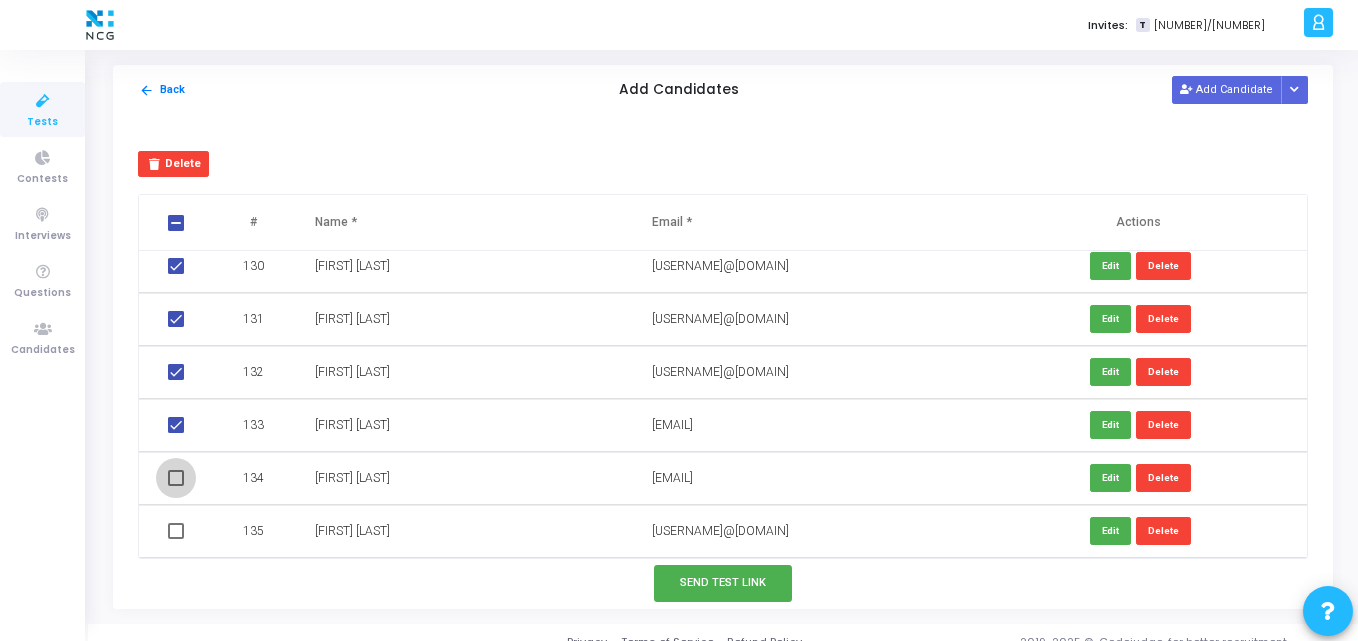 click at bounding box center [176, 478] 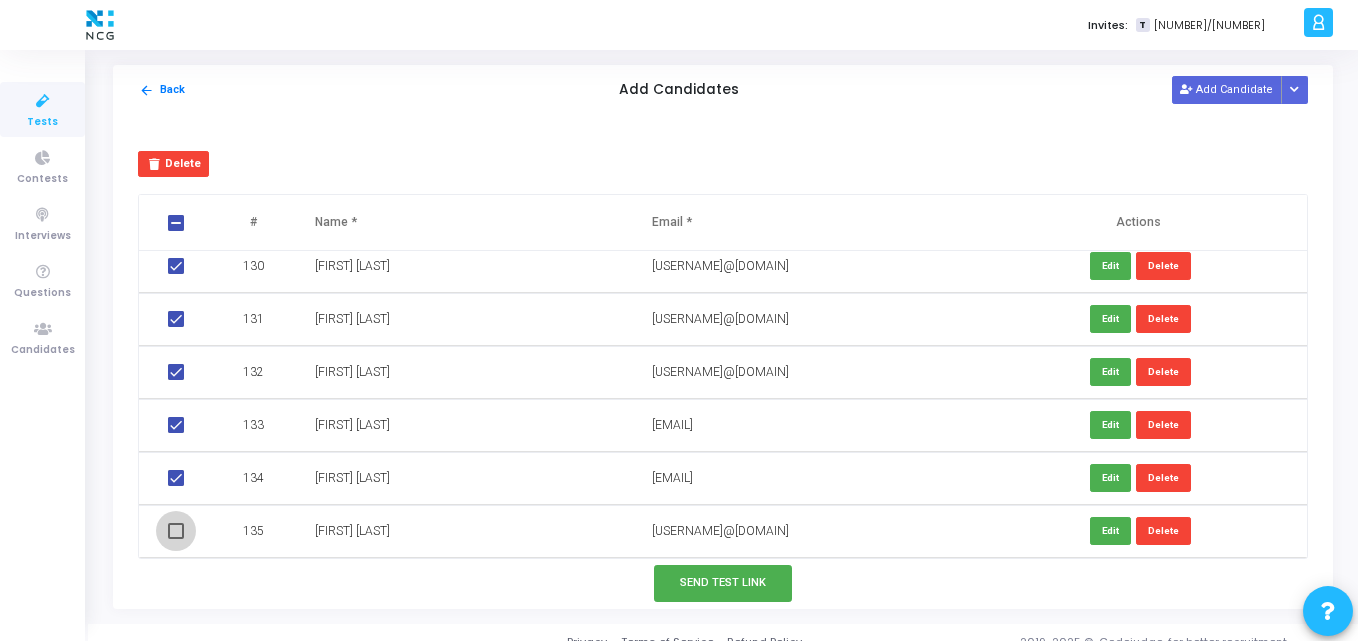 click at bounding box center (176, 531) 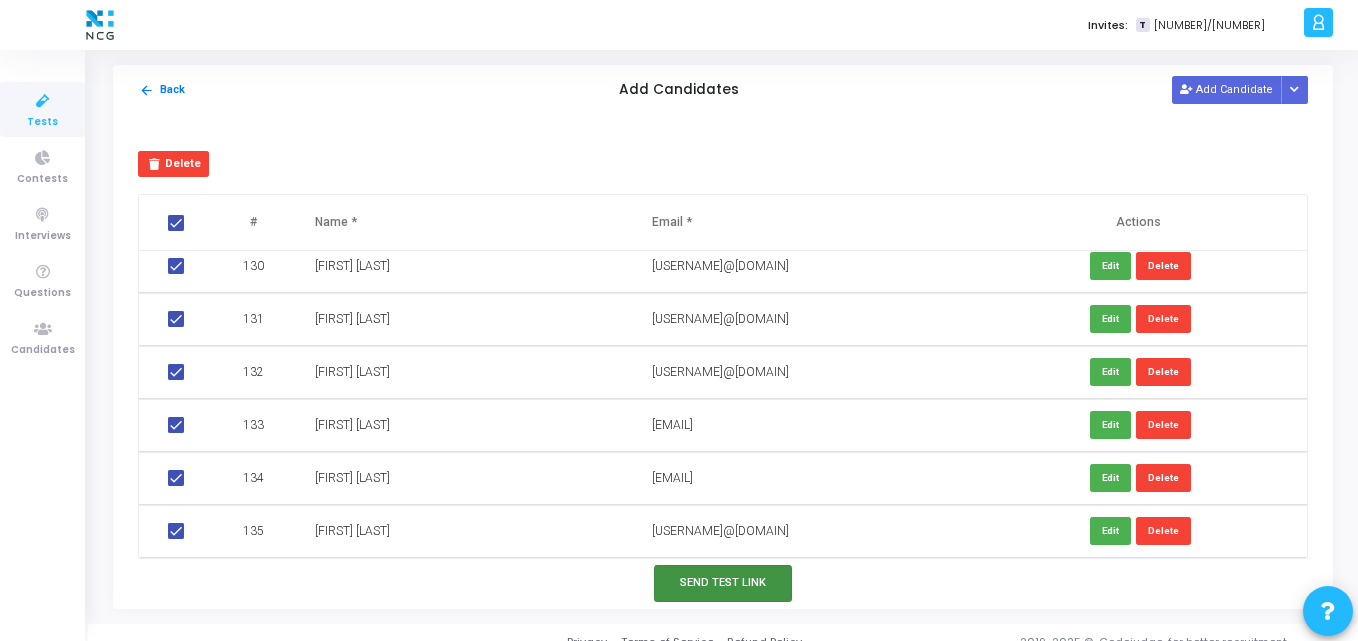 click on "Send Test Link" at bounding box center (723, 583) 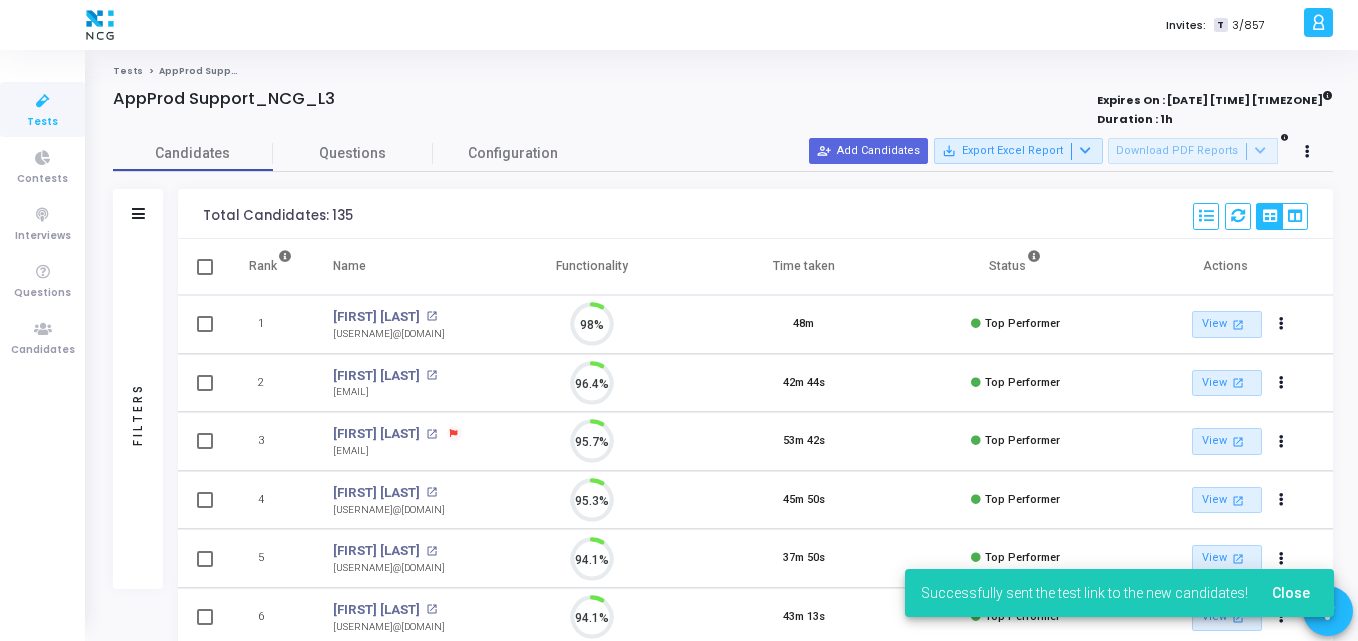 scroll, scrollTop: 9, scrollLeft: 9, axis: both 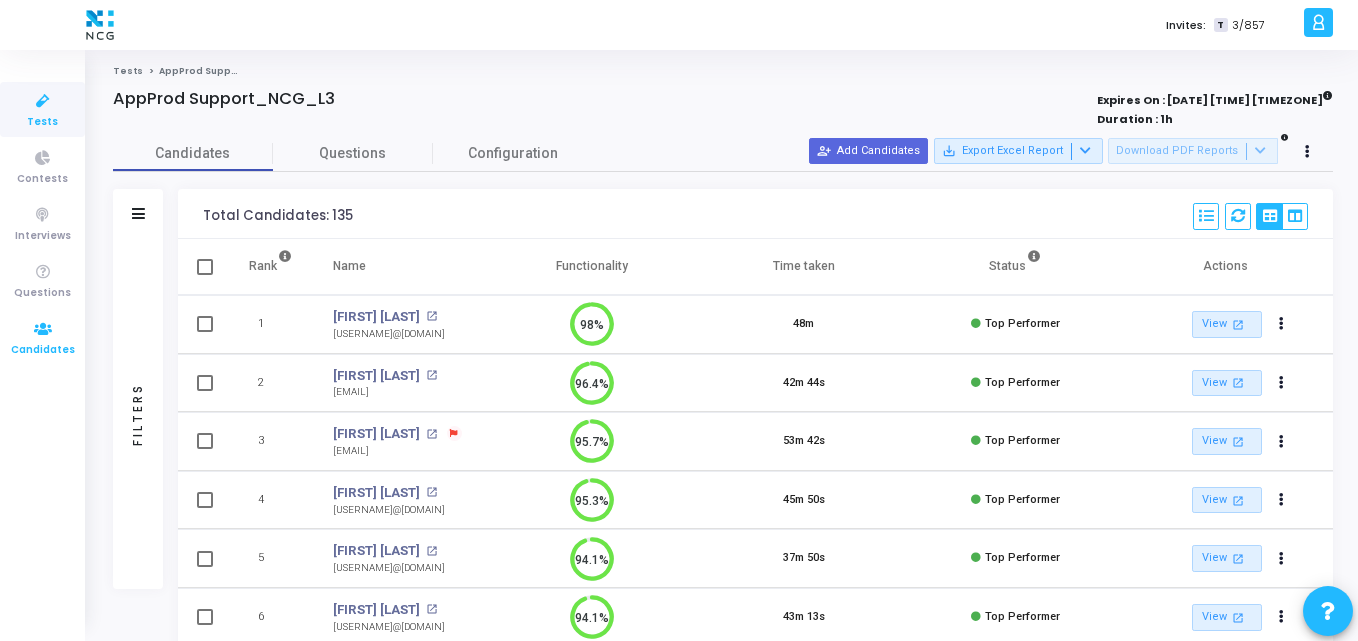 click at bounding box center (43, 329) 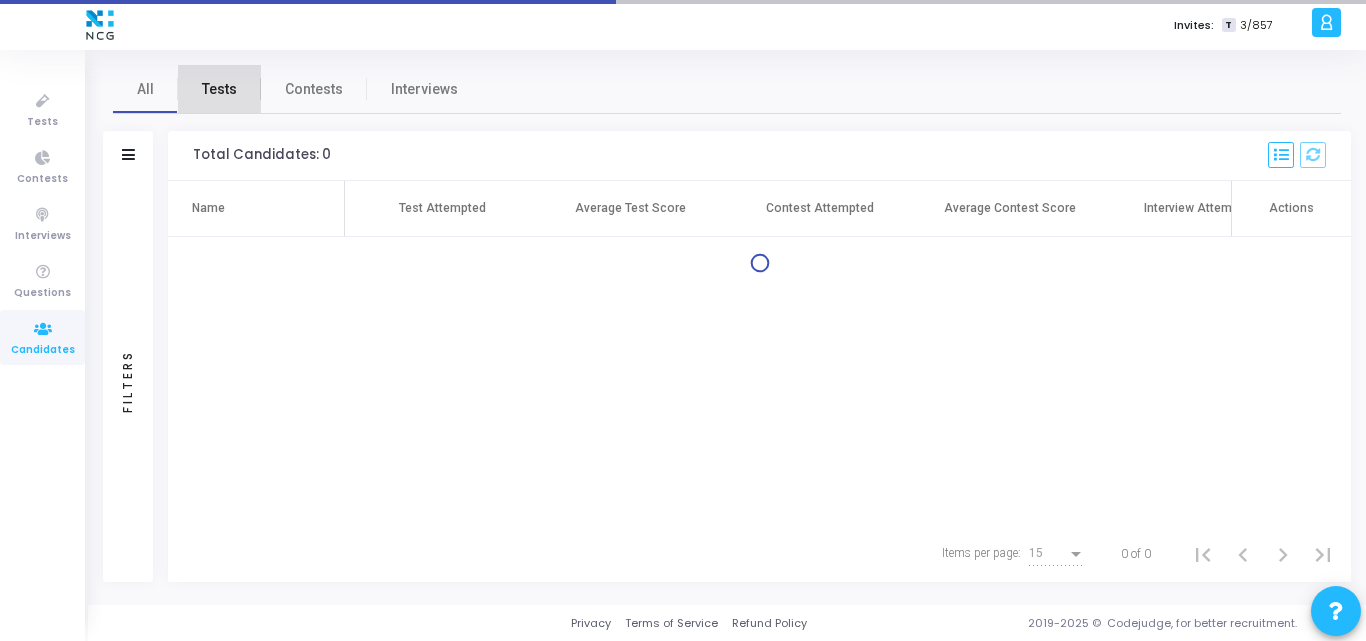 click on "Tests" at bounding box center (219, 89) 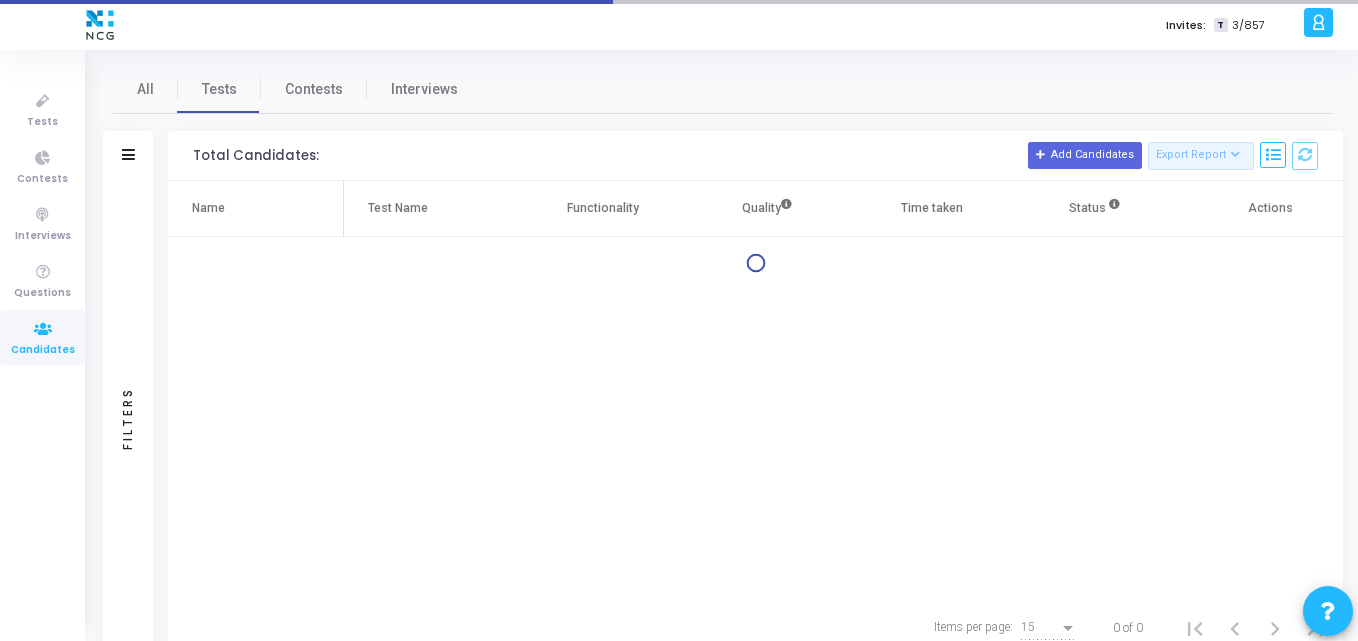 click on "Filters" 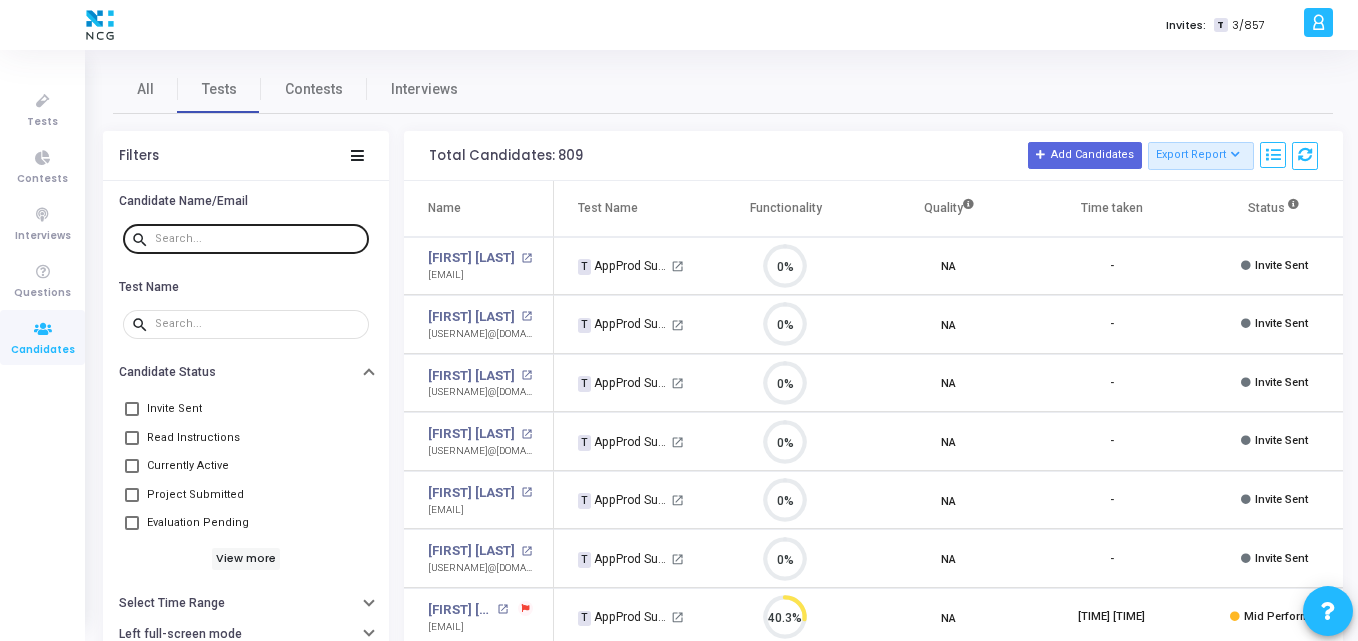 drag, startPoint x: 135, startPoint y: 156, endPoint x: 216, endPoint y: 236, distance: 113.84639 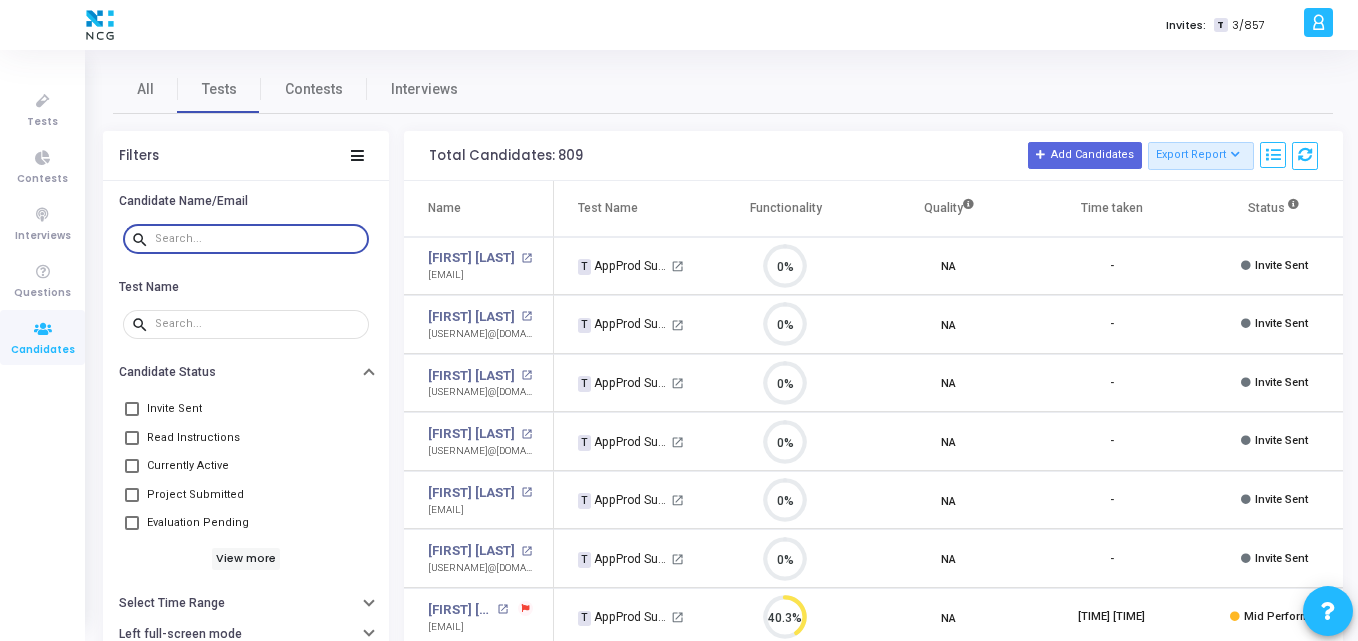 click at bounding box center [258, 239] 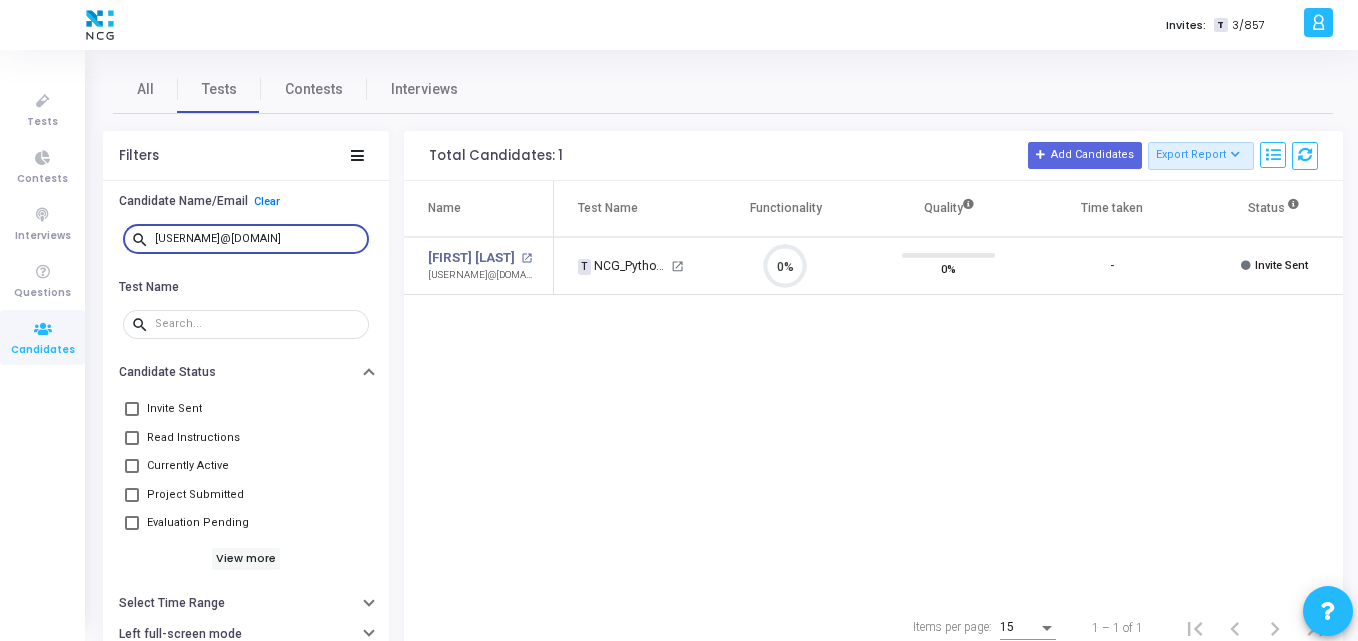 drag, startPoint x: 297, startPoint y: 242, endPoint x: 110, endPoint y: 250, distance: 187.17105 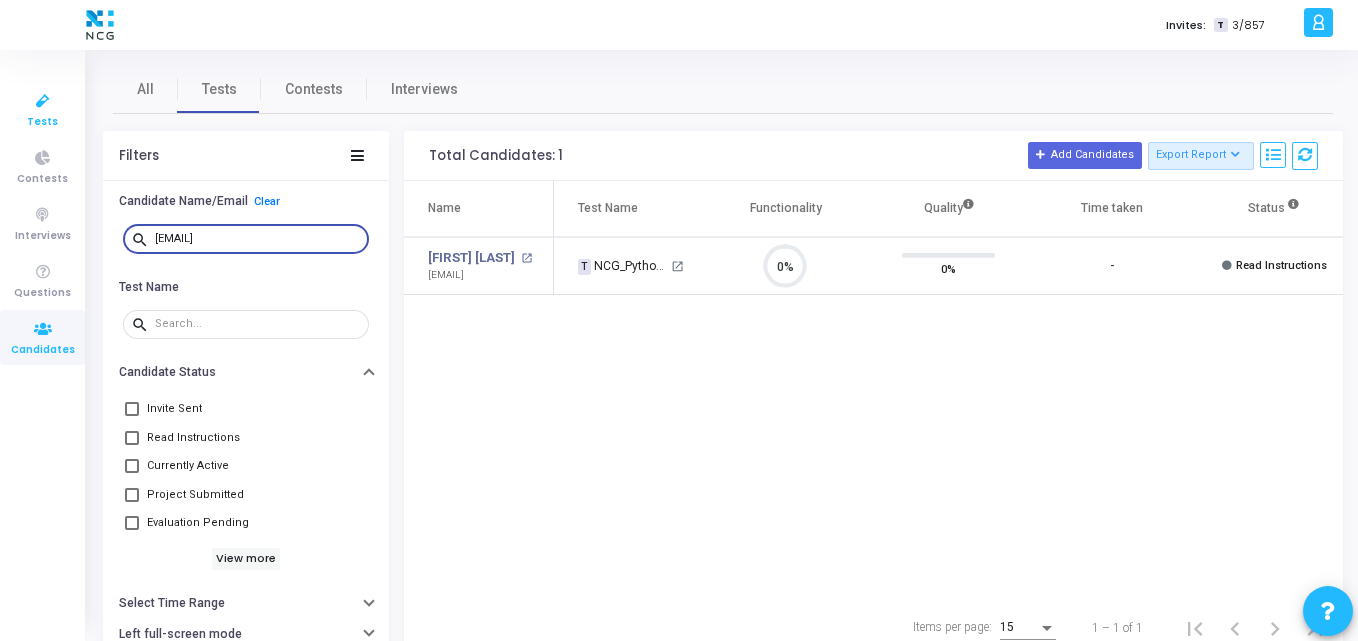 type on "[EMAIL]" 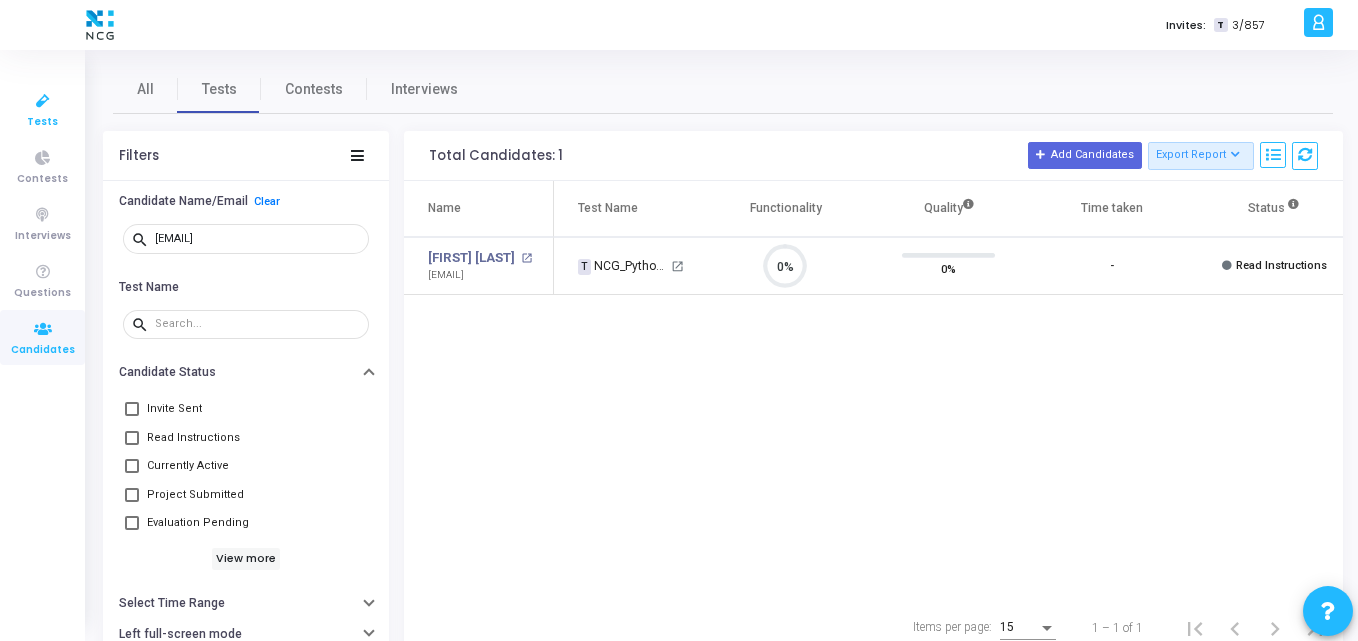 click on "Tests" at bounding box center [42, 122] 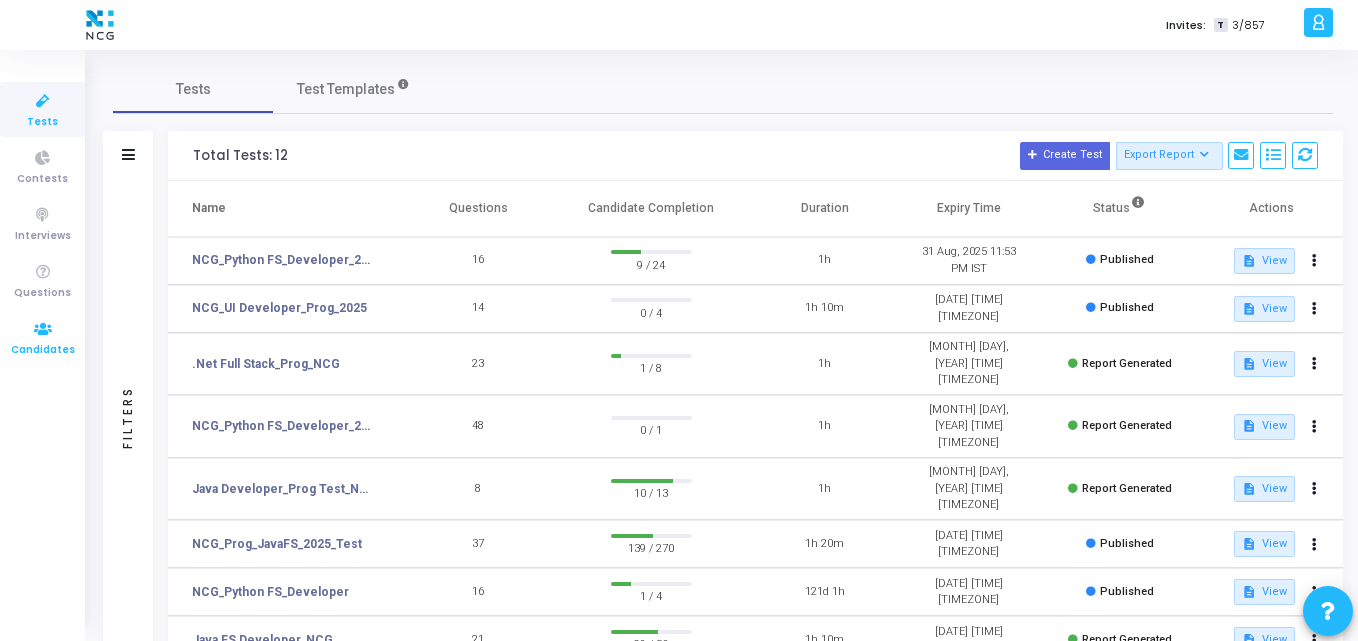 click on "Candidates" at bounding box center [43, 350] 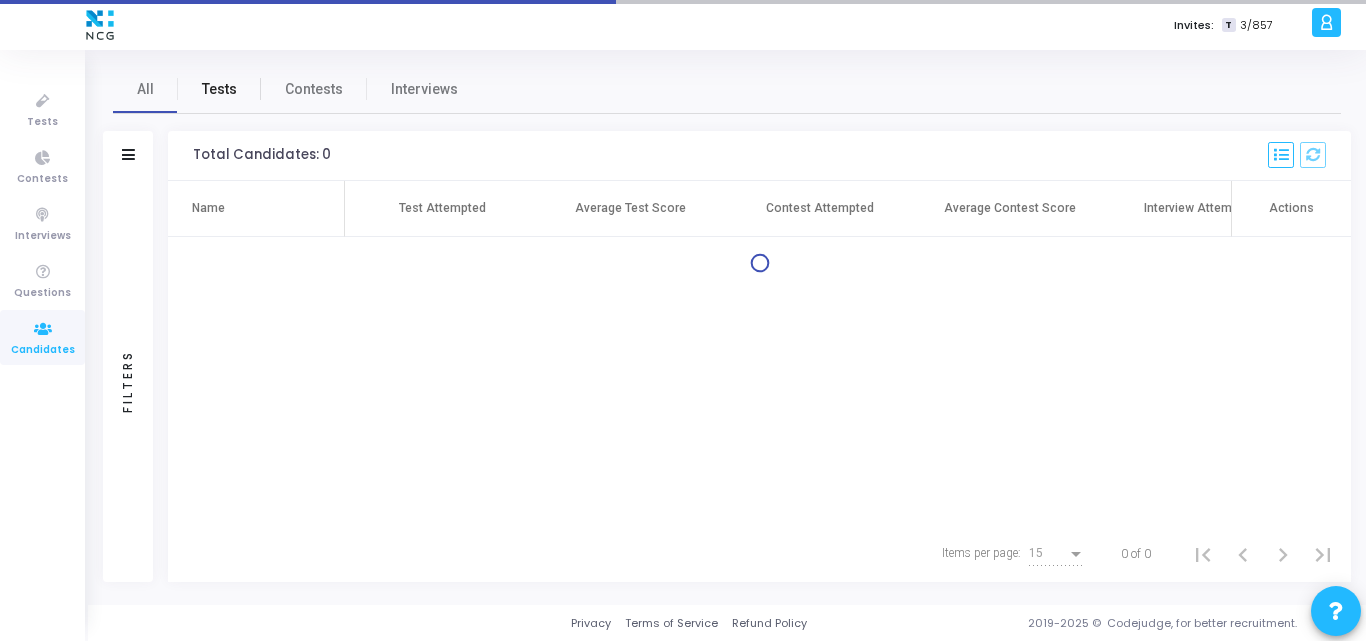 click on "Tests" at bounding box center [219, 89] 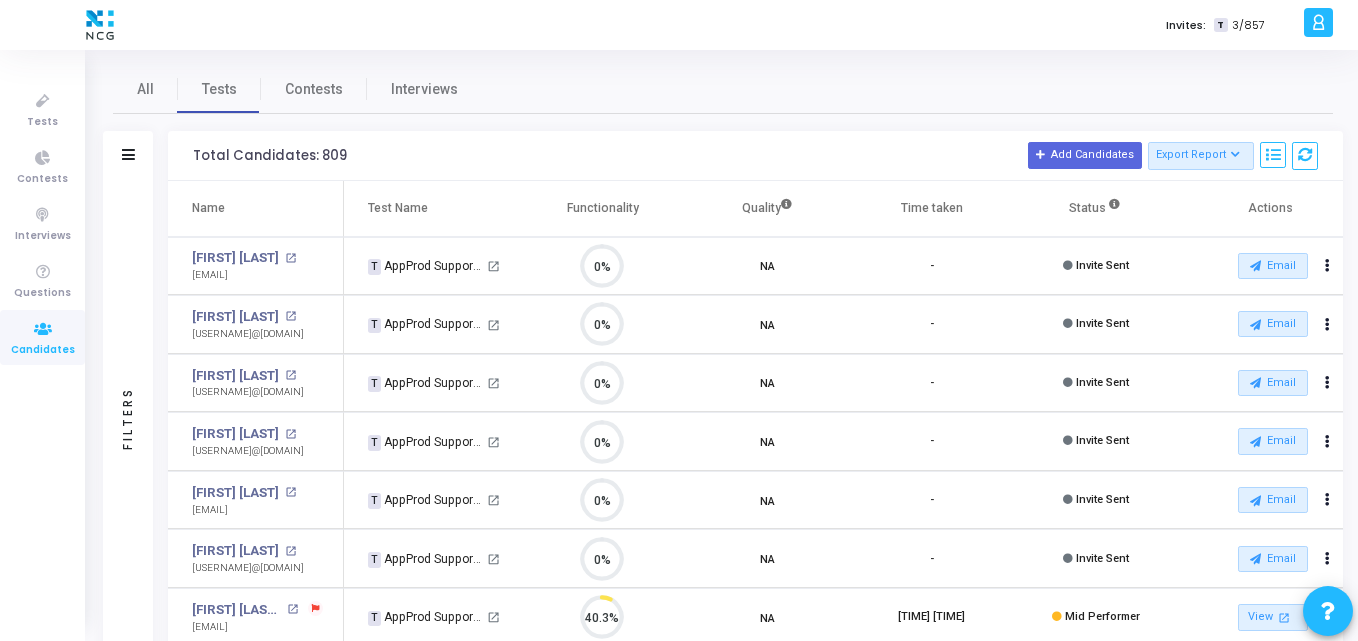 click on "Filters" 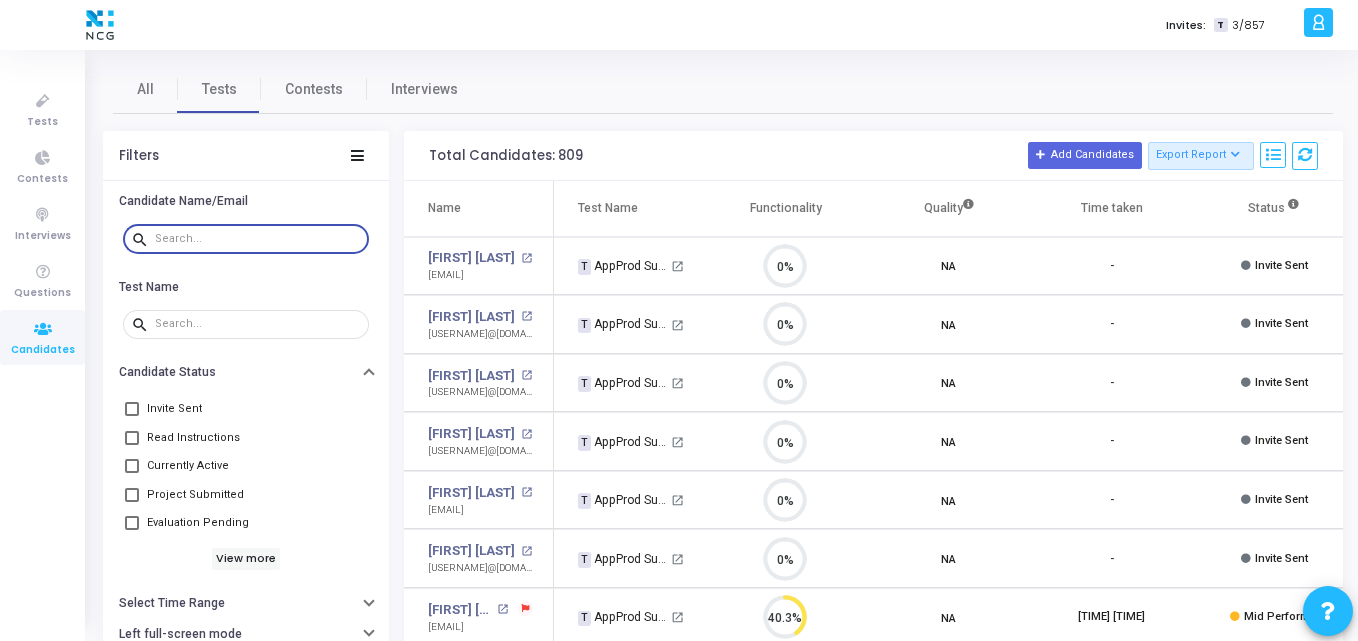click at bounding box center [258, 239] 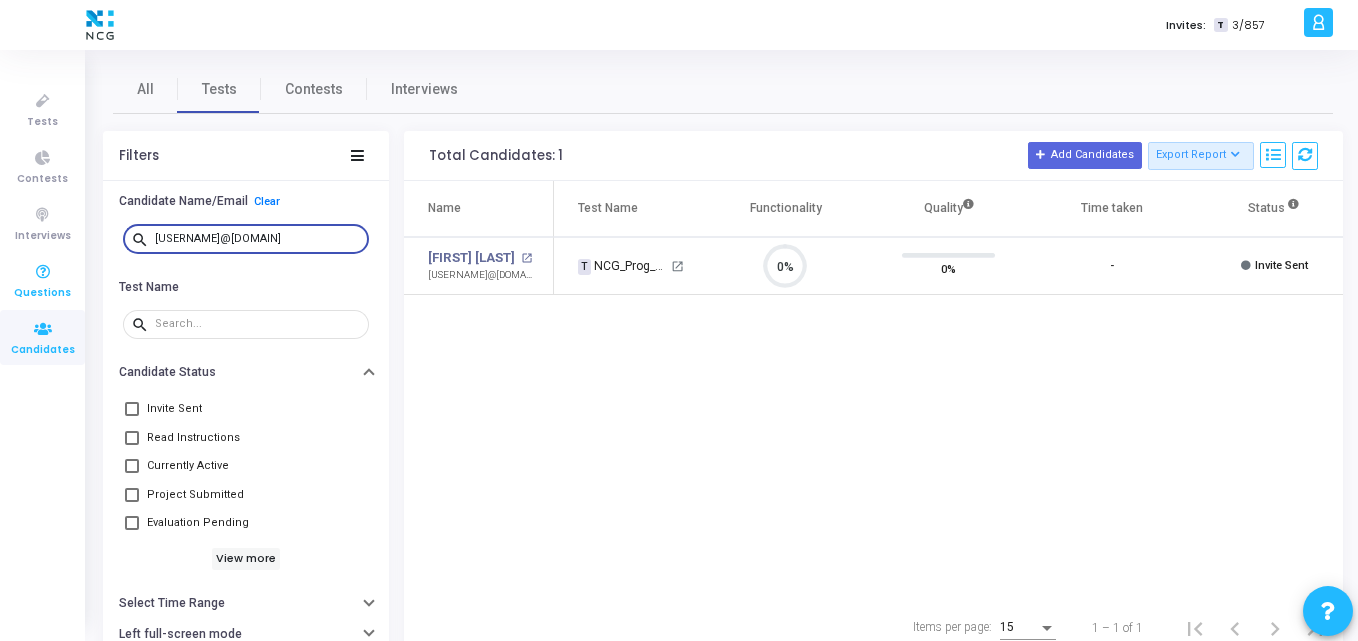 drag, startPoint x: 294, startPoint y: 238, endPoint x: 12, endPoint y: 258, distance: 282.70834 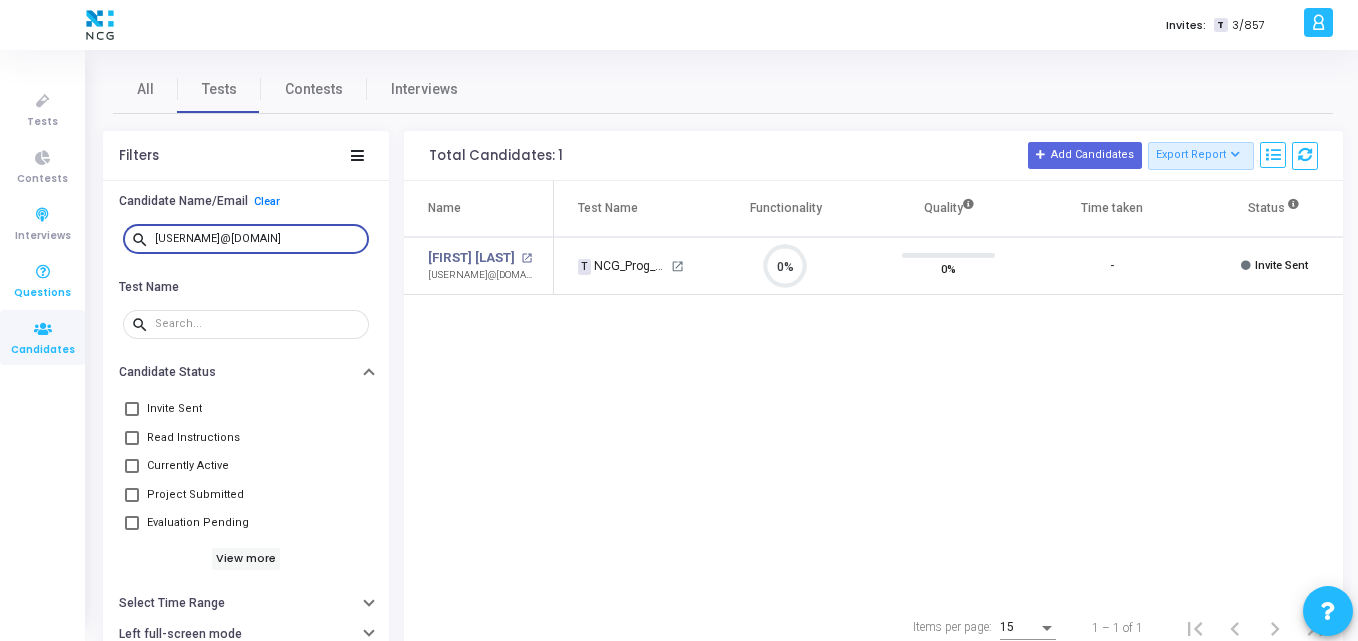 paste on "[EMAIL]" 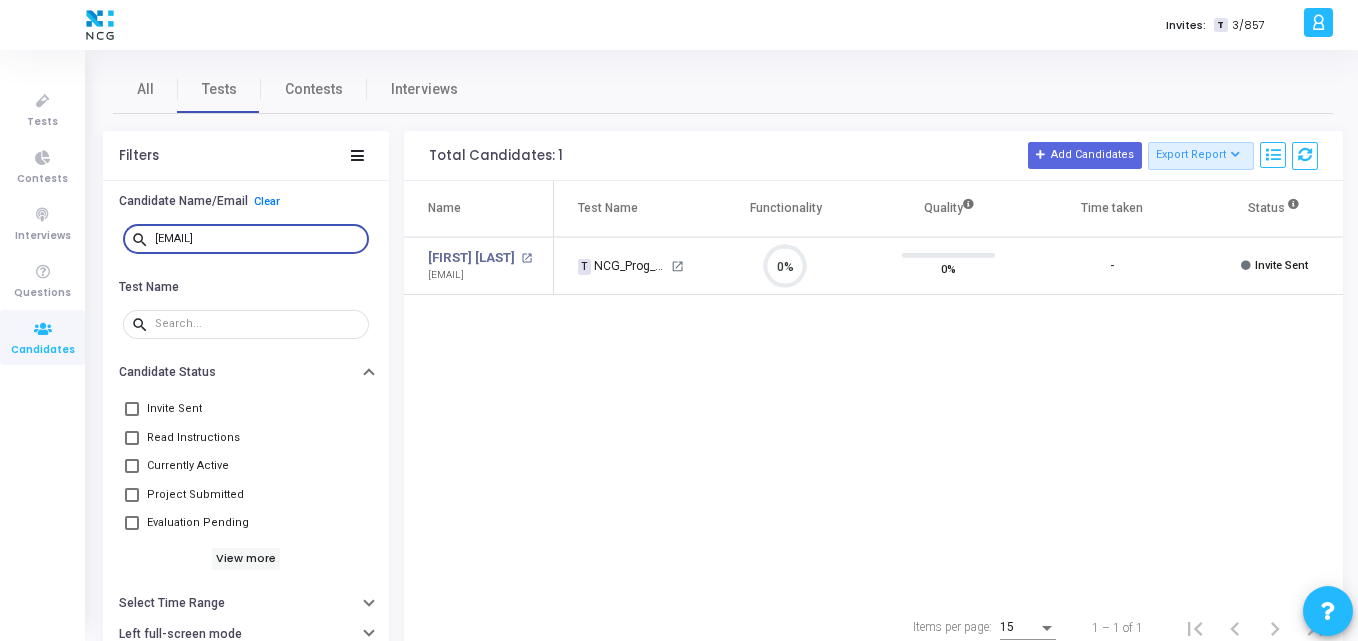 click on "[EMAIL]" at bounding box center [258, 239] 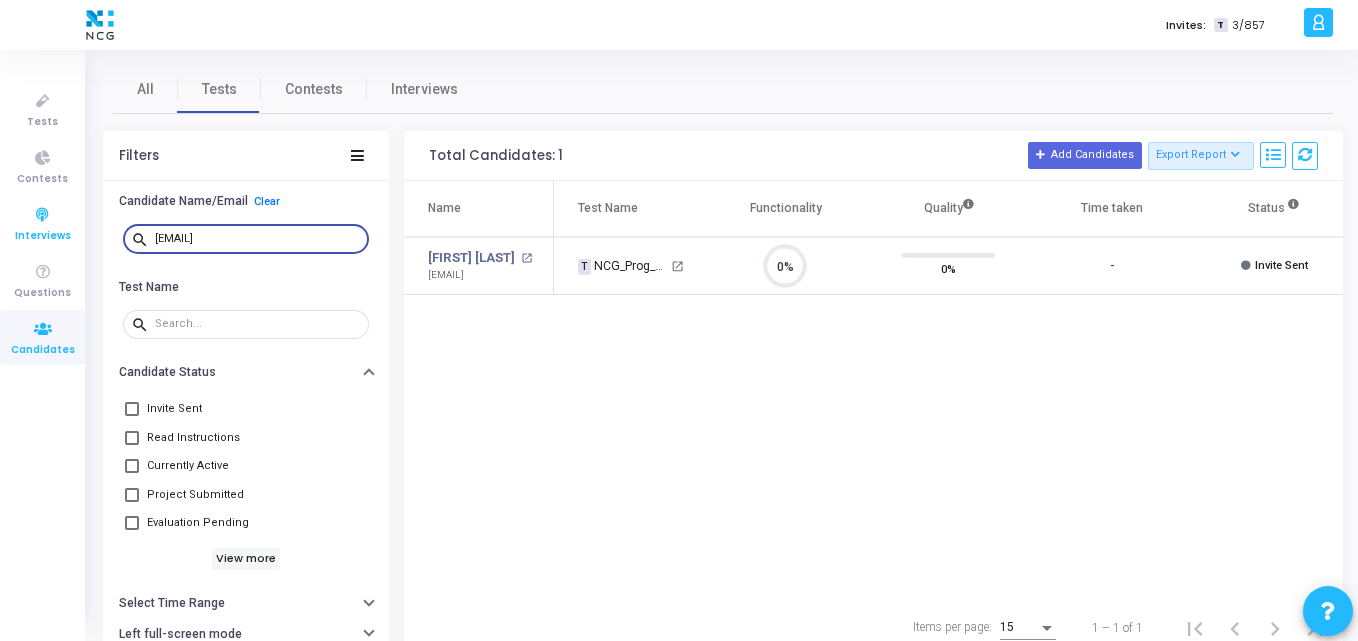 drag, startPoint x: 330, startPoint y: 243, endPoint x: 44, endPoint y: 225, distance: 286.5659 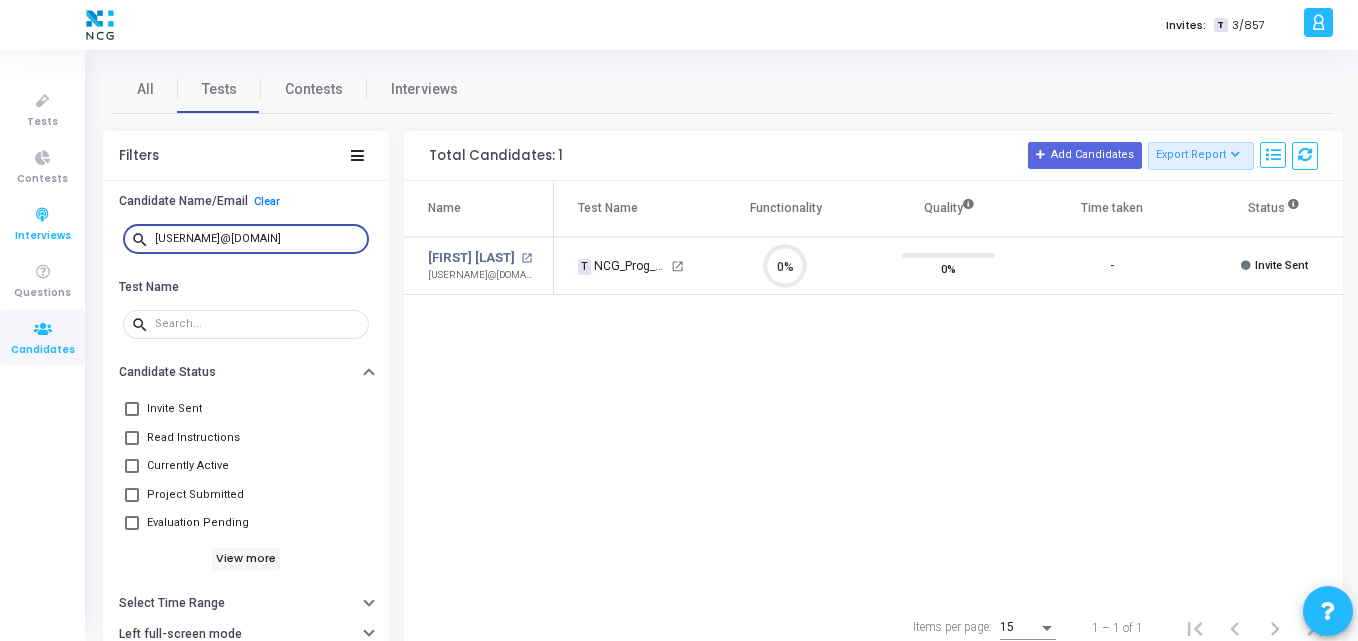 drag, startPoint x: 302, startPoint y: 239, endPoint x: 41, endPoint y: 226, distance: 261.32355 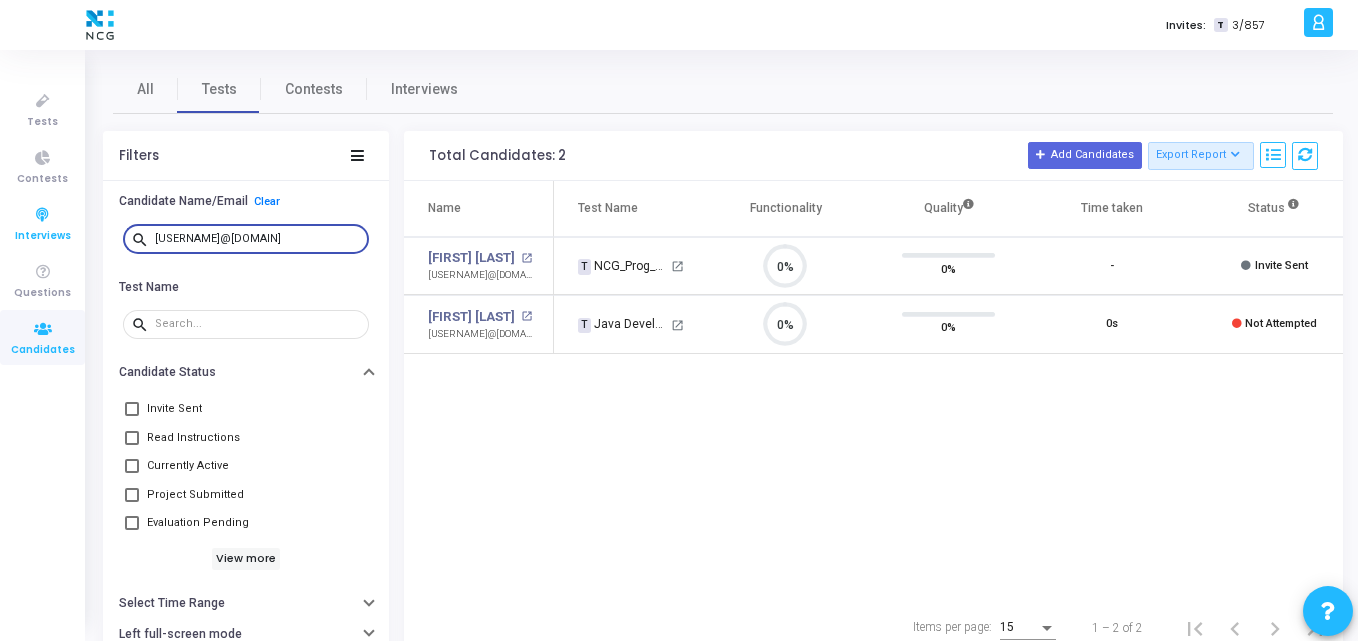 drag, startPoint x: 339, startPoint y: 237, endPoint x: 81, endPoint y: 250, distance: 258.3273 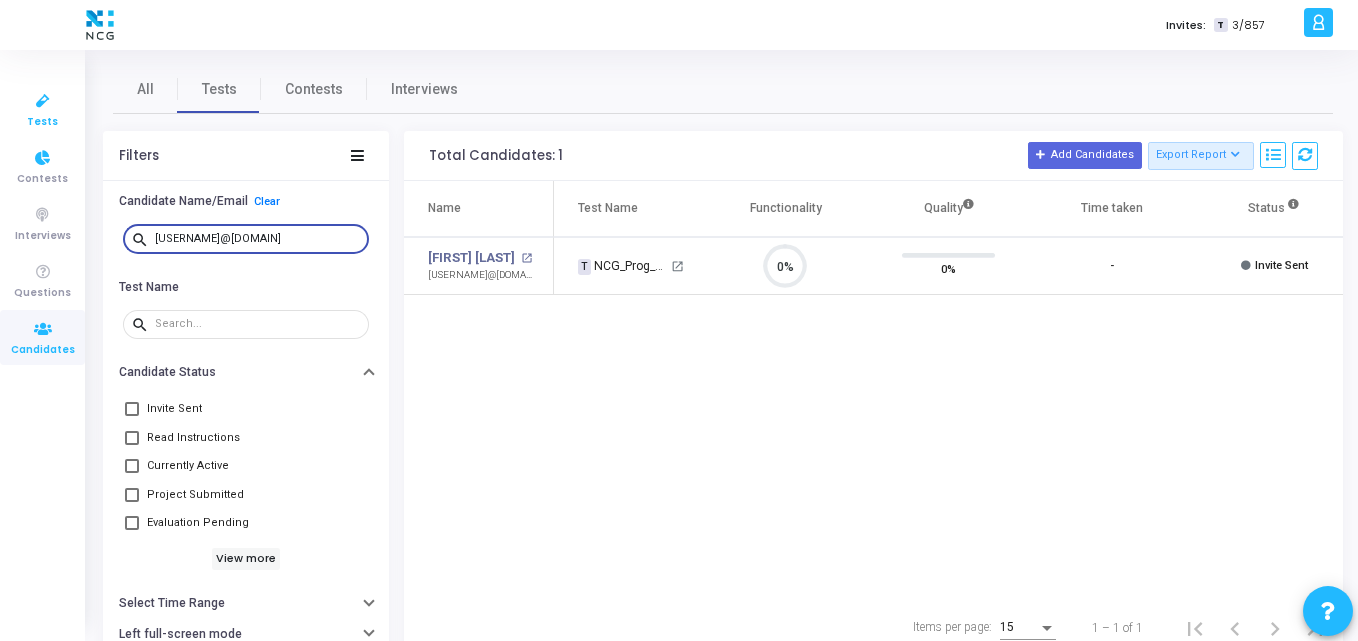 type on "[USERNAME]@[DOMAIN]" 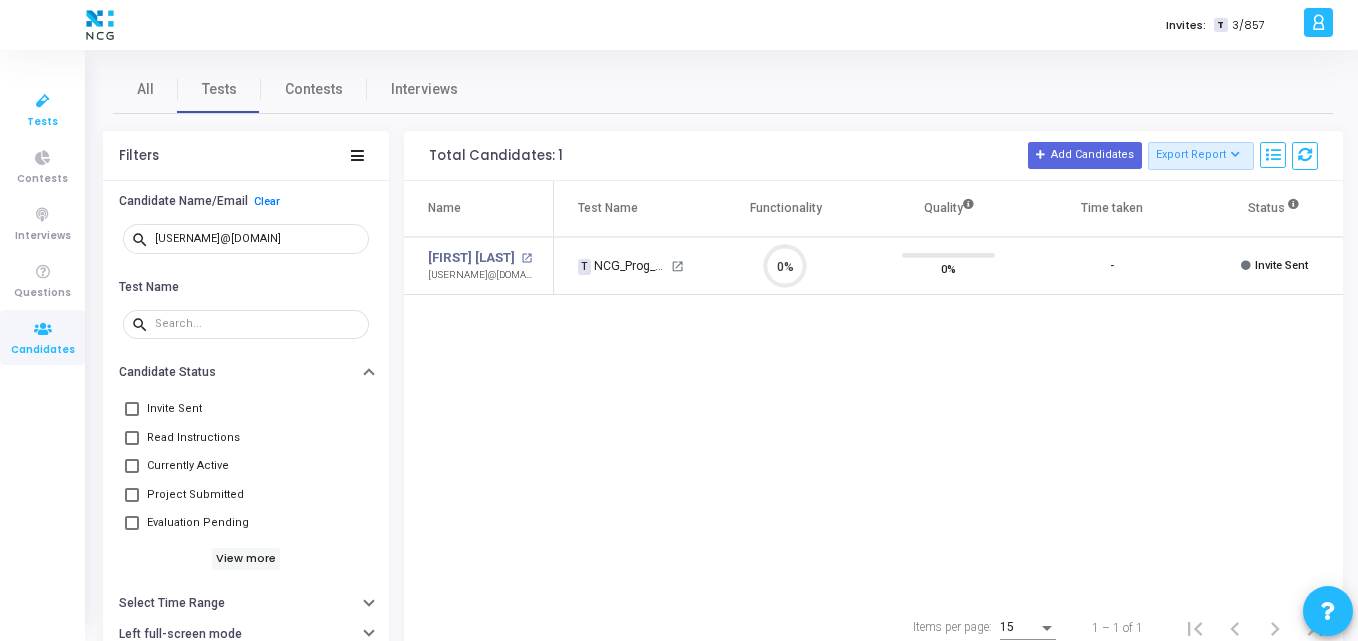 click at bounding box center (43, 101) 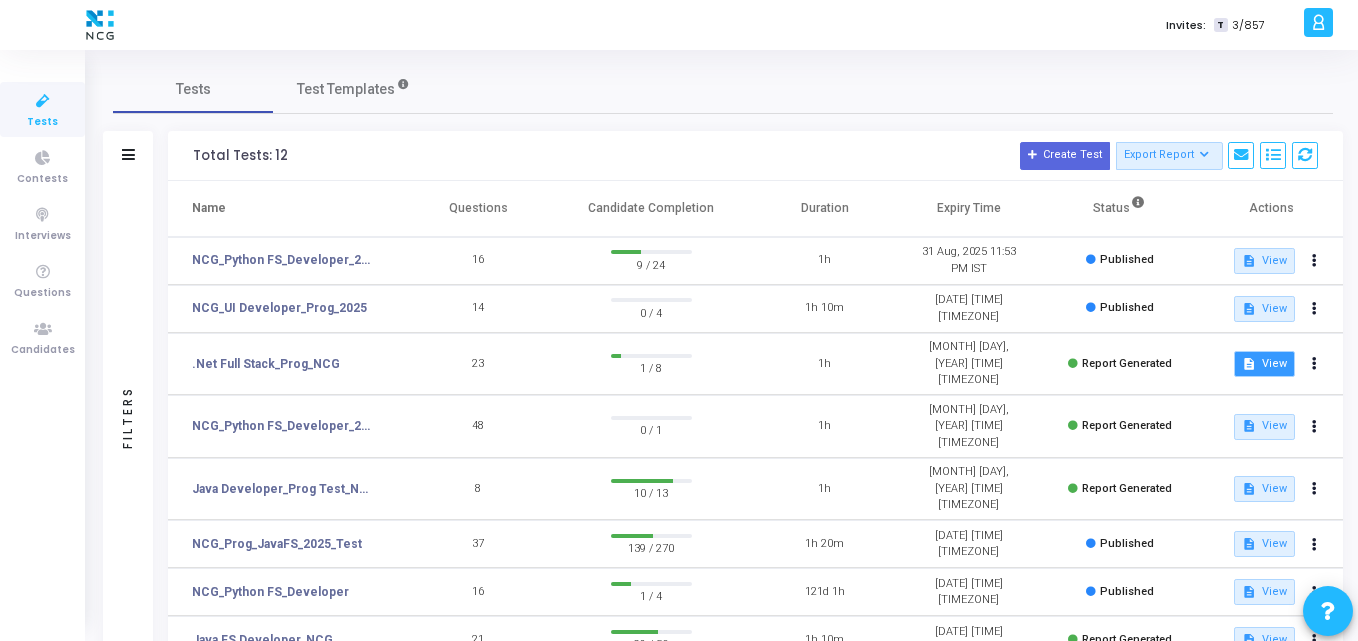 click on "description  View" 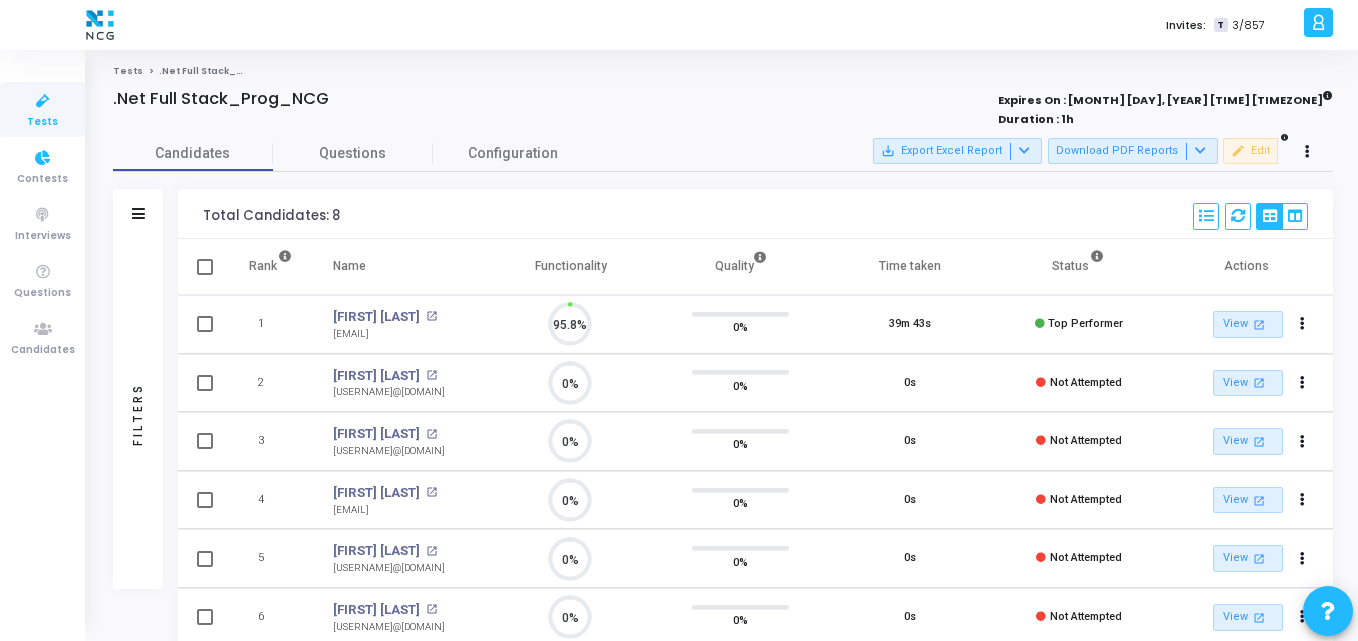 scroll, scrollTop: 9, scrollLeft: 9, axis: both 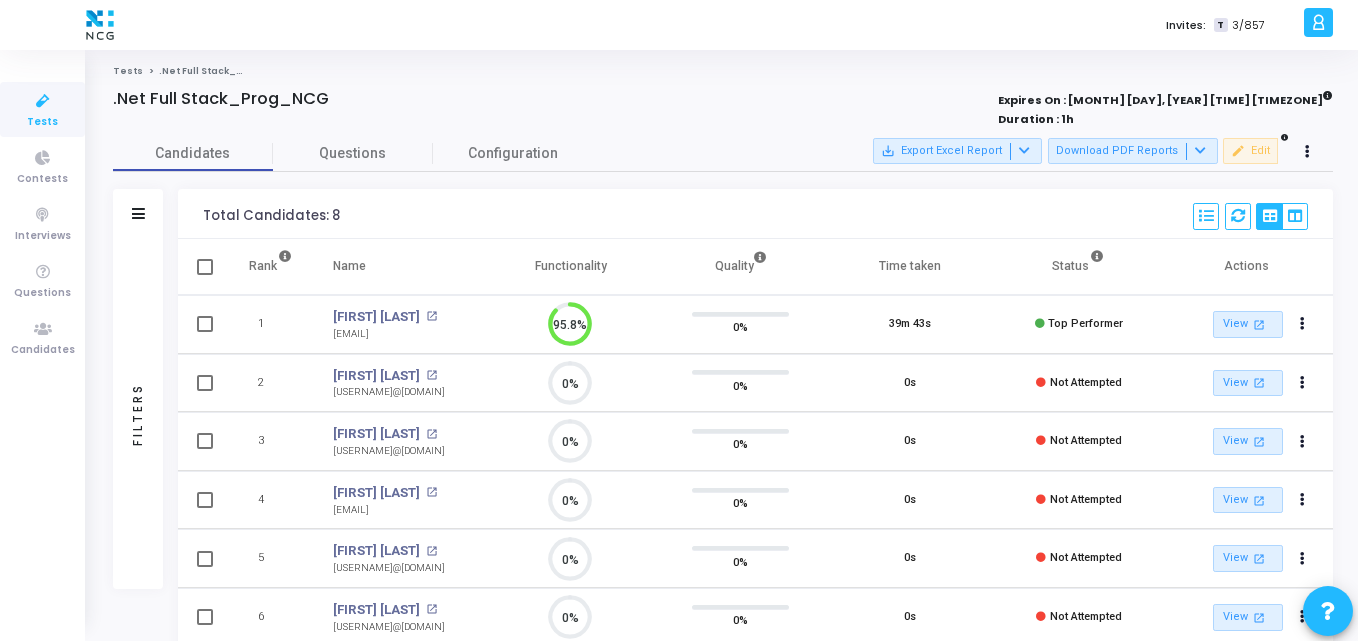 click on "Tests" at bounding box center [42, 122] 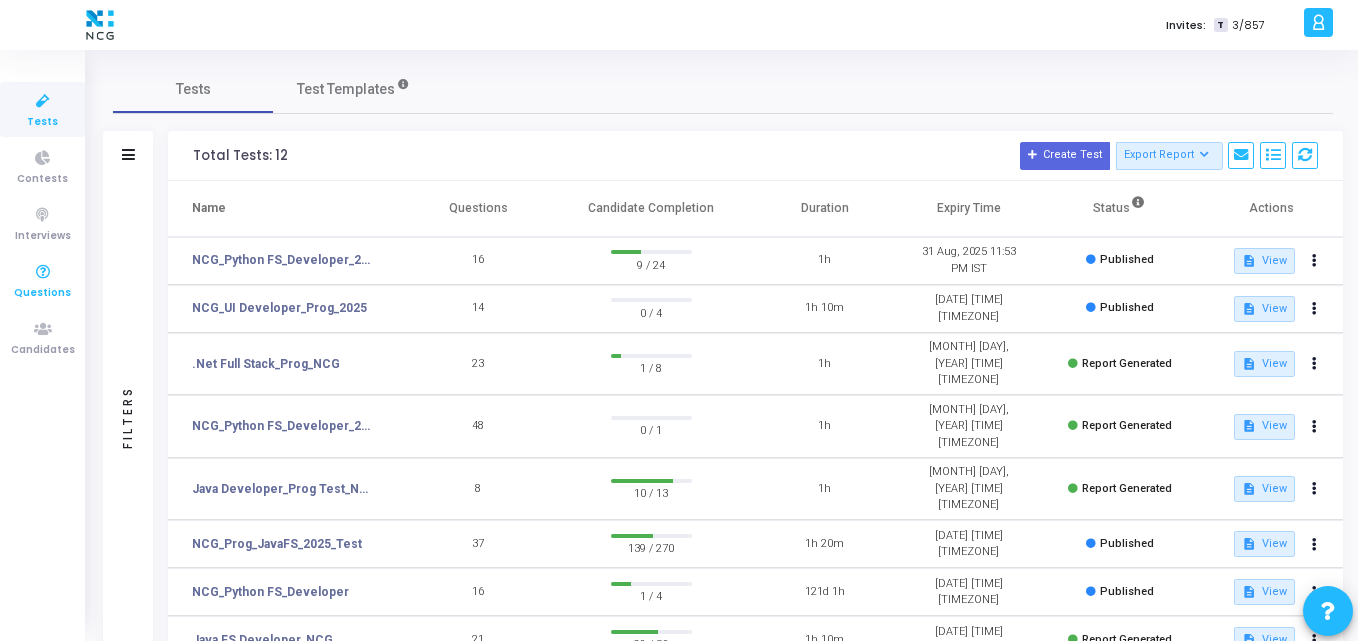 click on "Questions" at bounding box center (42, 280) 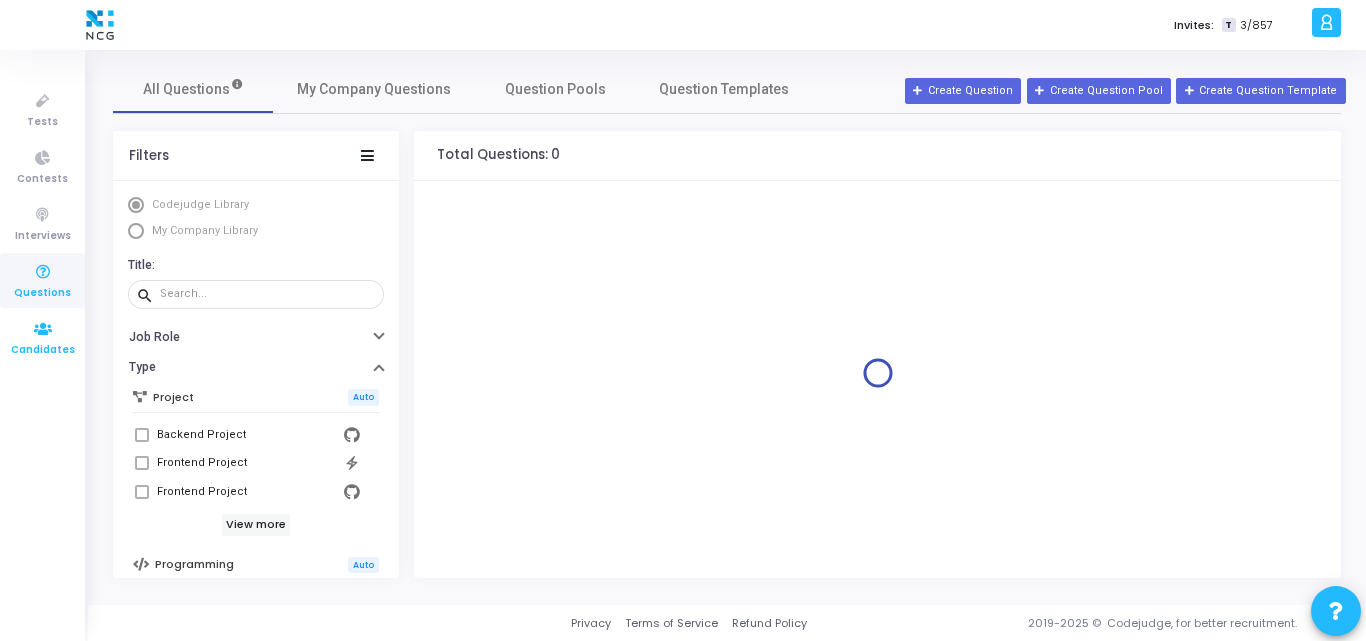 click on "Candidates" at bounding box center [42, 337] 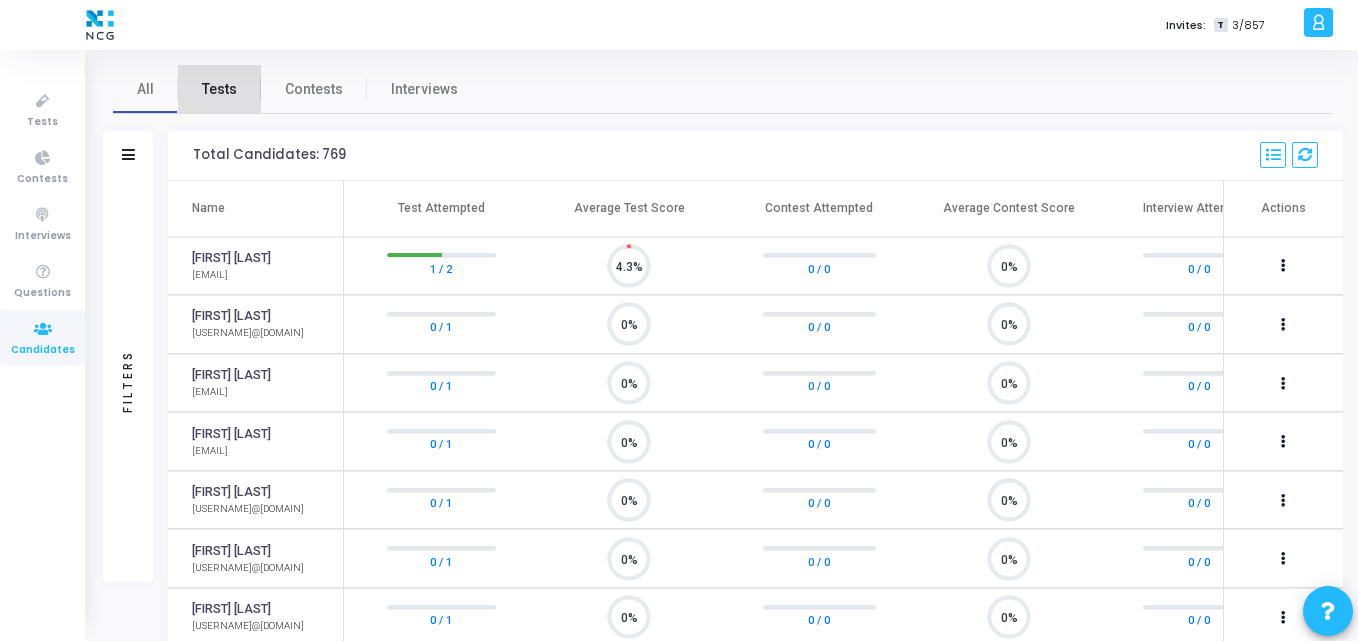 click on "Tests" at bounding box center [219, 89] 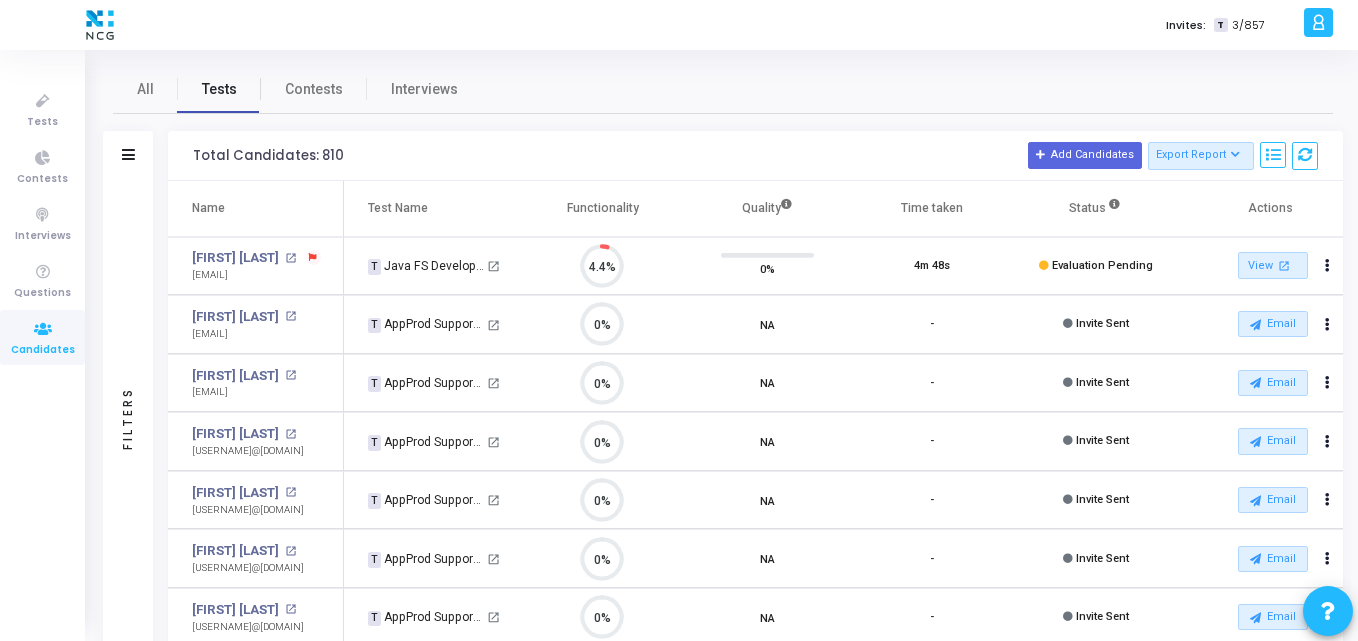 scroll, scrollTop: 9, scrollLeft: 9, axis: both 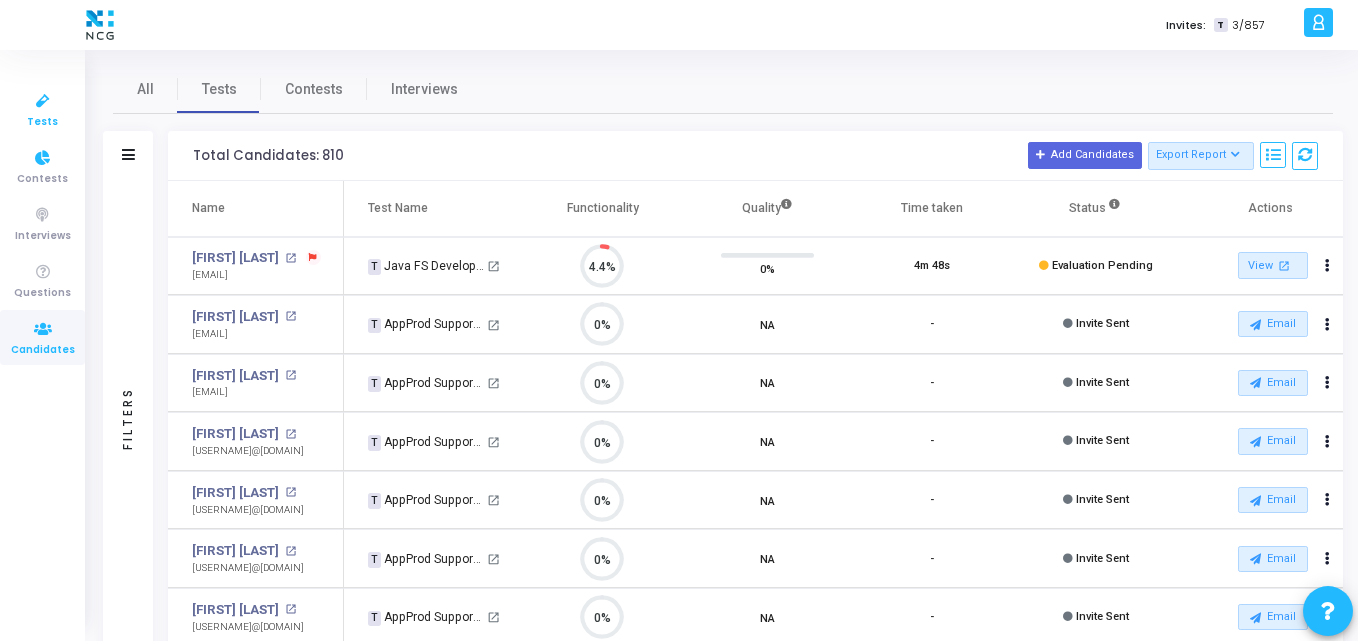 click at bounding box center (43, 101) 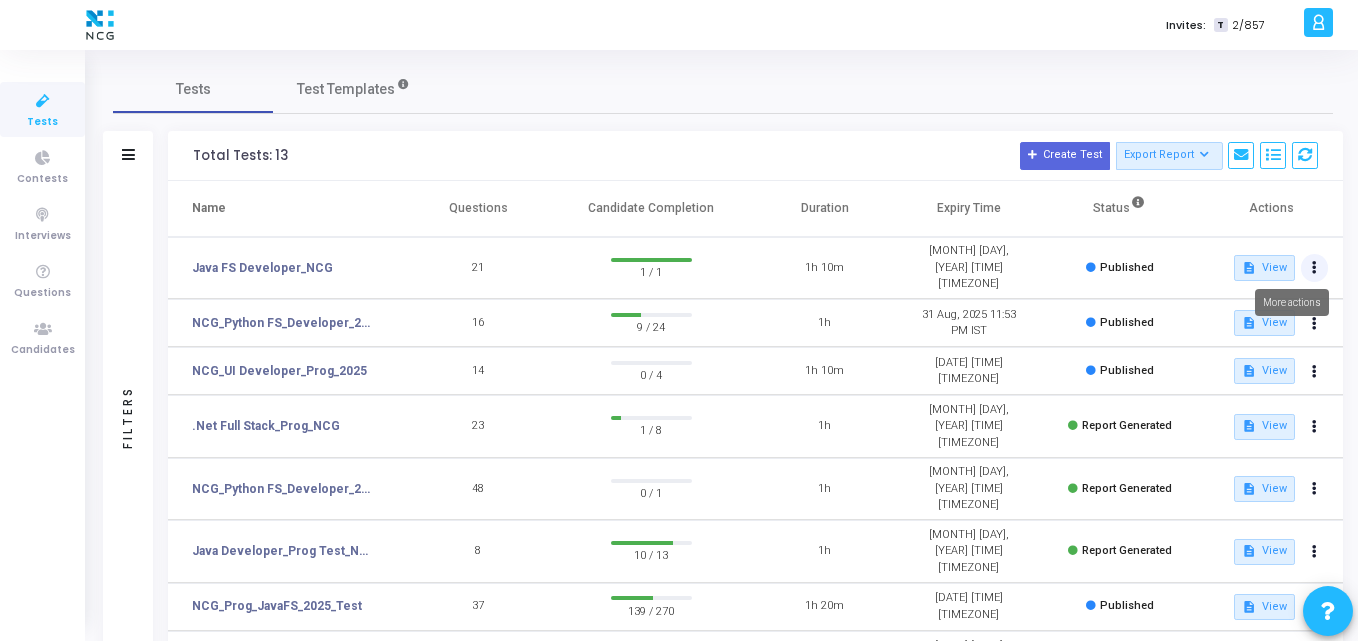click at bounding box center [1315, 268] 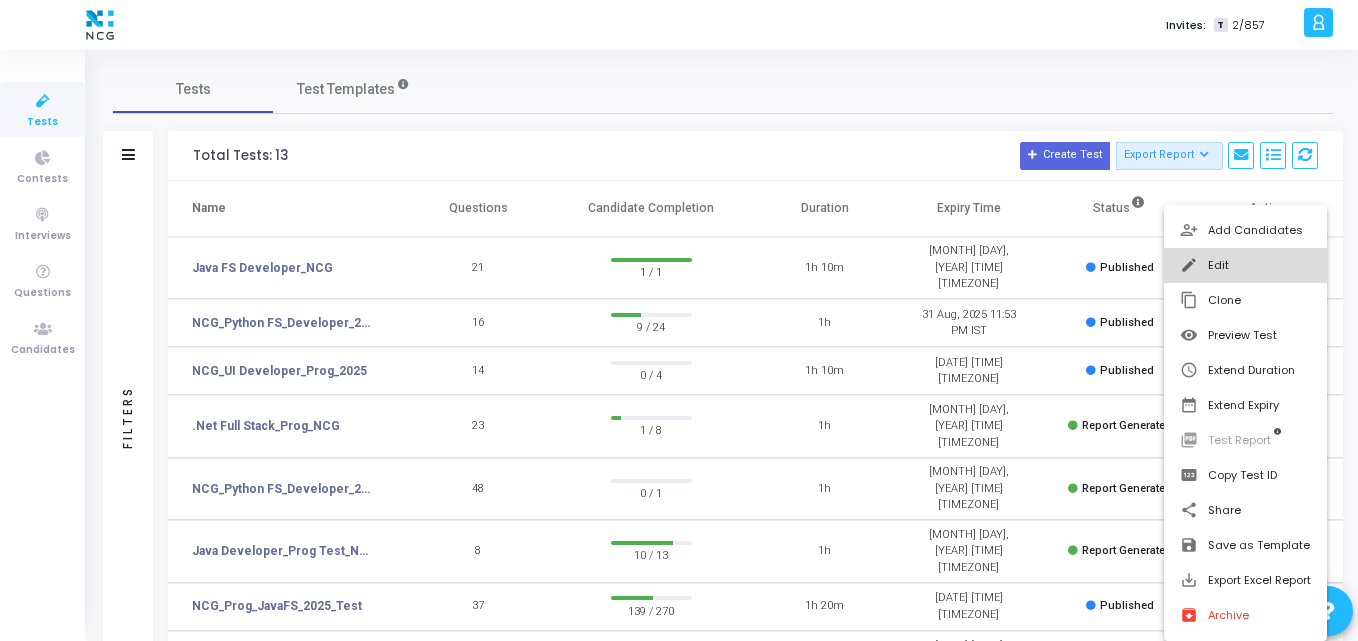 click on "edit  Edit" at bounding box center [1245, 265] 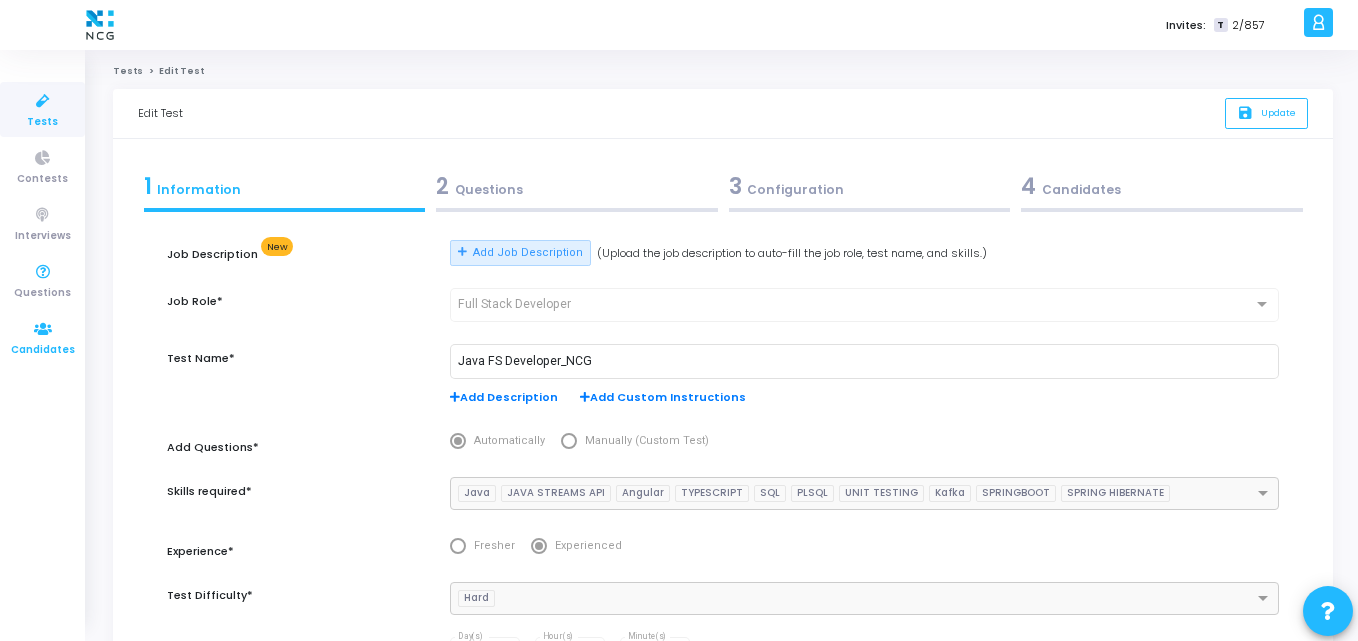 click on "Candidates" at bounding box center [42, 337] 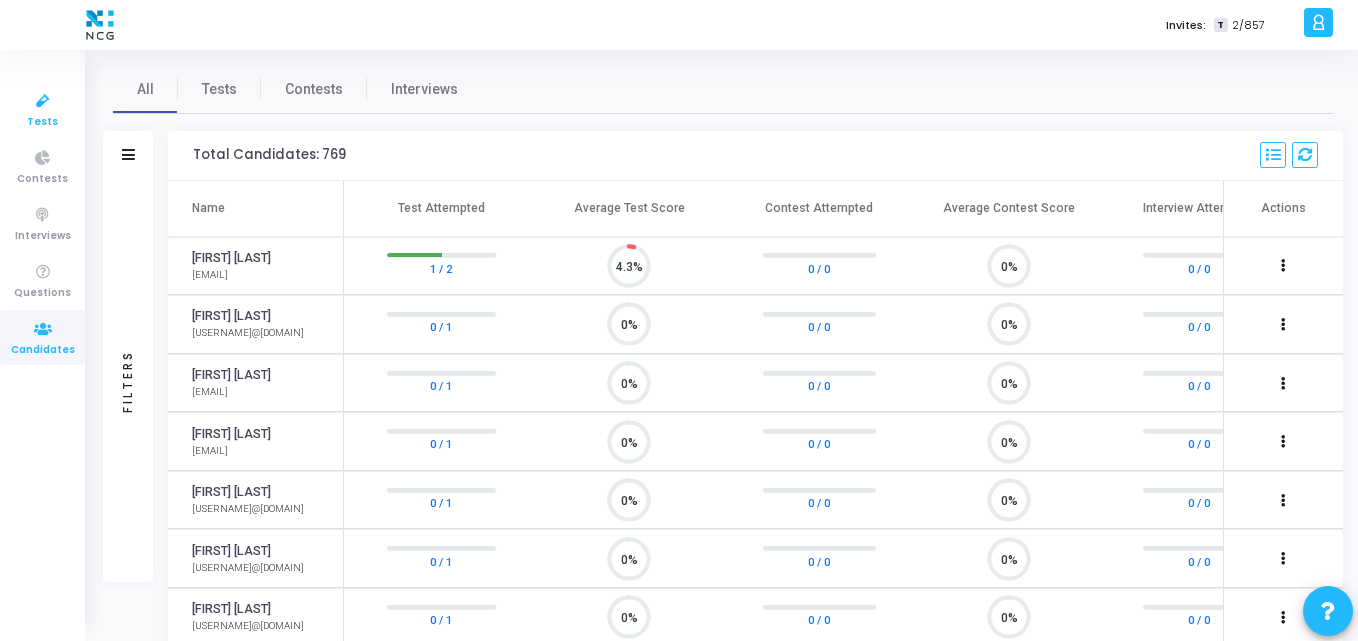 click on "Tests" at bounding box center (42, 122) 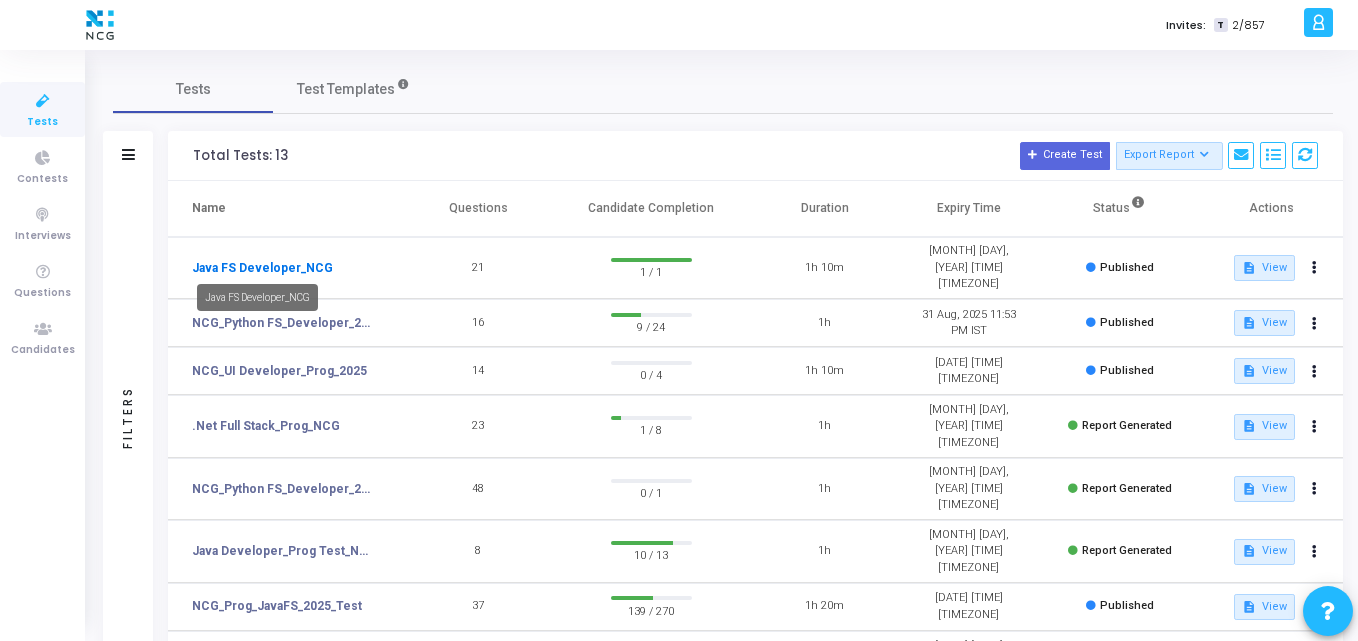 click on "Java FS Developer_NCG" at bounding box center (262, 268) 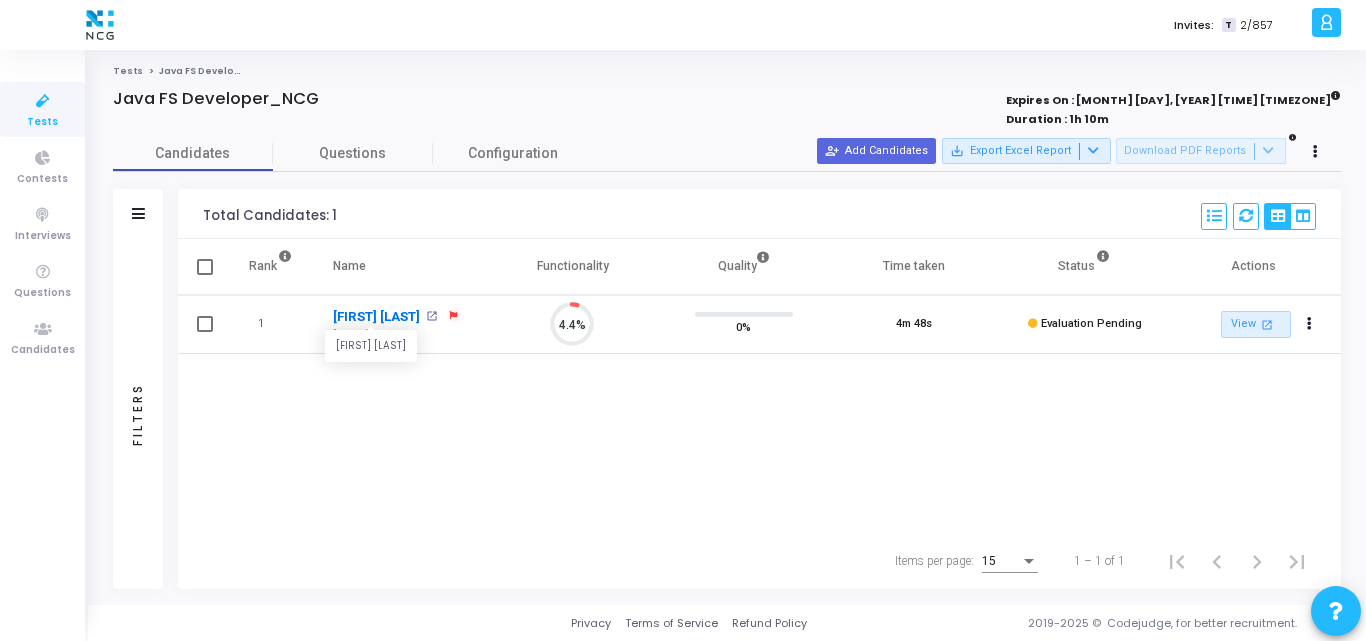 click on "[FIRST] [LAST]" at bounding box center (376, 317) 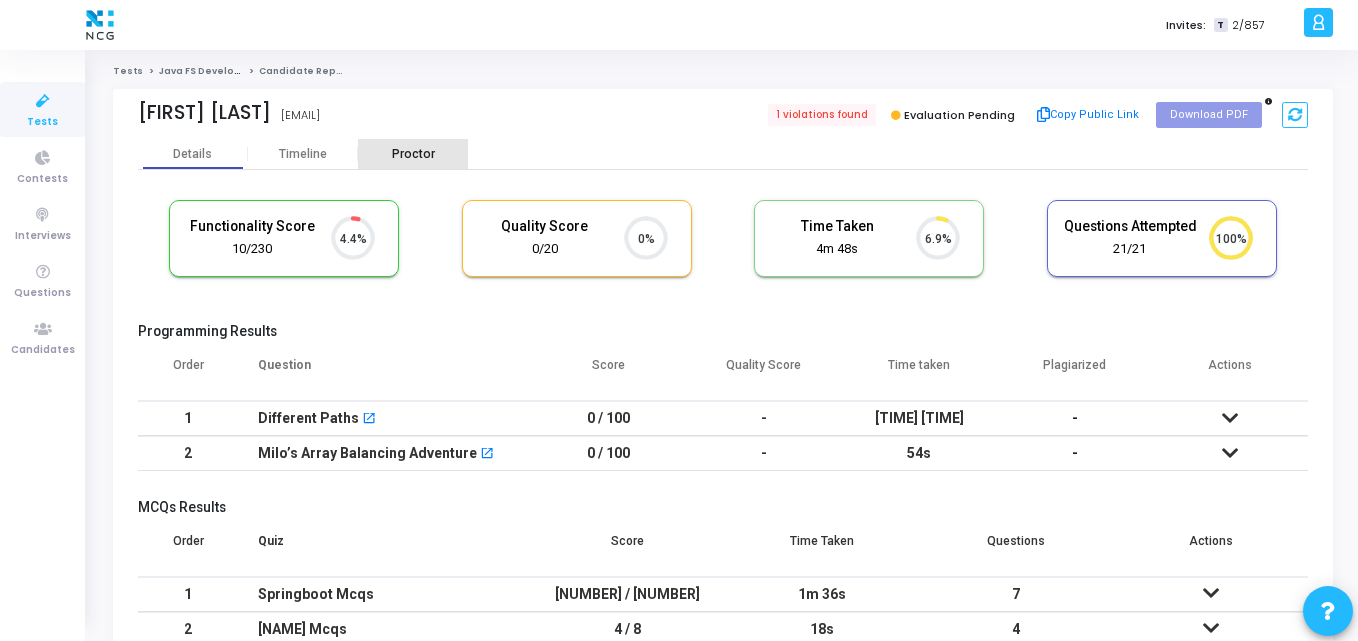 click on "Proctor" at bounding box center (413, 154) 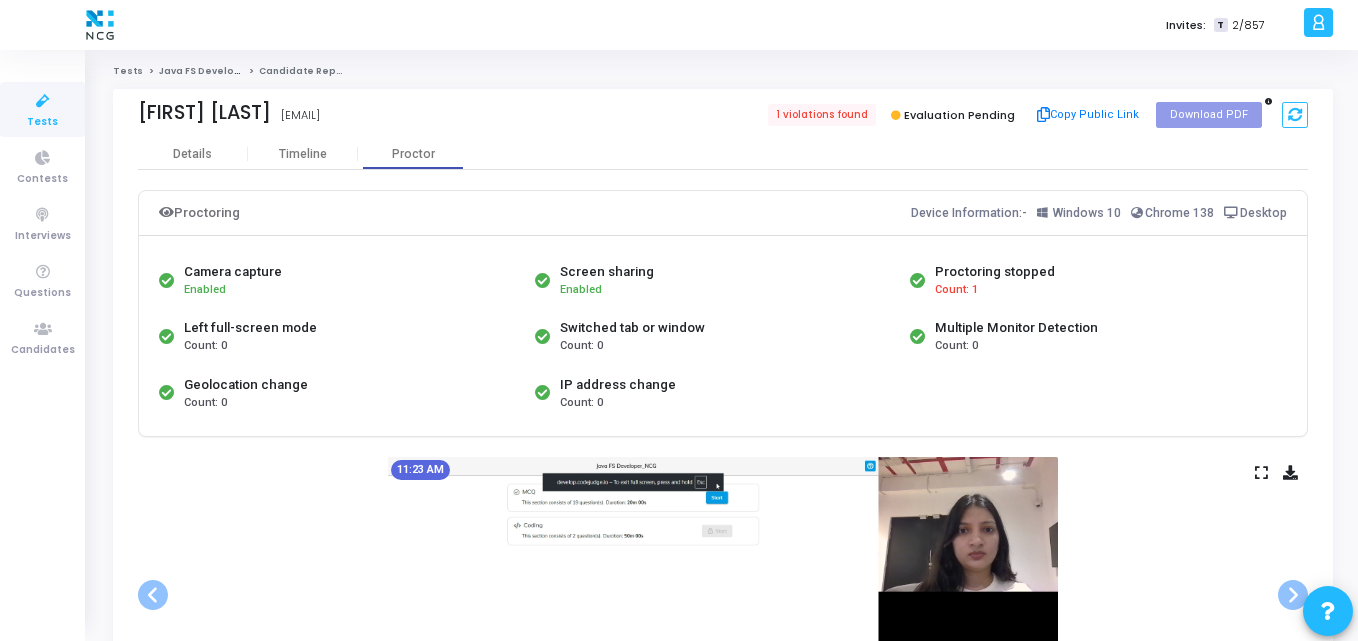click at bounding box center (43, 101) 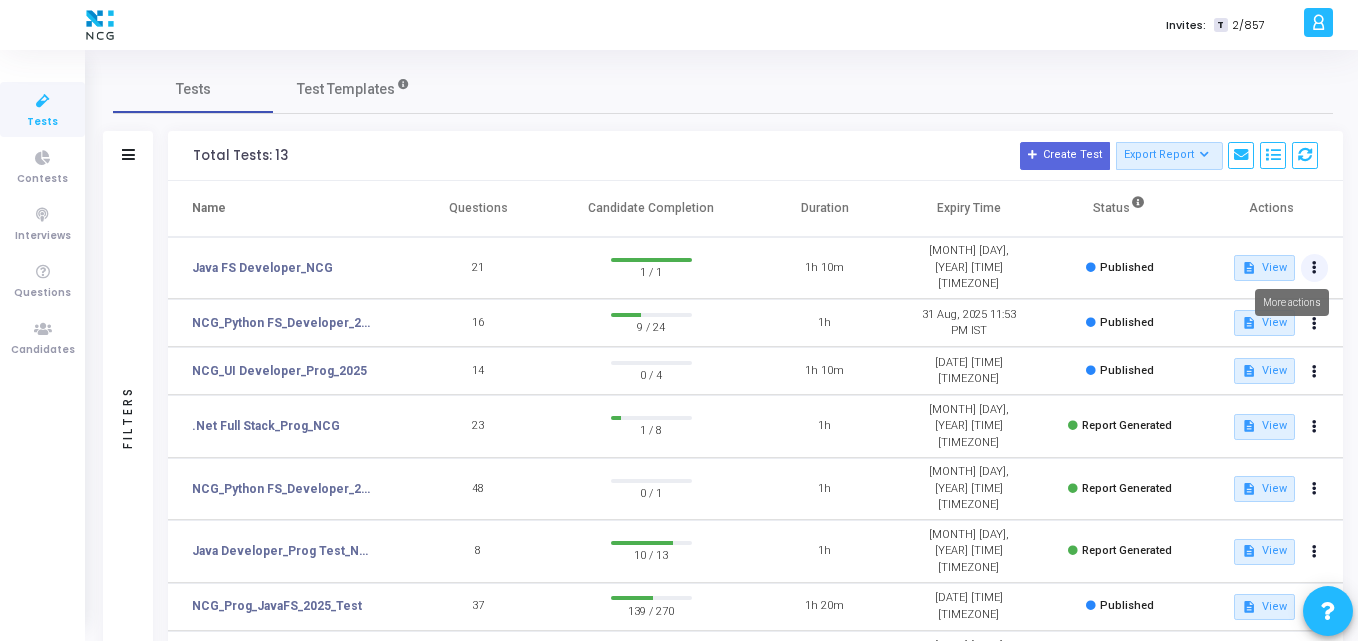 click at bounding box center [1314, 268] 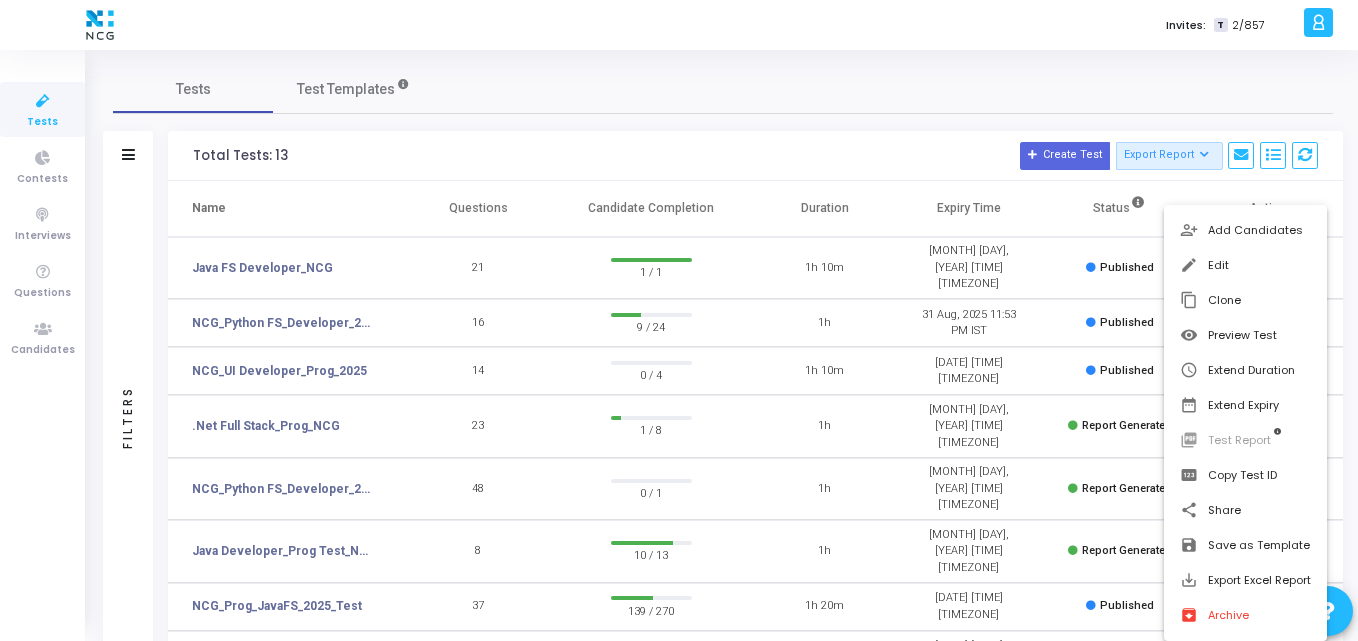 click at bounding box center [679, 320] 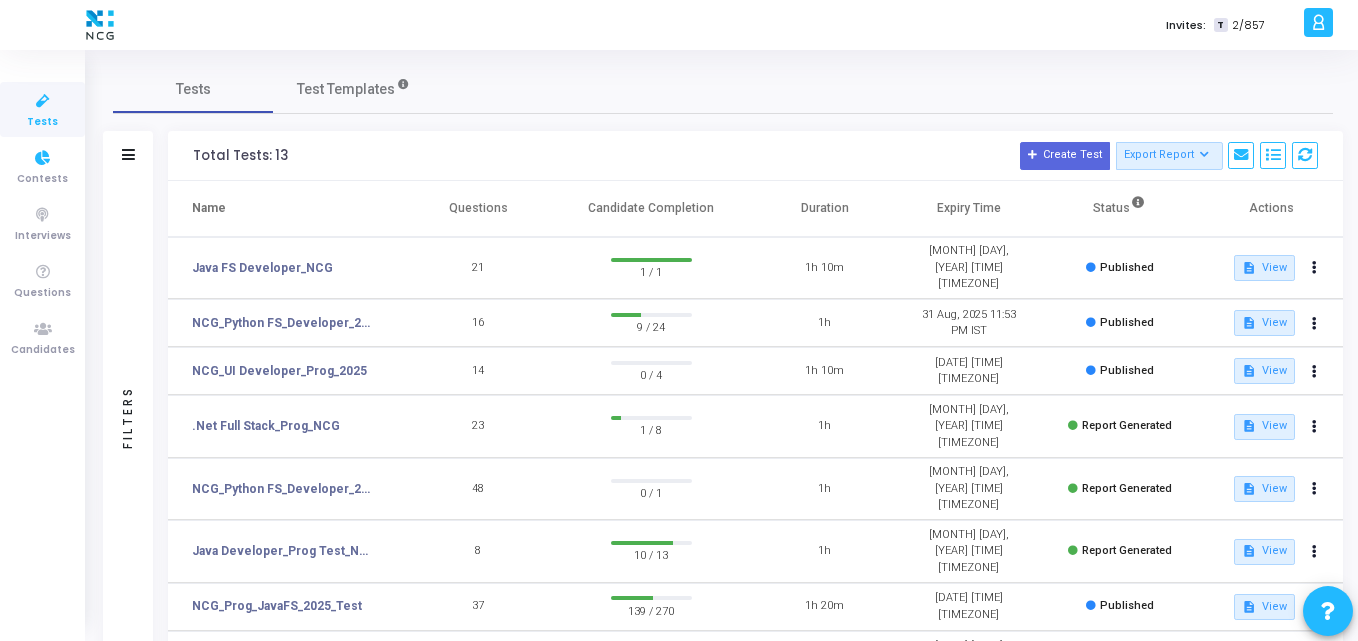 click on "Tests" at bounding box center (42, 122) 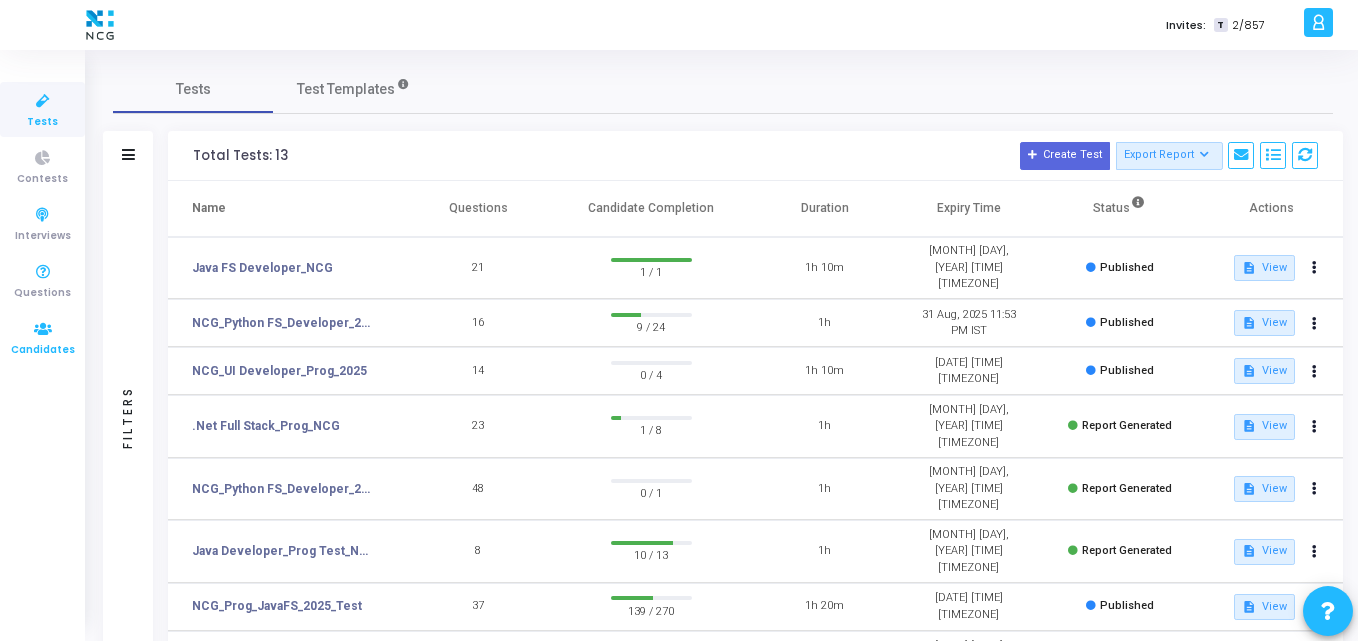 click on "Candidates" at bounding box center [42, 337] 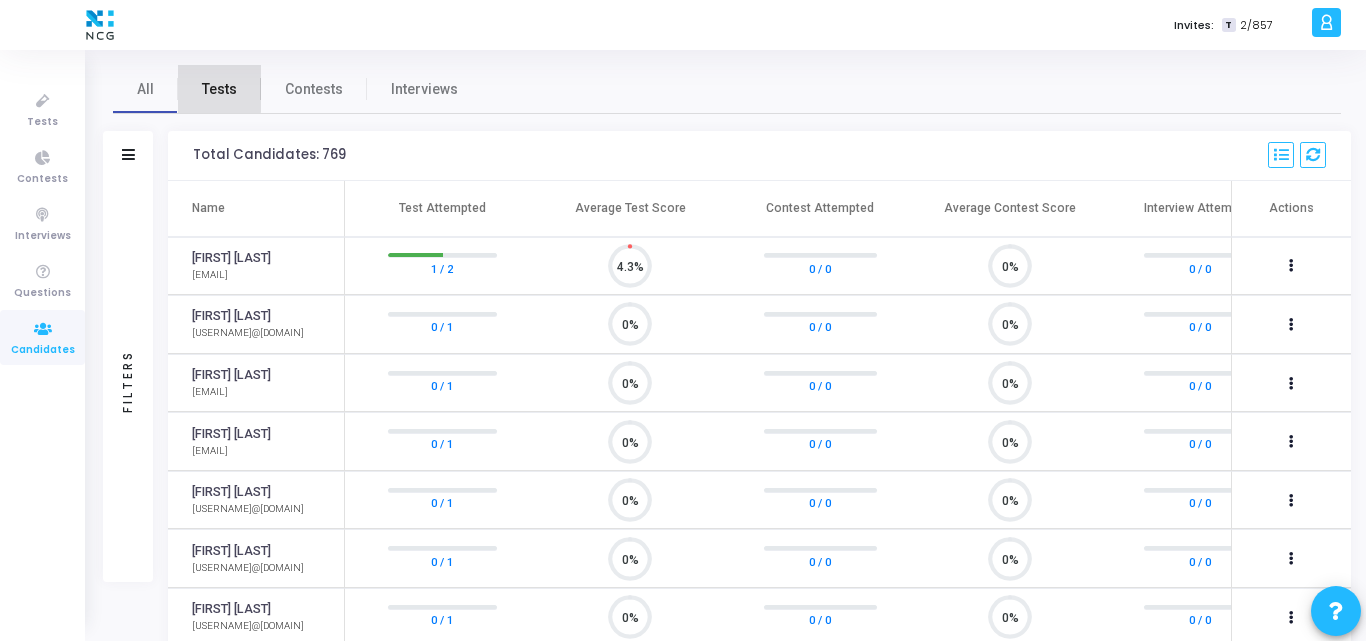 click on "Tests" at bounding box center [219, 89] 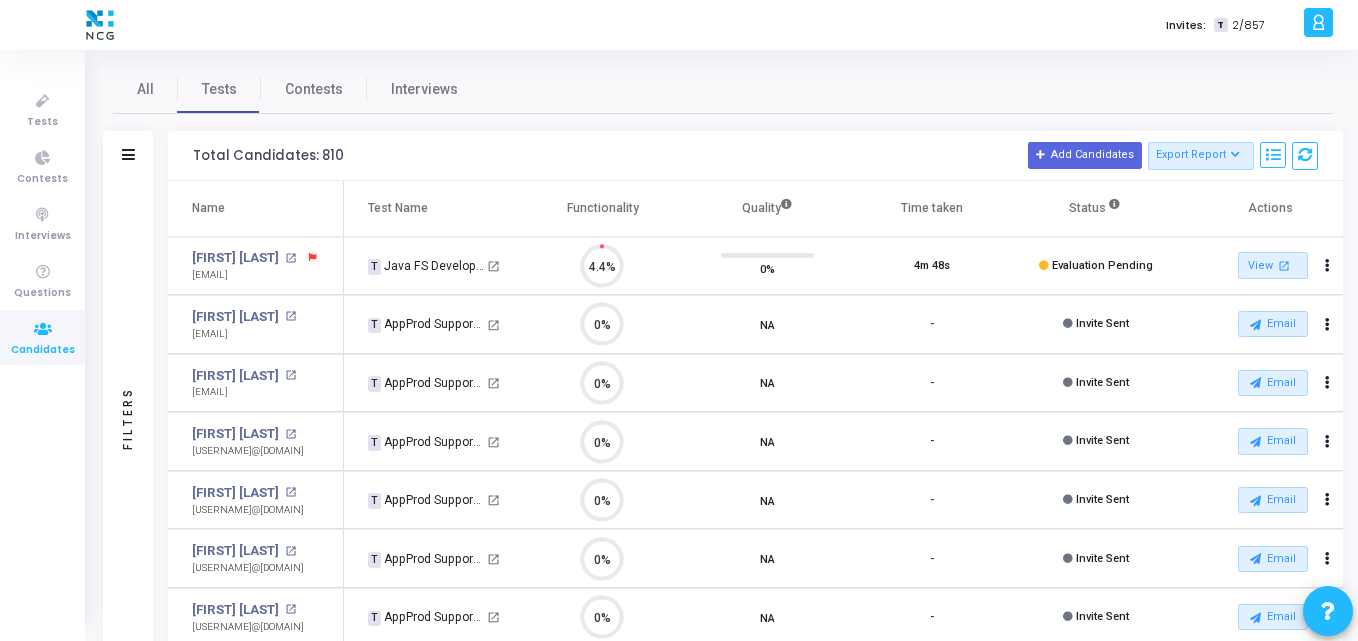 scroll, scrollTop: 9, scrollLeft: 9, axis: both 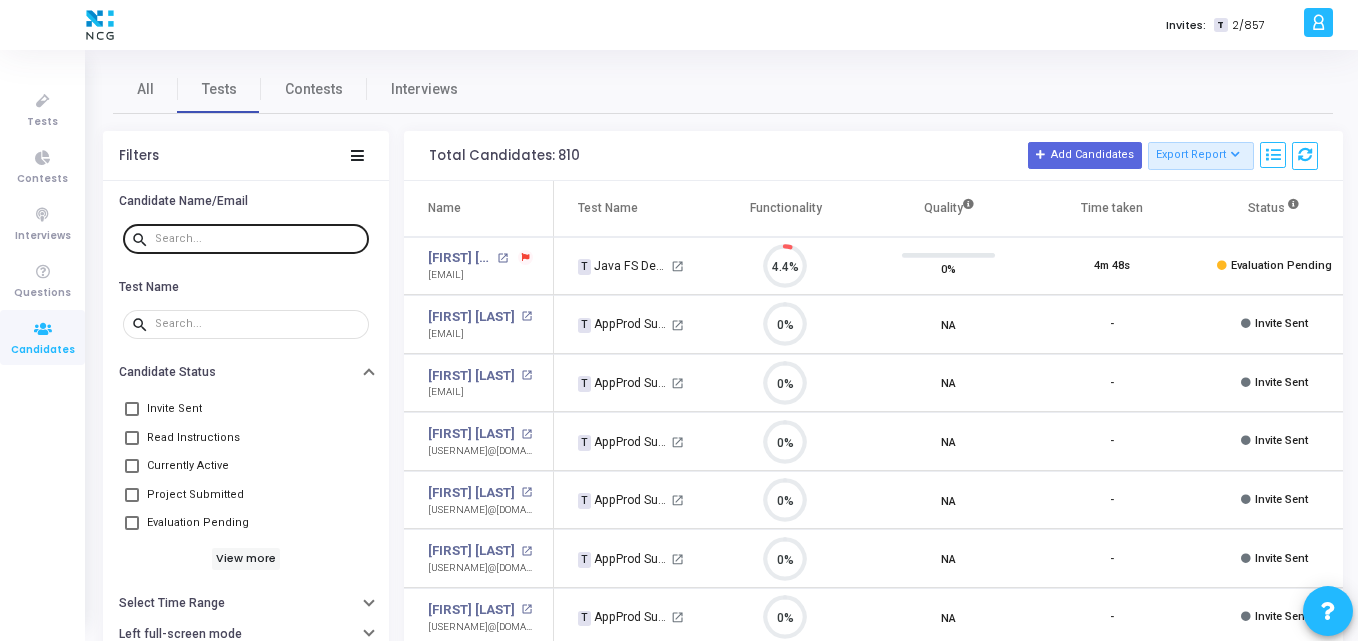 click at bounding box center (258, 238) 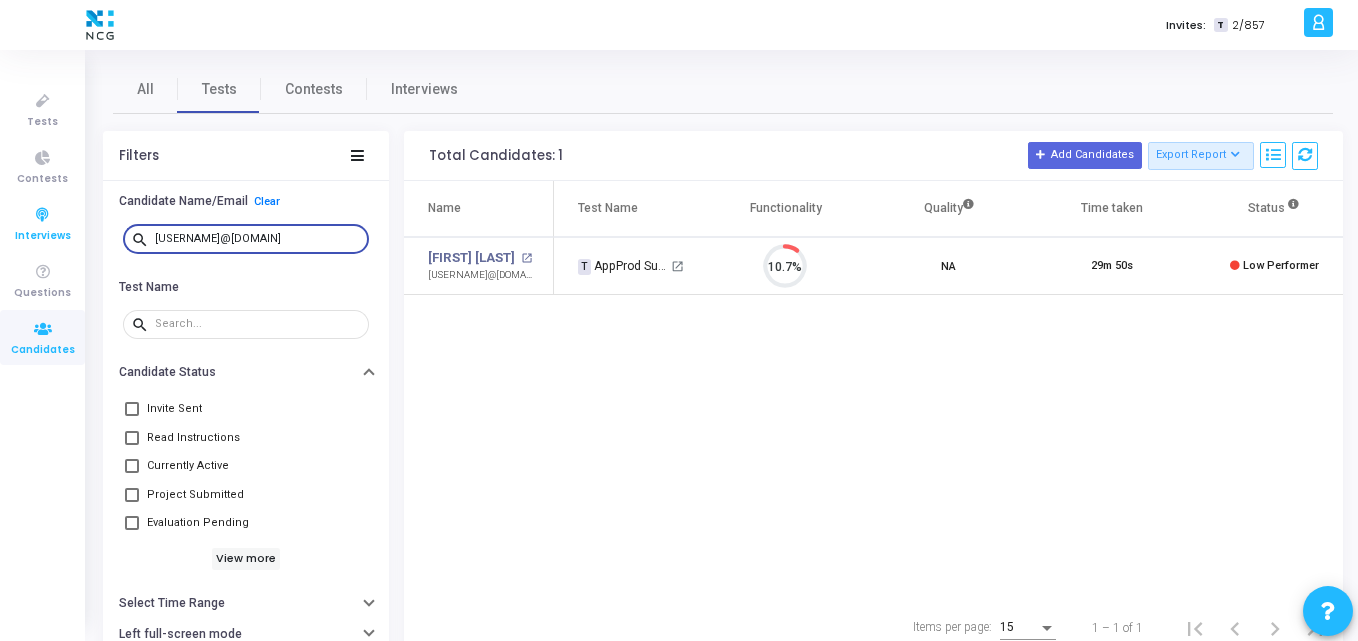 drag, startPoint x: 330, startPoint y: 233, endPoint x: 64, endPoint y: 235, distance: 266.0075 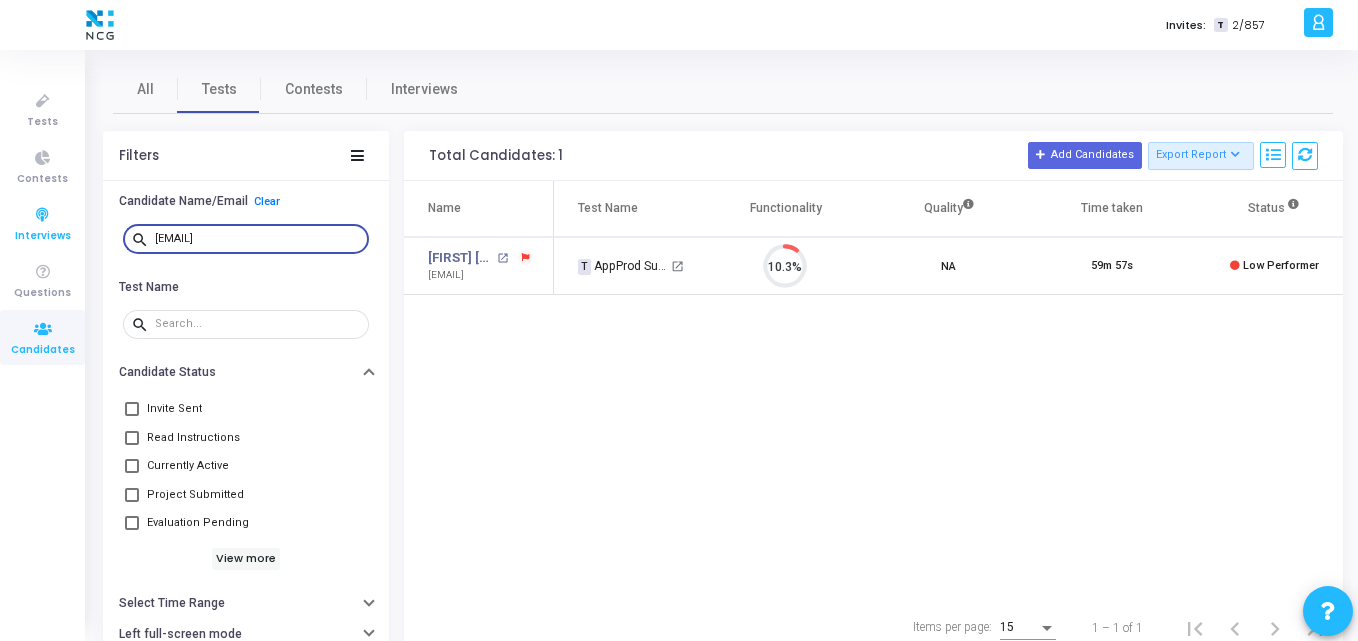 drag, startPoint x: 339, startPoint y: 232, endPoint x: 58, endPoint y: 236, distance: 281.02847 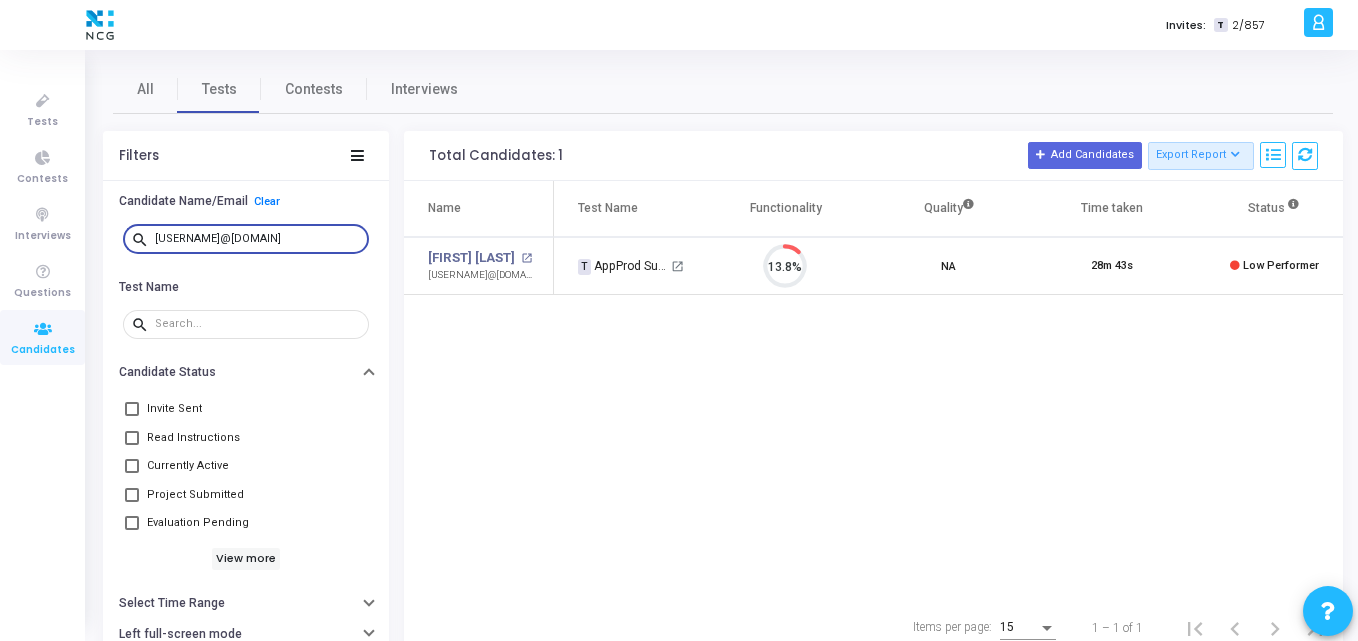 scroll, scrollTop: 9, scrollLeft: 9, axis: both 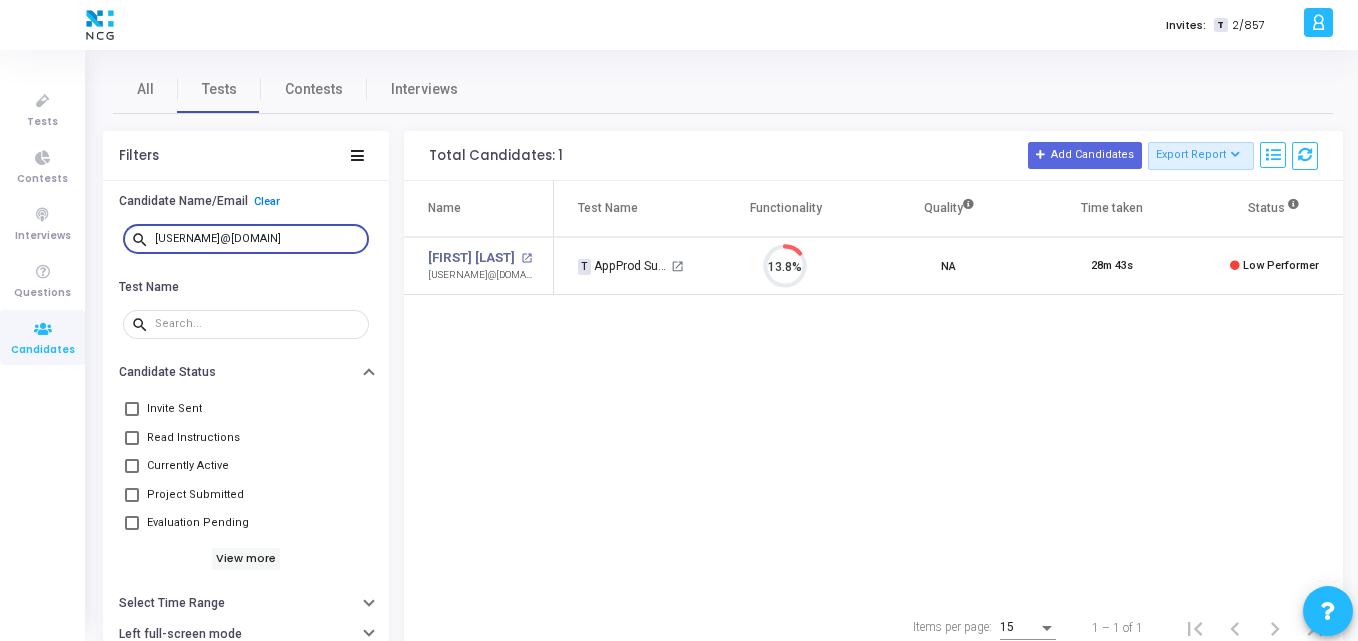 type on "[USERNAME]@[DOMAIN]" 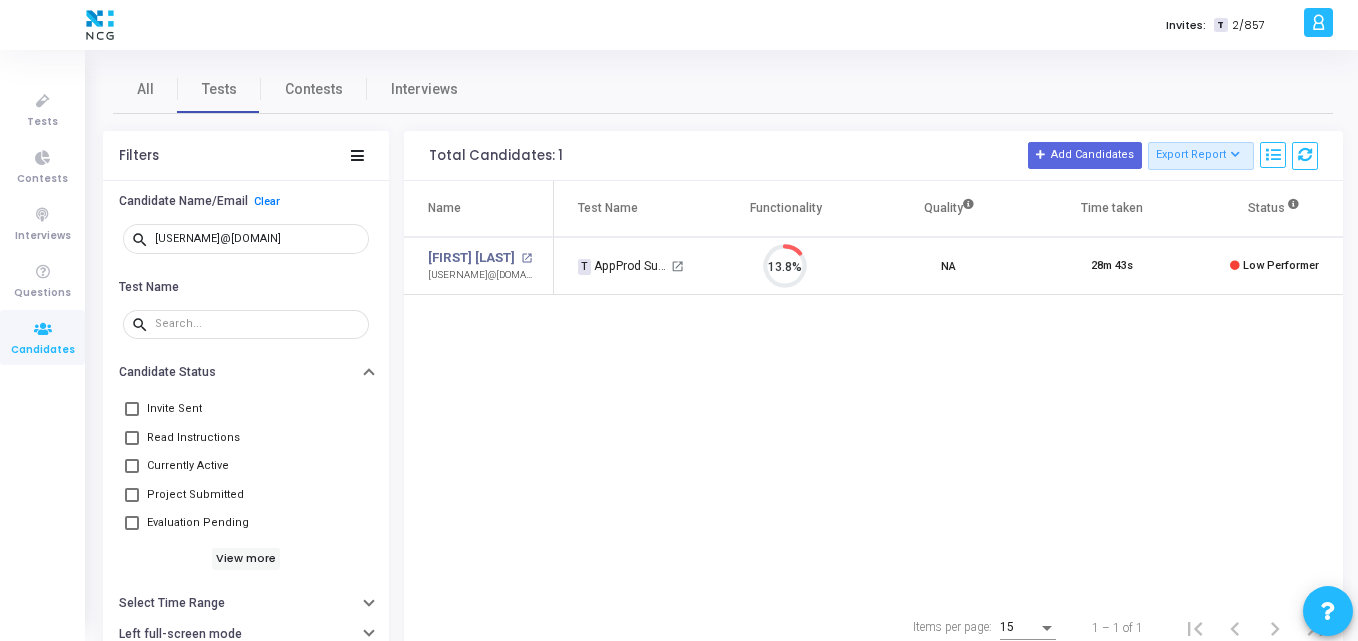 click on "Name  Test Name   Functionality   Quality  Time taken  Status   Actions   [FIRST] [LAST] open_in_new  [USERNAME]@[DOMAIN]   T   AppProd Support_NCG_L3   open_in_new [PERCENTAGE]  NA   [TIME] [TIME]   Low Performer   View  open_in_new   Report  archive  Archive   Extend Duration  cached  Resend Test   Schedule Interview  content_copy  Copy Public Link  content_copy  Copy Test Invite Link" 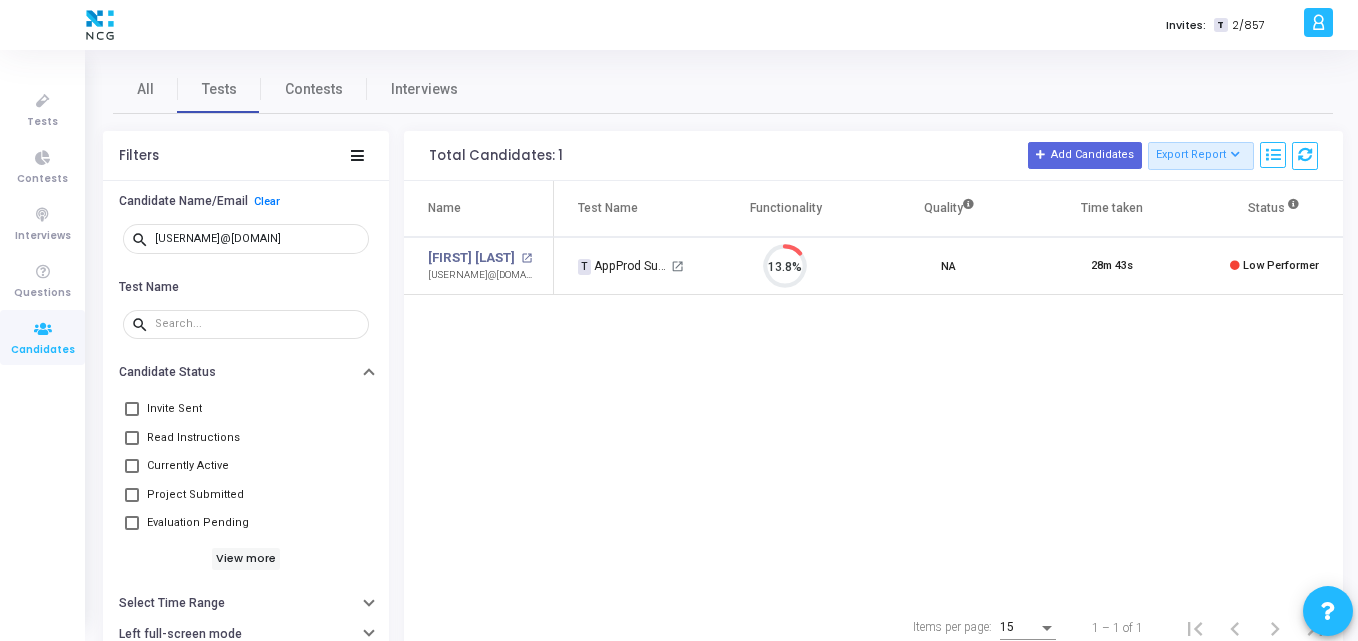 click on "Name  Test Name   Functionality   Quality  Time taken  Status   Actions   [FIRST] [LAST] open_in_new  [USERNAME]@[DOMAIN]   T   AppProd Support_NCG_L3   open_in_new [PERCENTAGE]  NA   [TIME] [TIME]   Low Performer   View  open_in_new   Report  archive  Archive   Extend Duration  cached  Resend Test   Schedule Interview  content_copy  Copy Public Link  content_copy  Copy Test Invite Link" 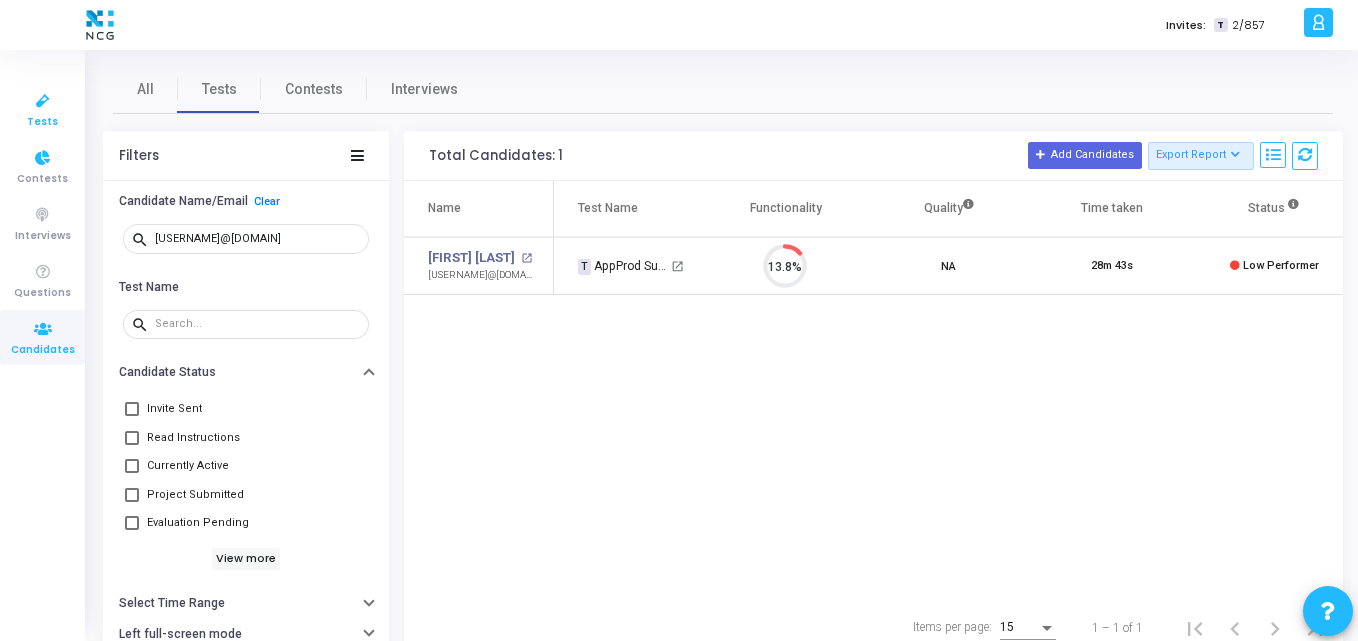 click at bounding box center (43, 101) 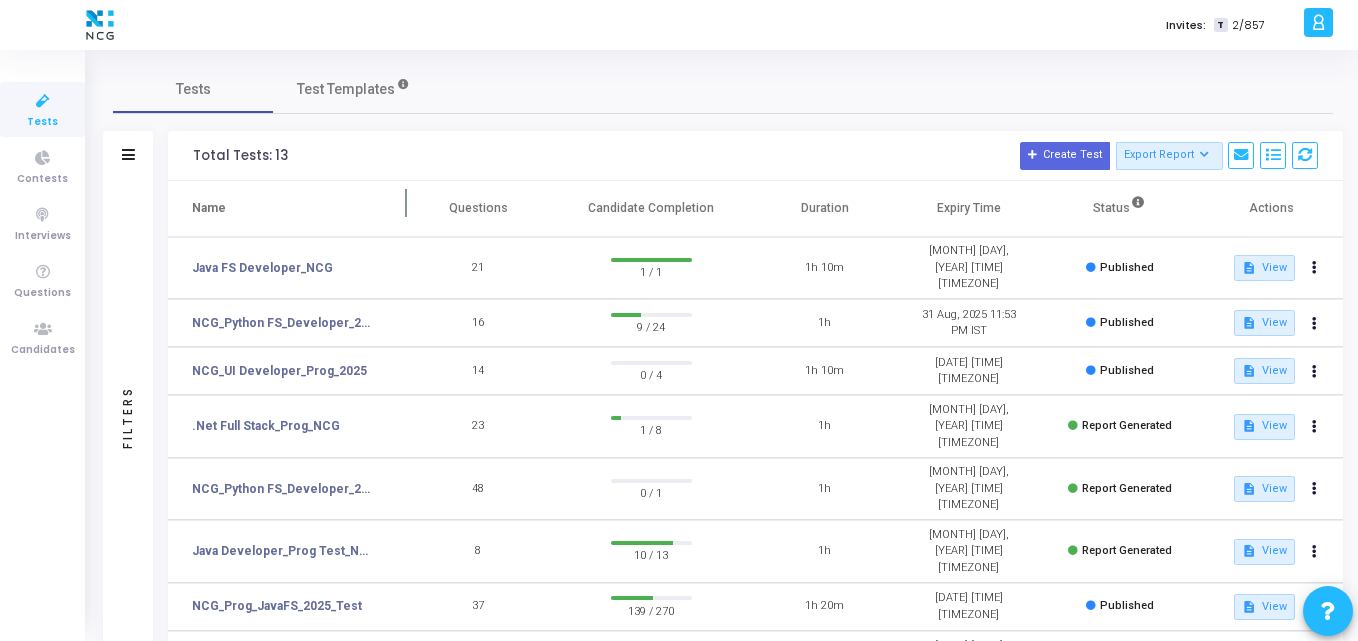 click on "Name" 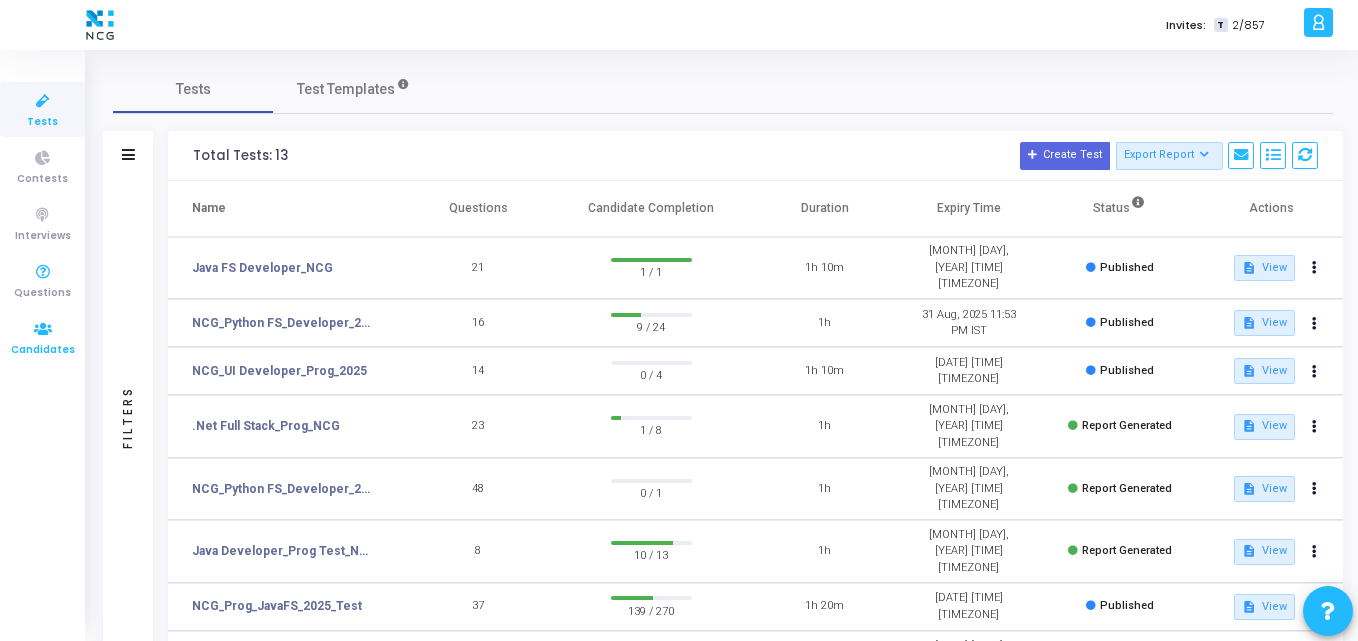 click on "Candidates" at bounding box center [42, 337] 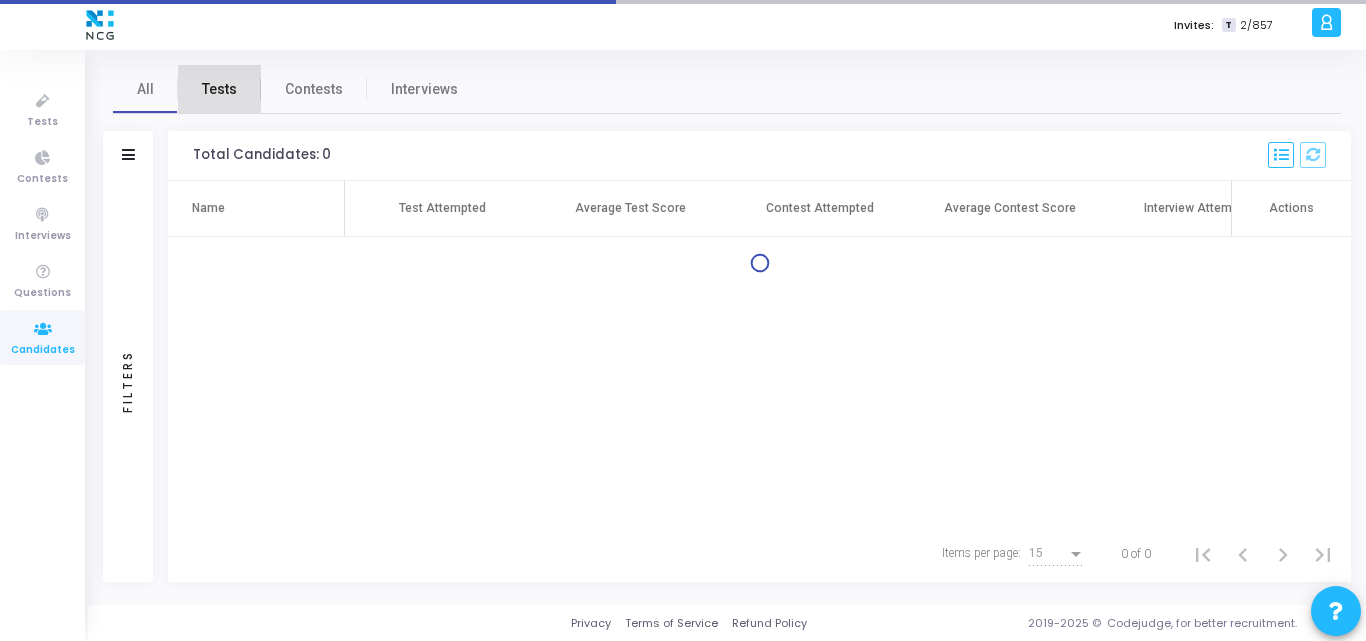 drag, startPoint x: 230, startPoint y: 65, endPoint x: 223, endPoint y: 83, distance: 19.313208 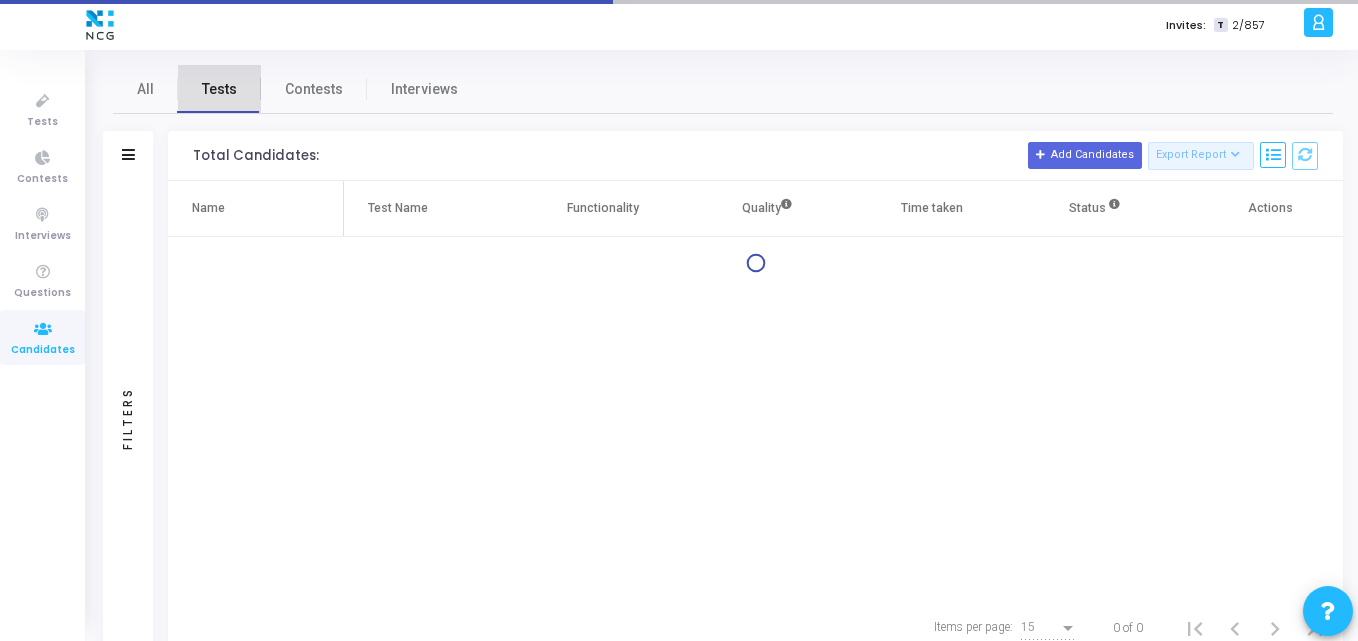 click on "Tests" at bounding box center (219, 89) 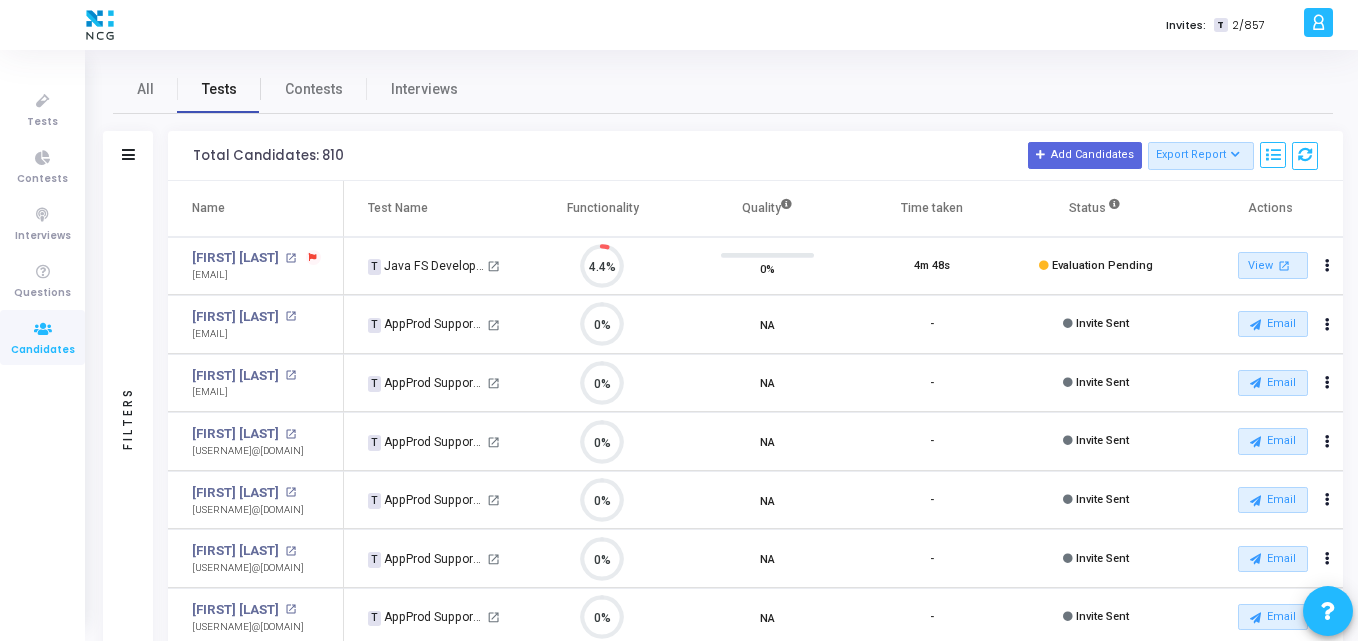 scroll, scrollTop: 9, scrollLeft: 9, axis: both 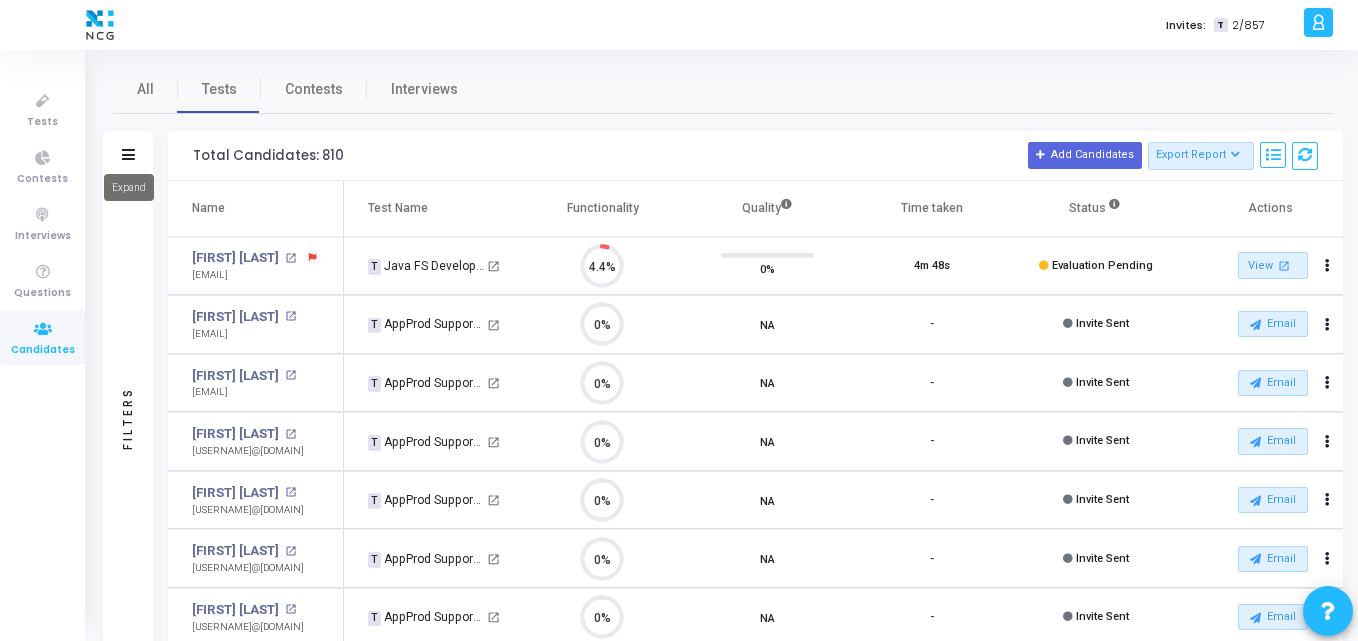 click 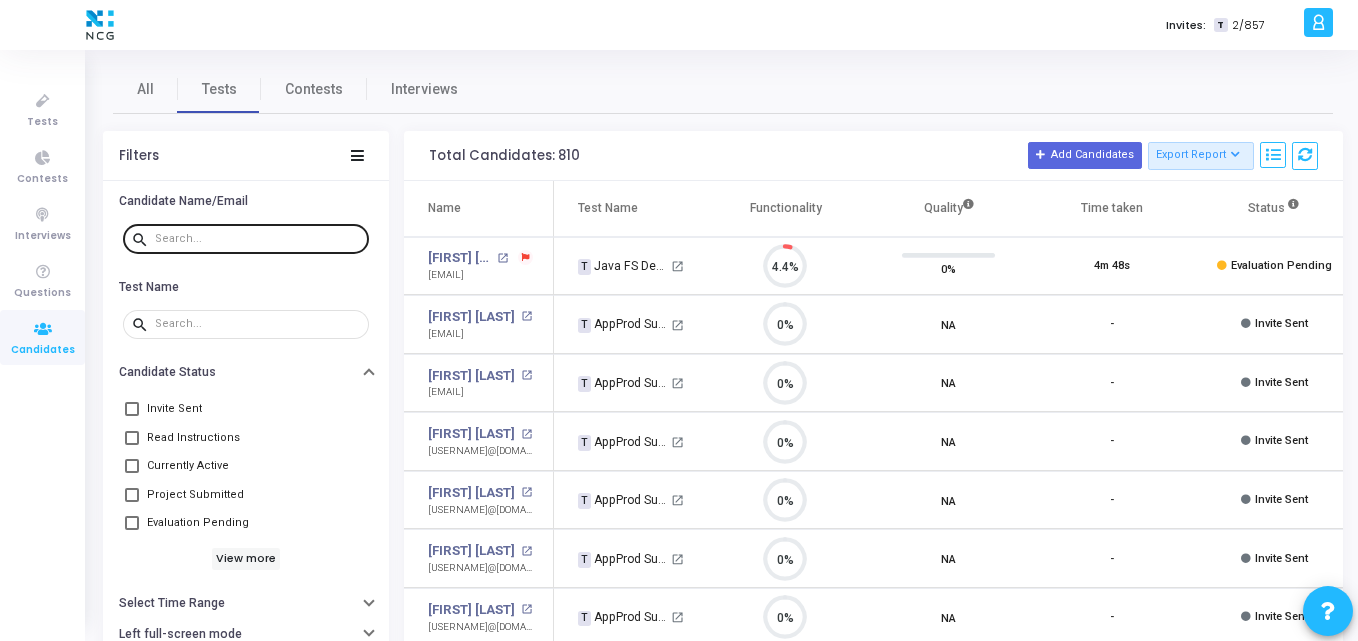 click at bounding box center (258, 239) 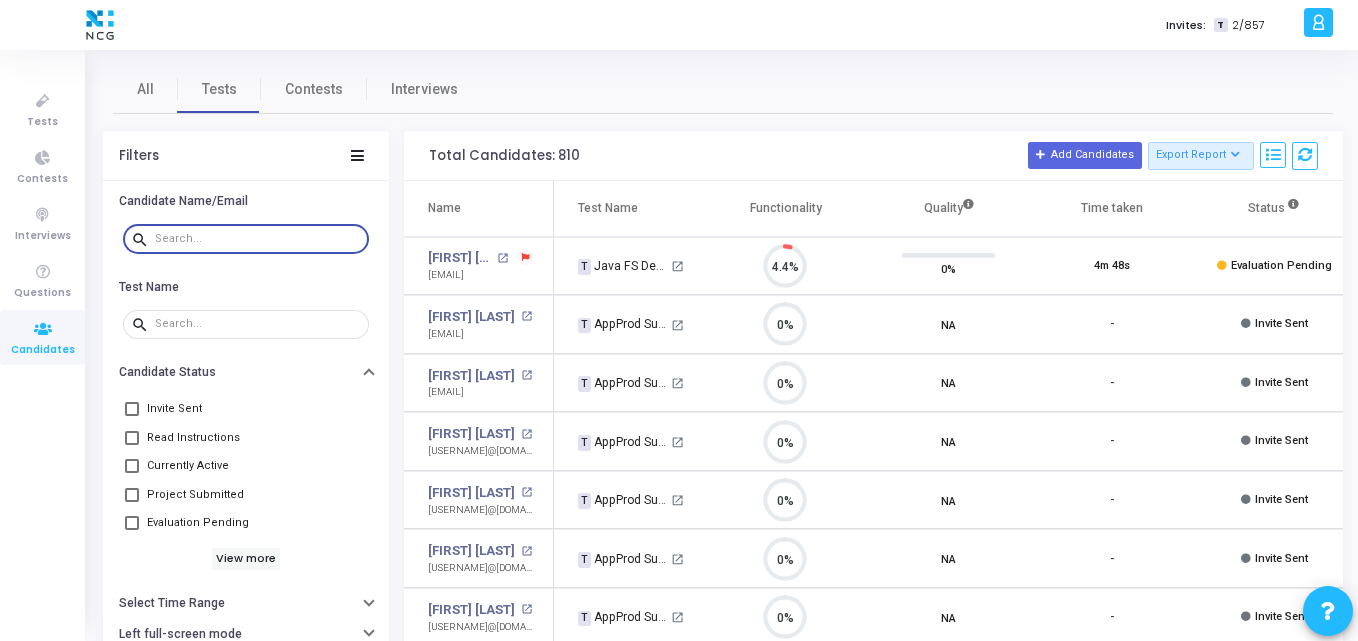 paste on "[USERNAME]@[DOMAIN]" 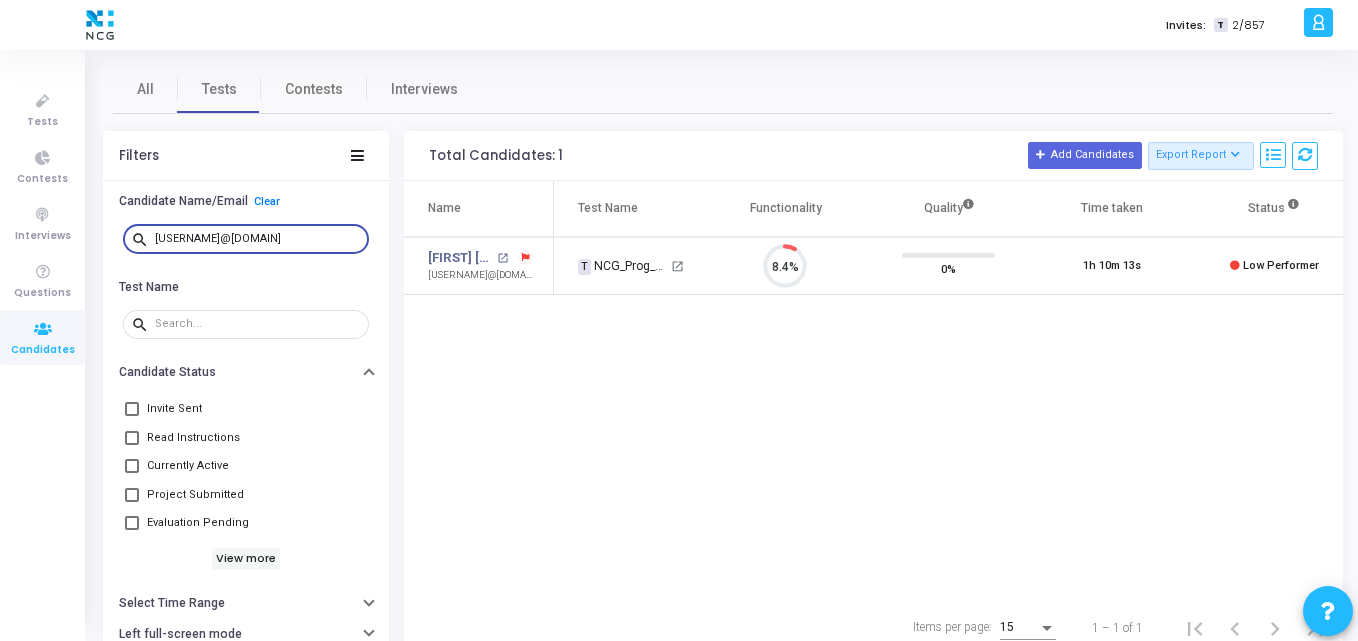 type on "[USERNAME]@[DOMAIN]" 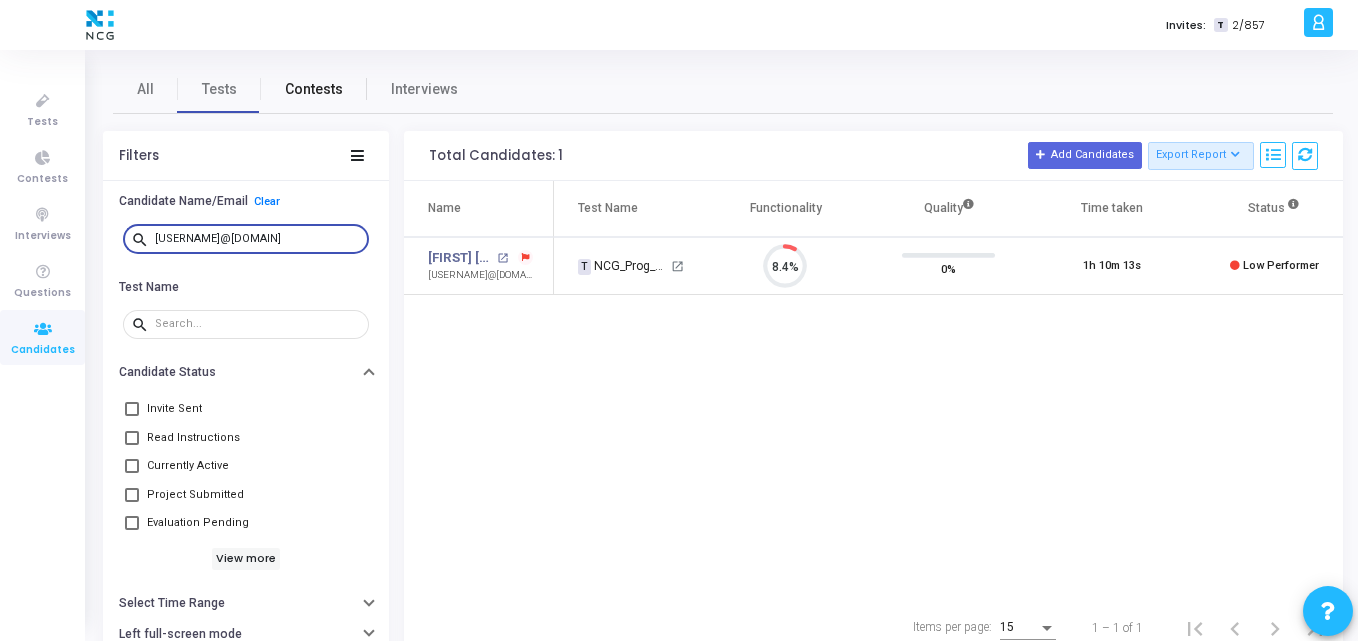 click on "Contests" at bounding box center [314, 89] 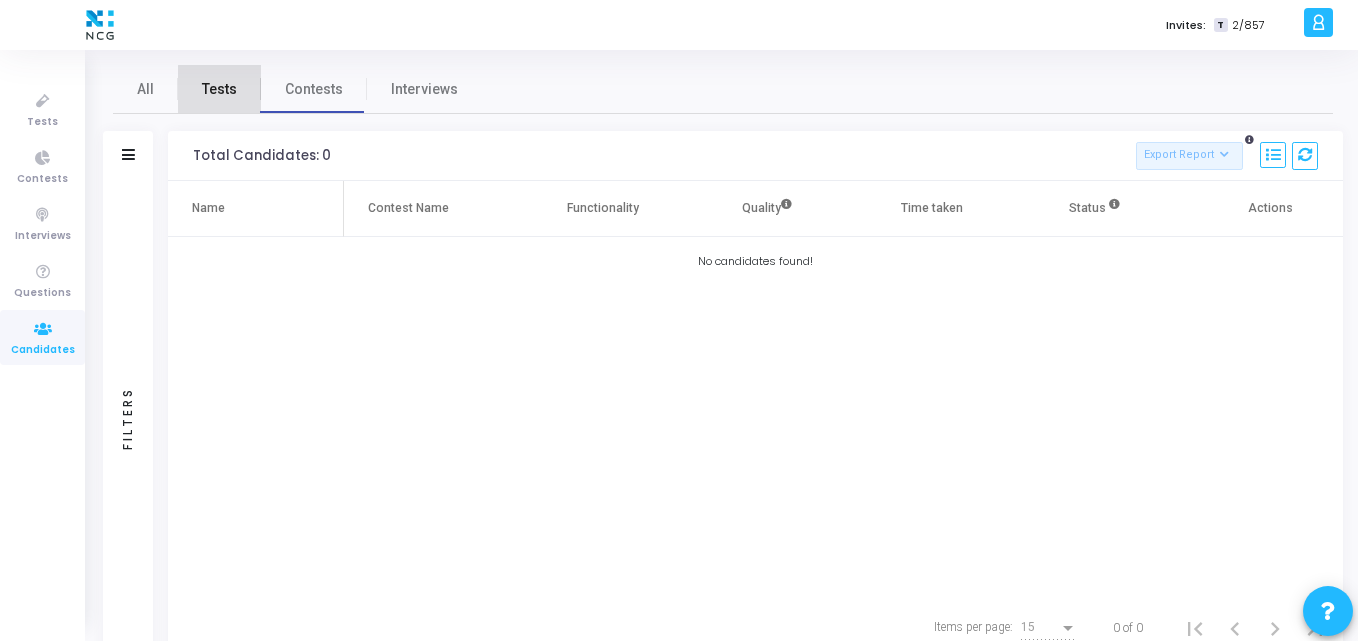 click on "Tests" at bounding box center [219, 89] 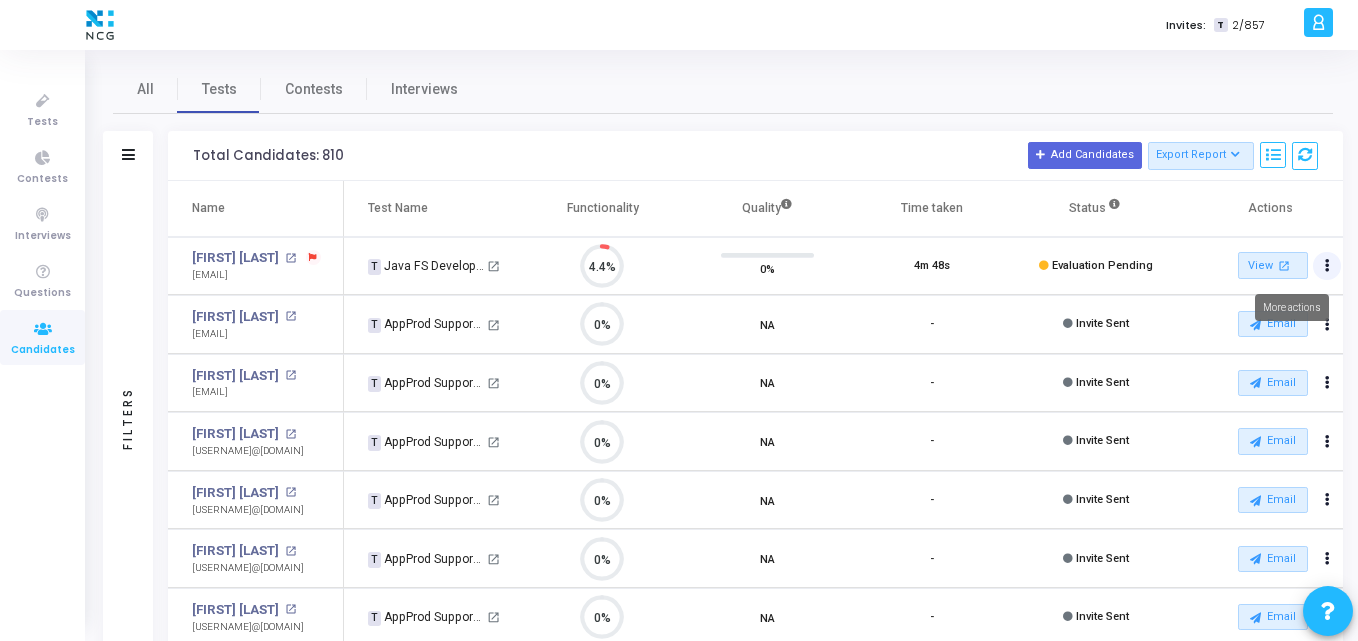 click at bounding box center [1327, 266] 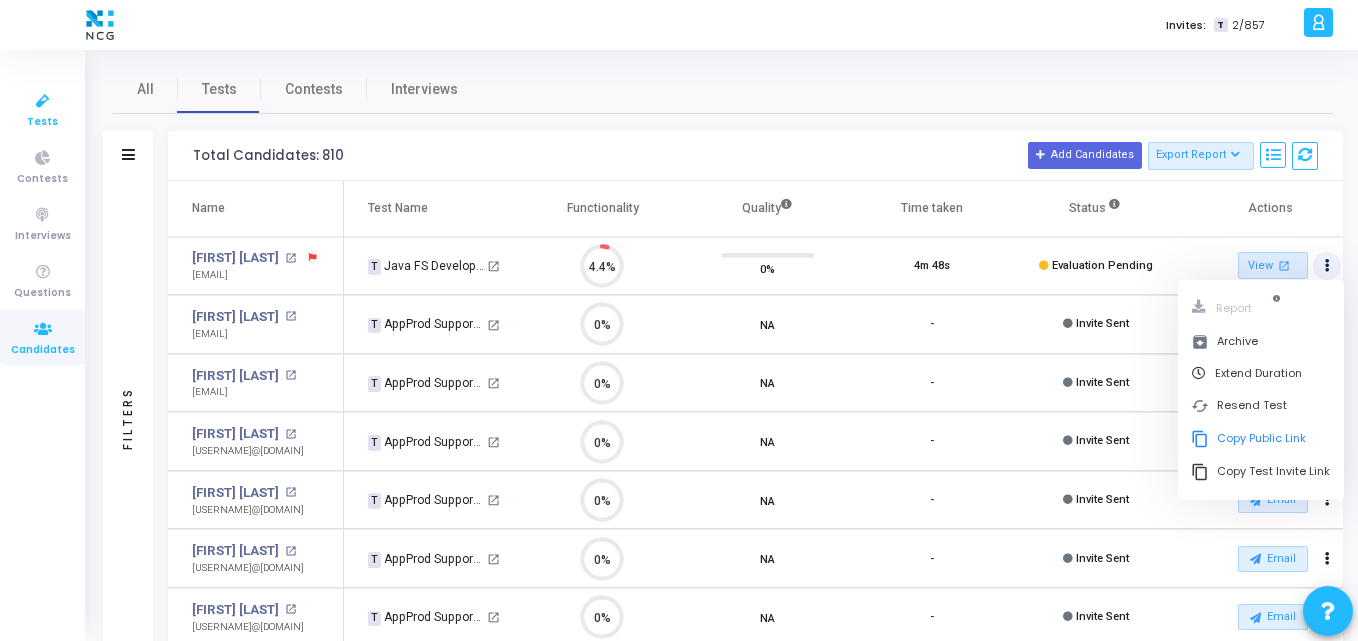 click at bounding box center (43, 101) 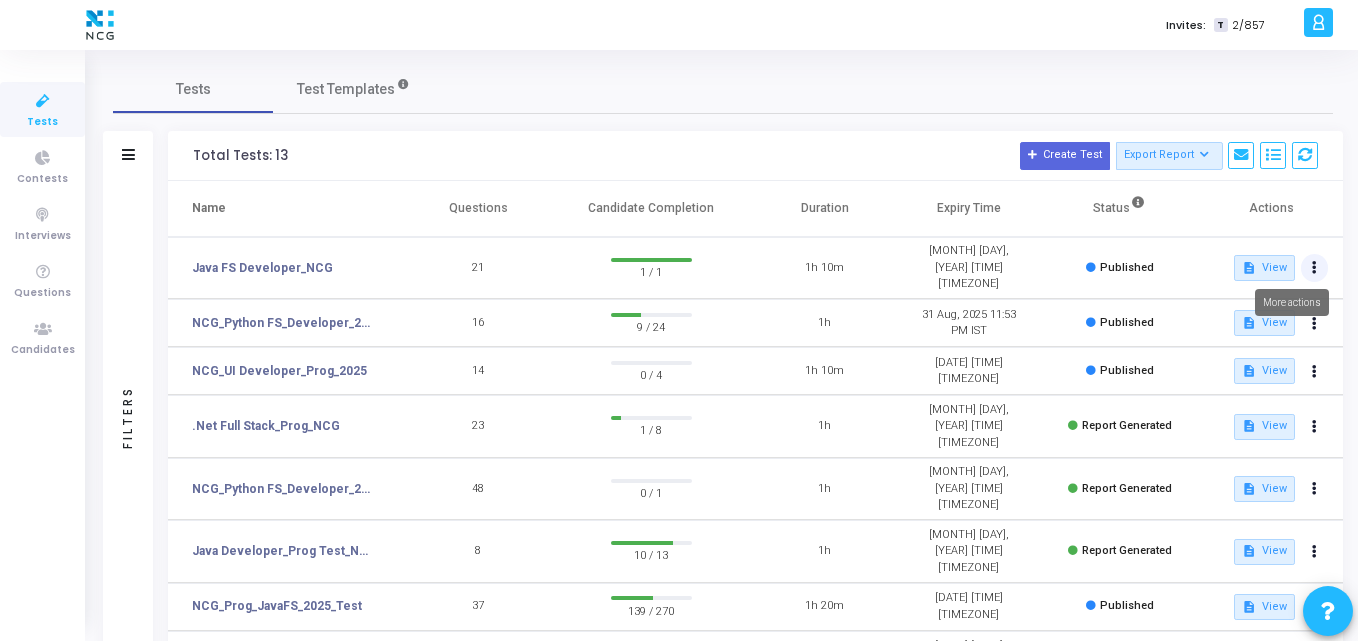 click at bounding box center (1315, 268) 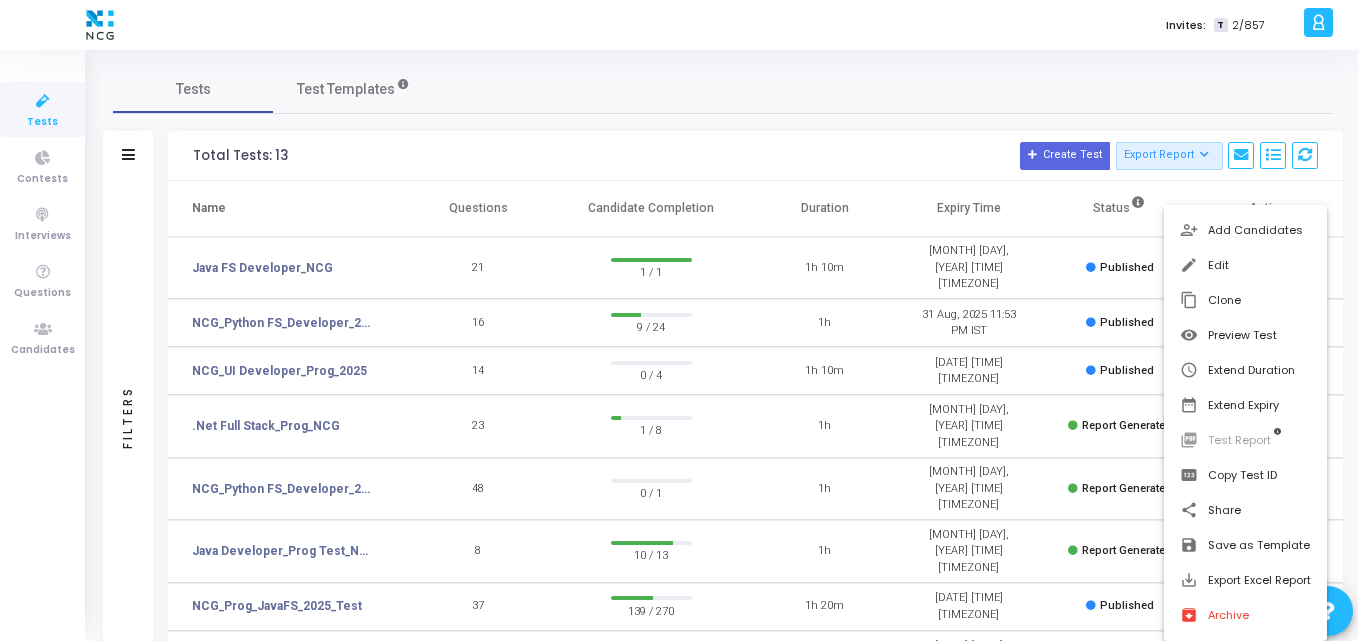 click at bounding box center (679, 320) 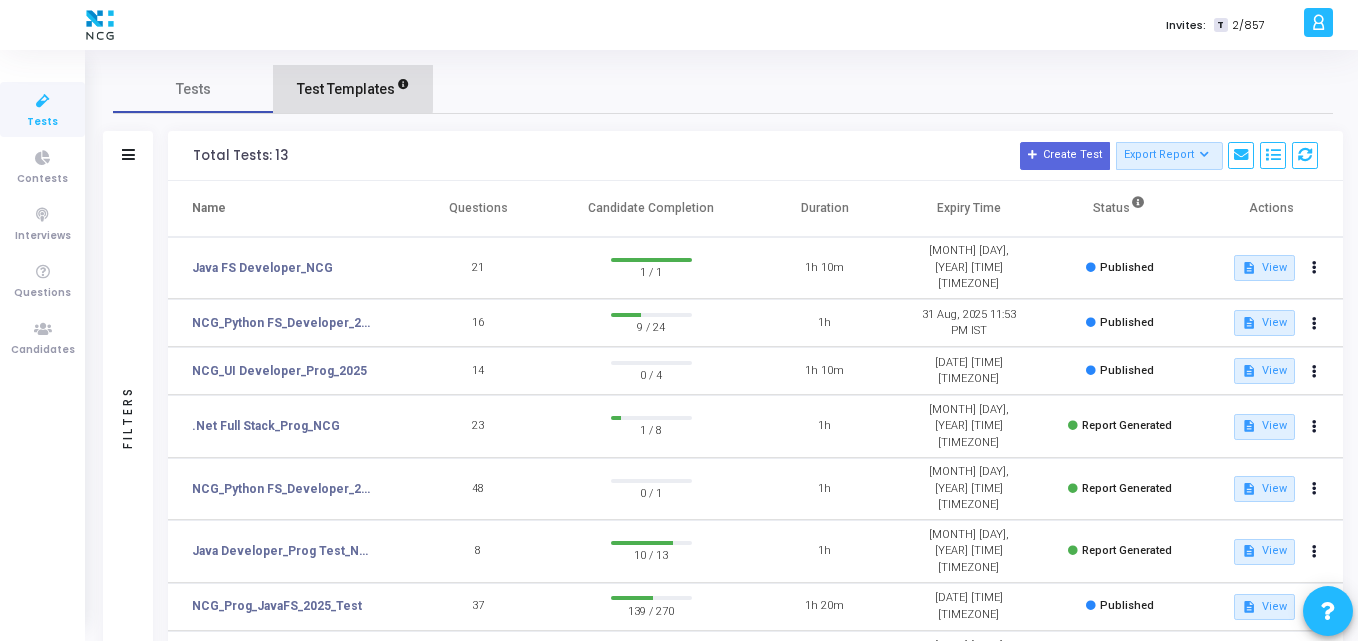 click on "Test Templates" at bounding box center [353, 89] 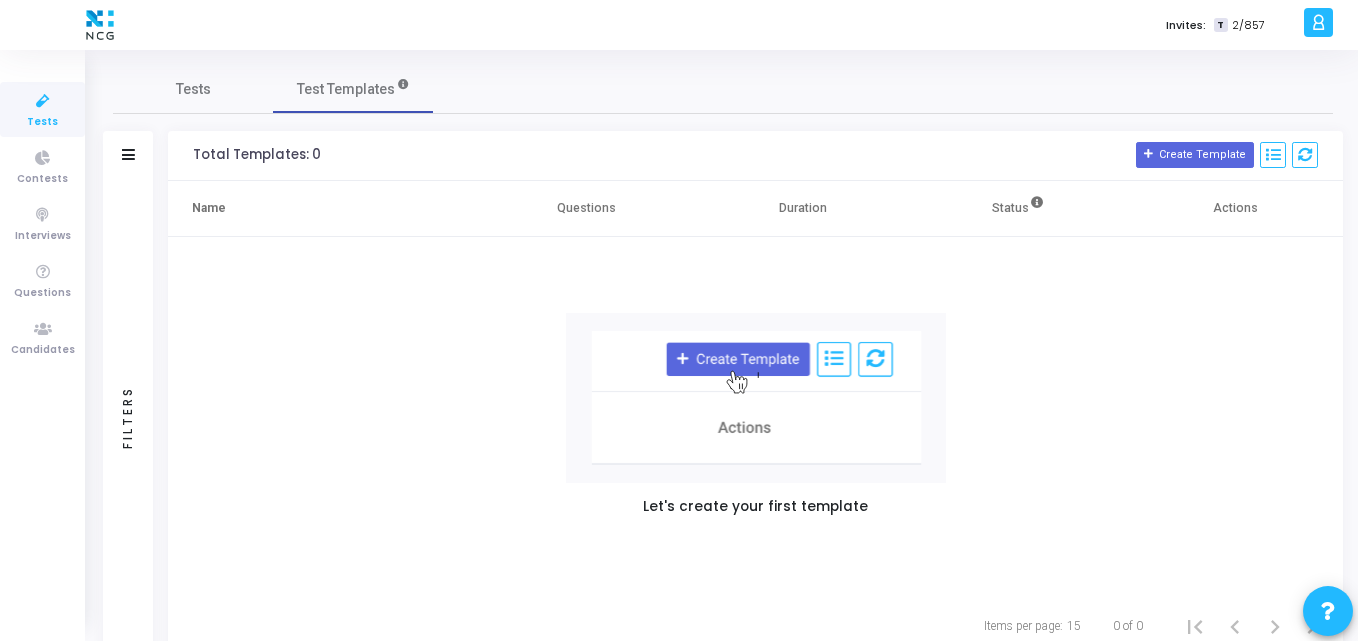 click on "Tests" at bounding box center [42, 122] 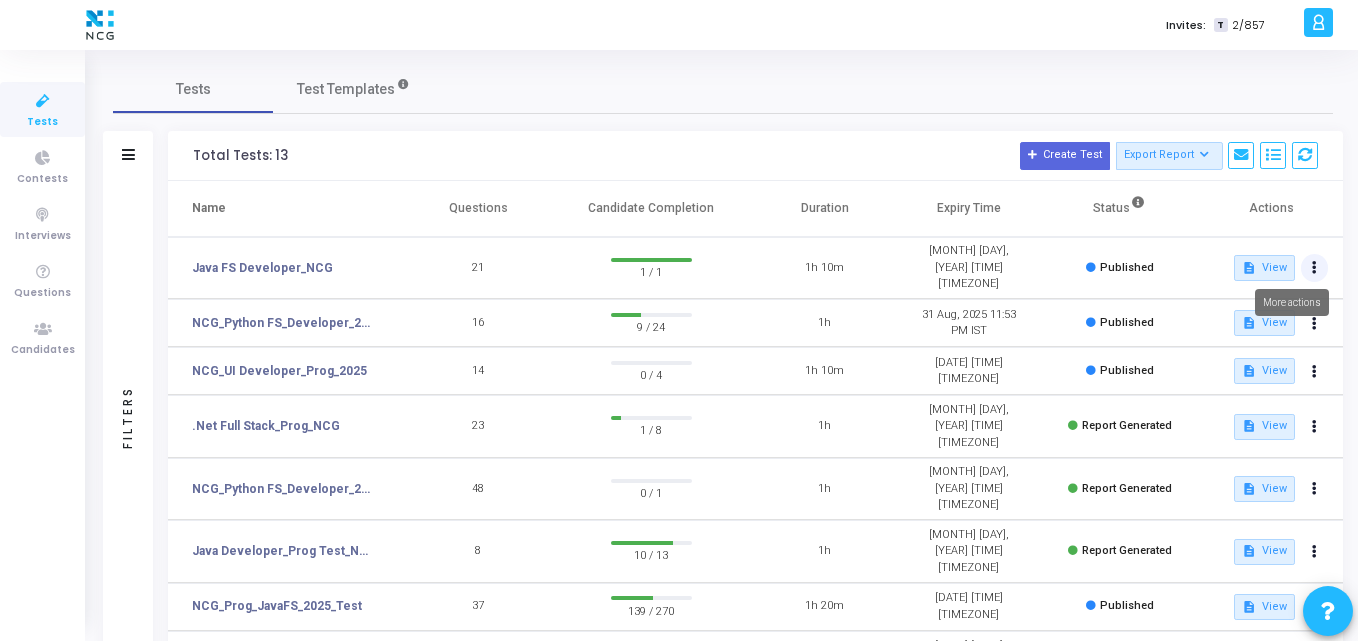 click at bounding box center [1315, 268] 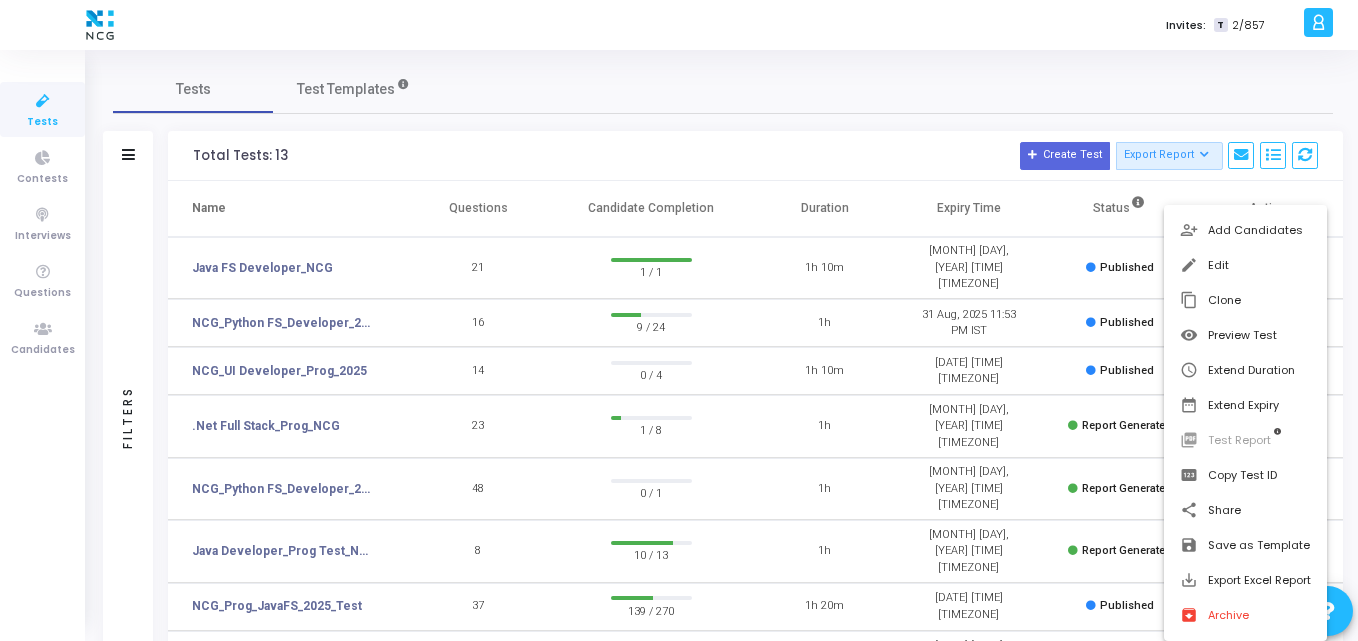 click at bounding box center (679, 320) 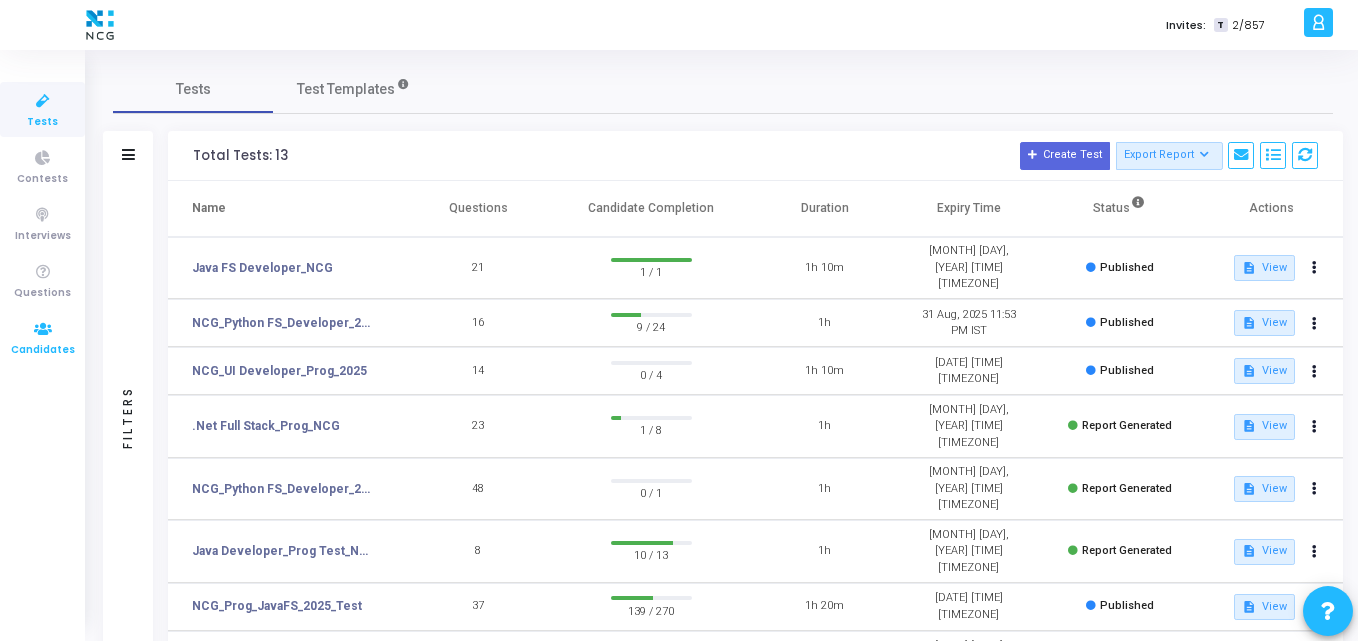 click at bounding box center (43, 329) 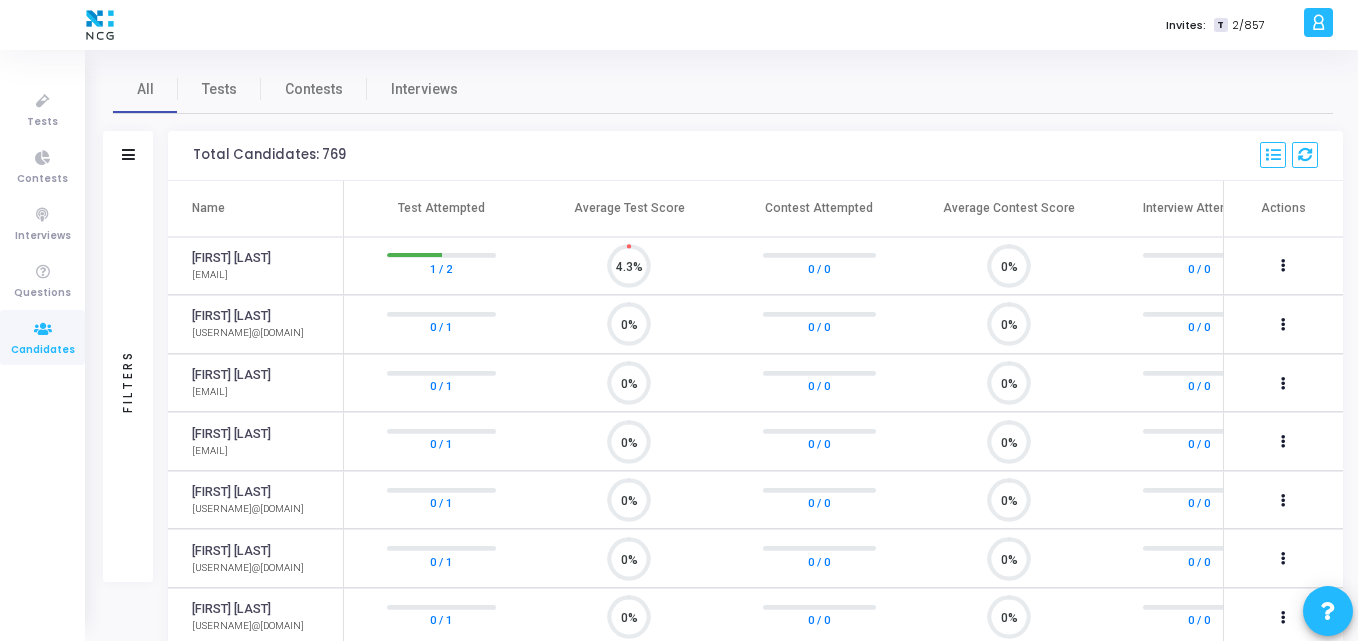 scroll, scrollTop: 9, scrollLeft: 9, axis: both 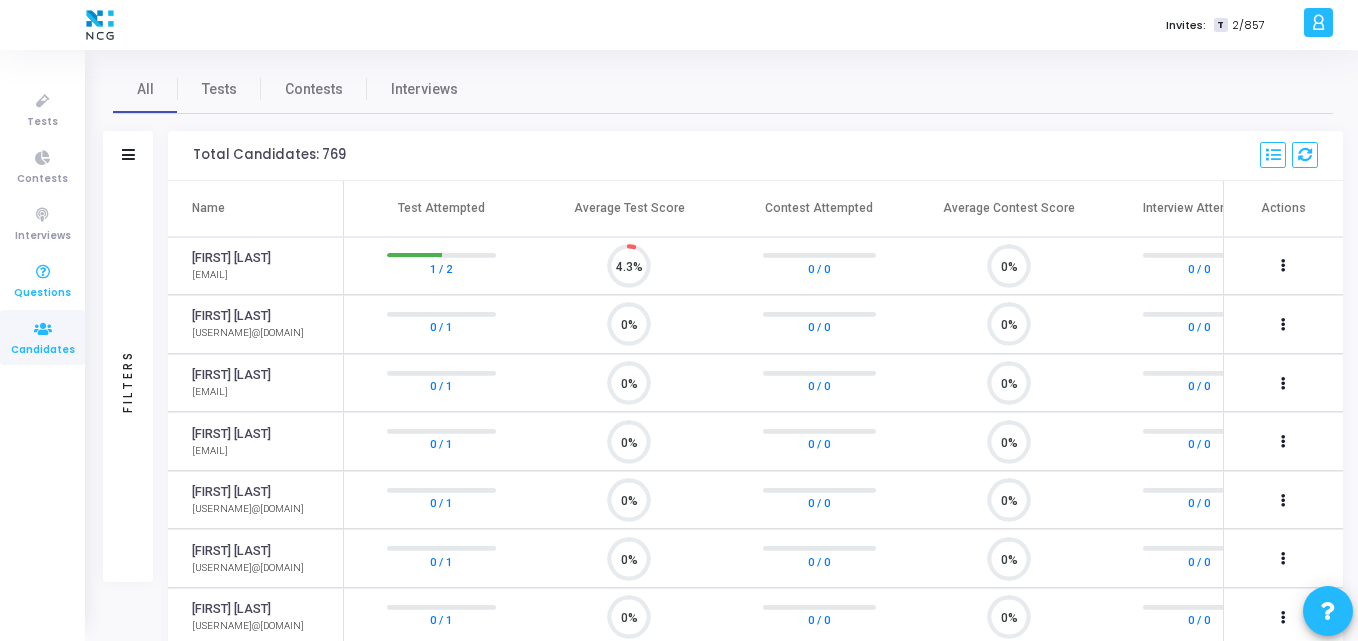 click on "Questions" at bounding box center [42, 280] 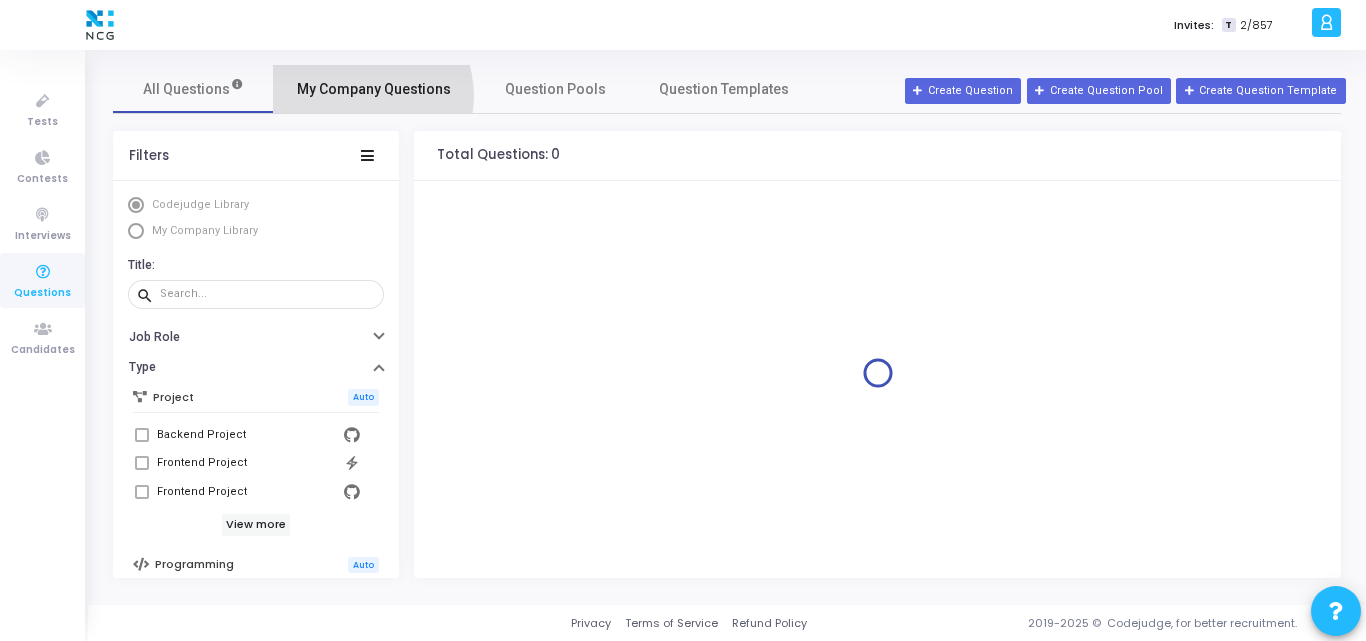 click on "My Company Questions" at bounding box center (374, 89) 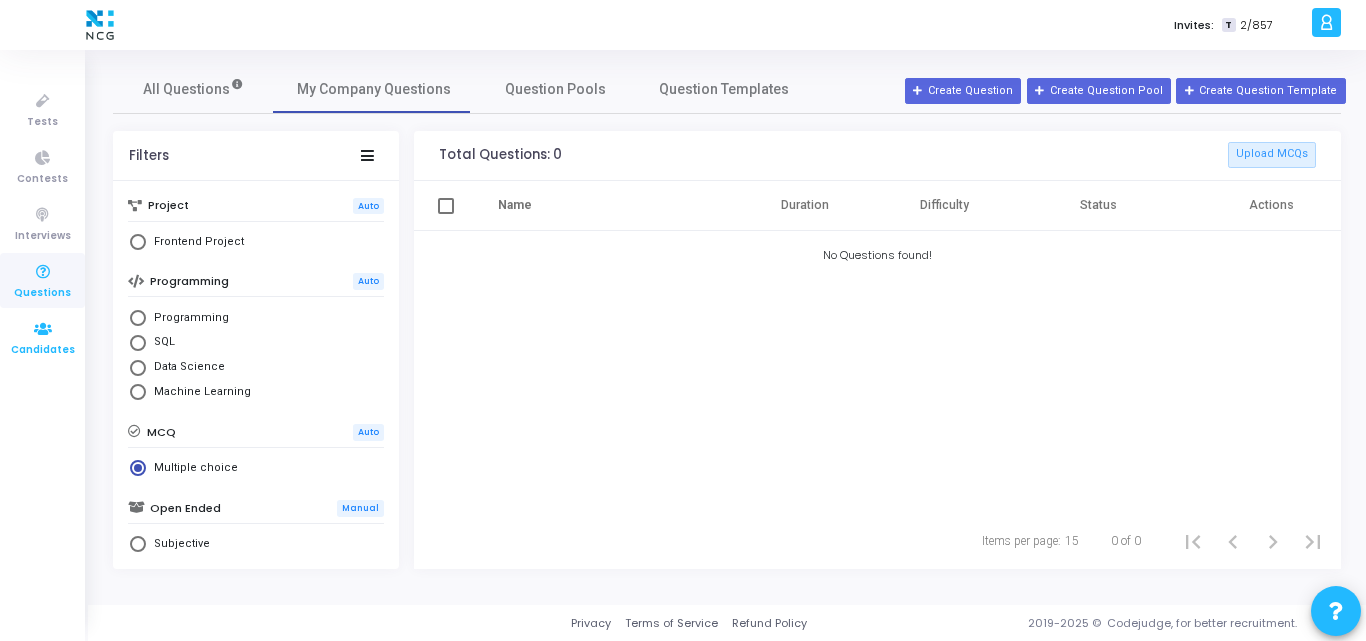 click at bounding box center [43, 329] 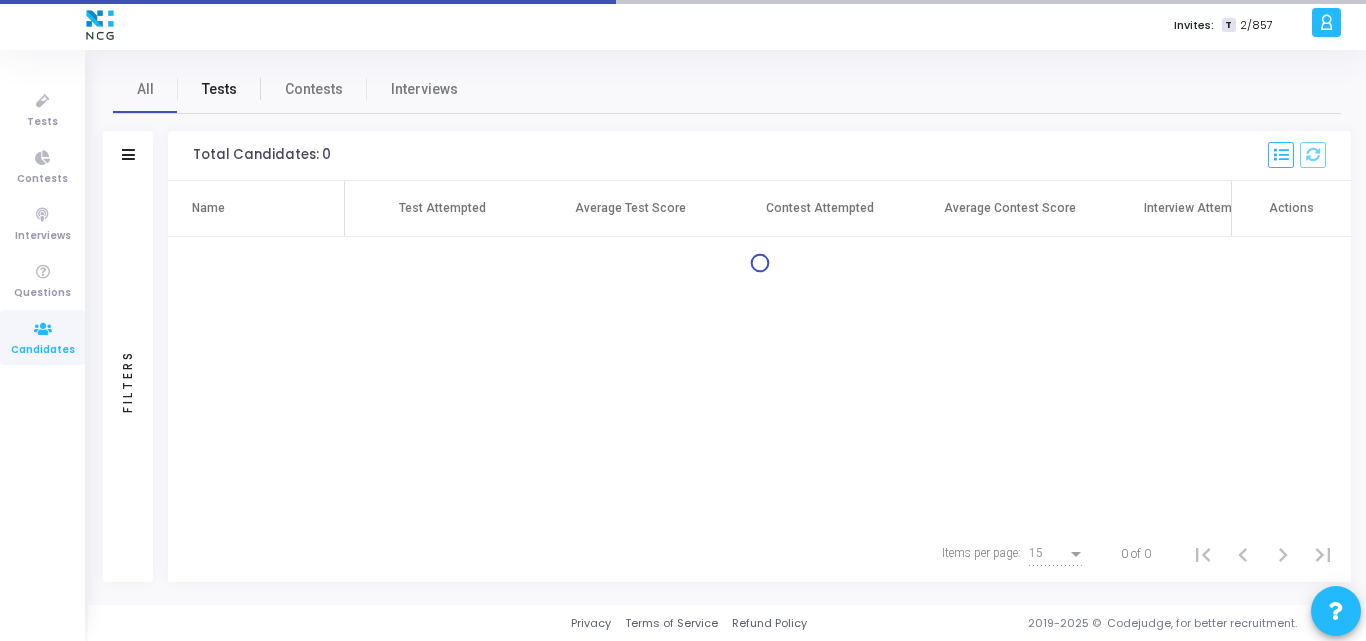 click on "Tests" at bounding box center (219, 89) 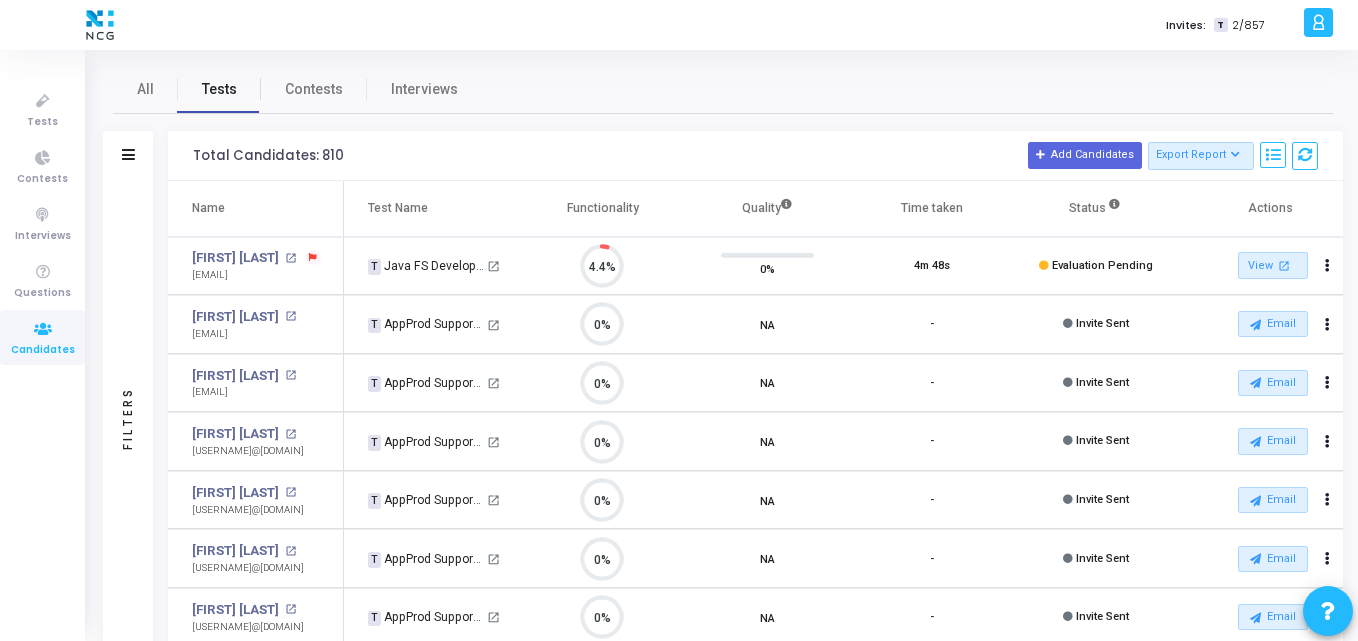 scroll, scrollTop: 9, scrollLeft: 9, axis: both 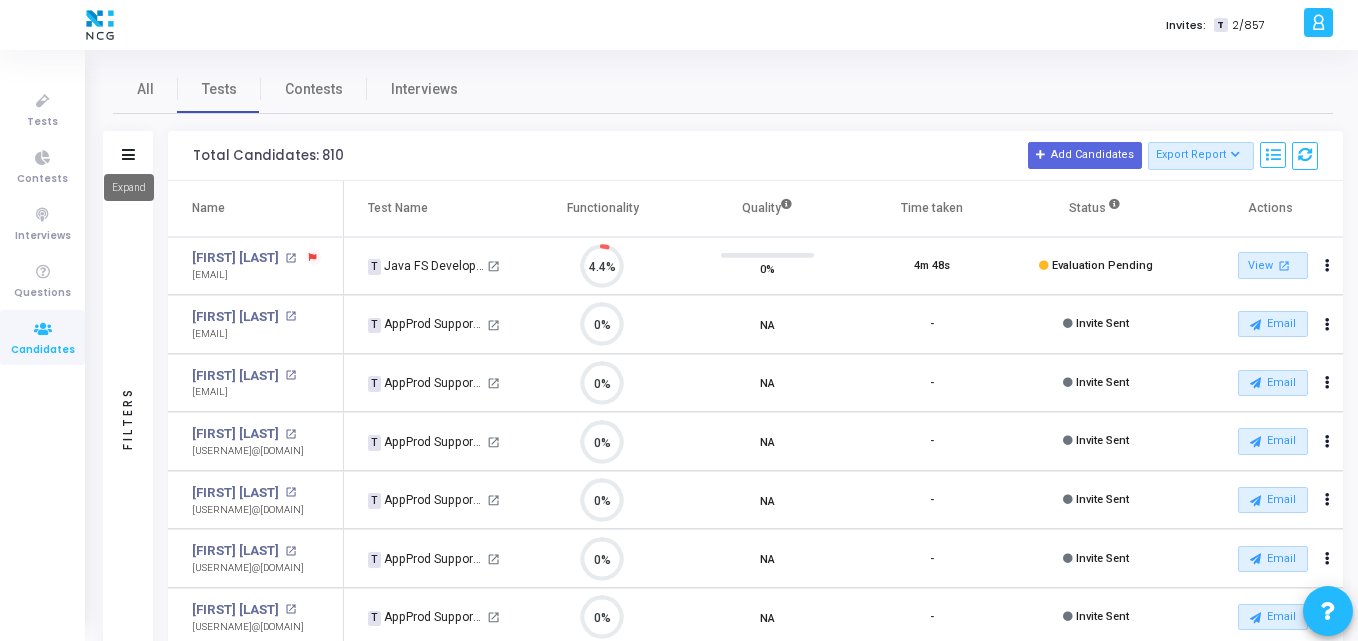 click on "Expand" at bounding box center [129, 187] 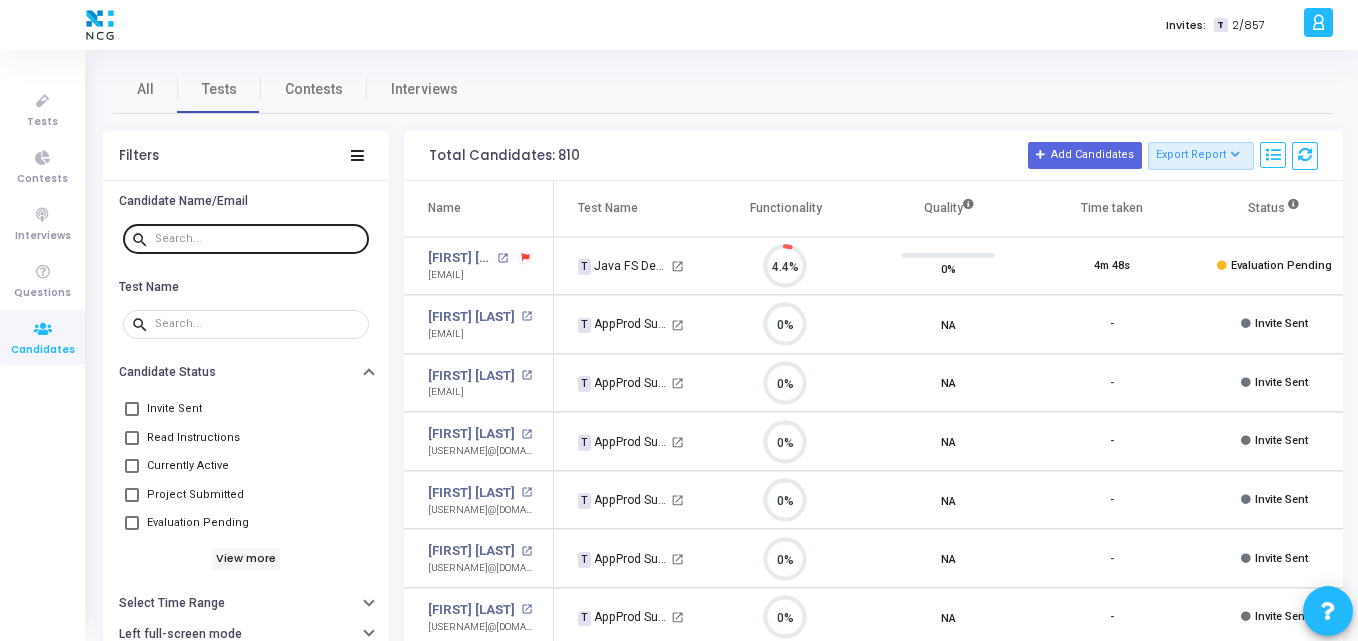 click at bounding box center [258, 238] 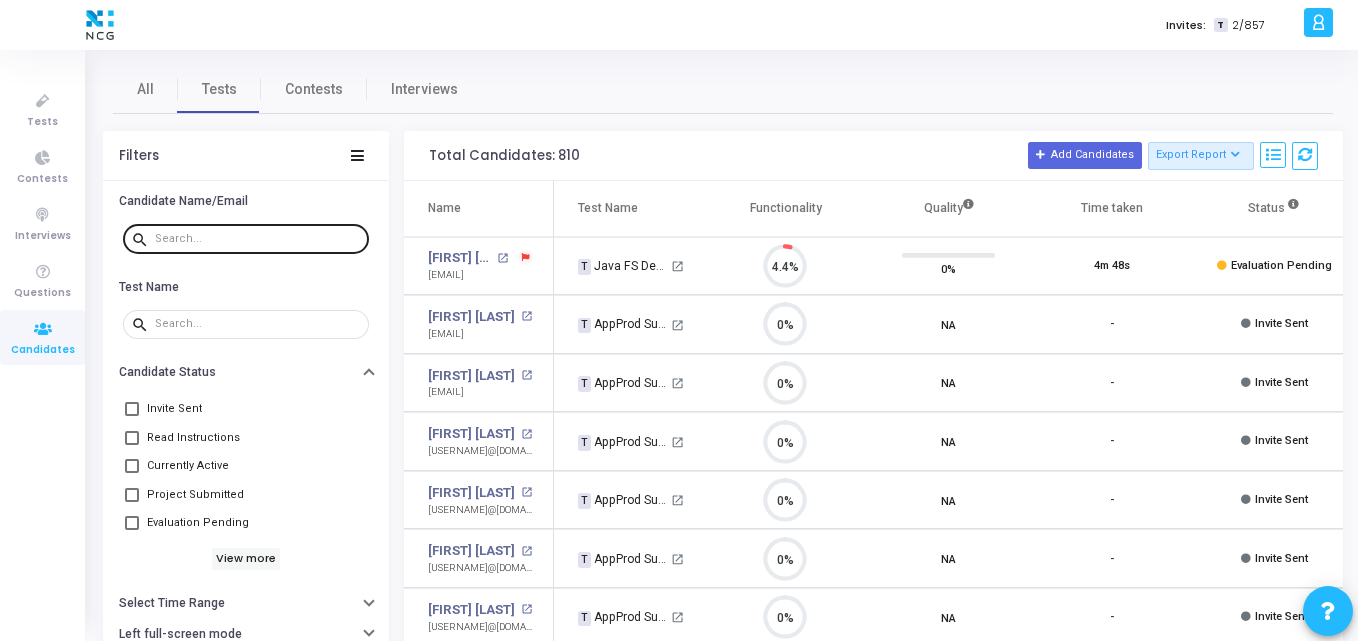 click at bounding box center [258, 238] 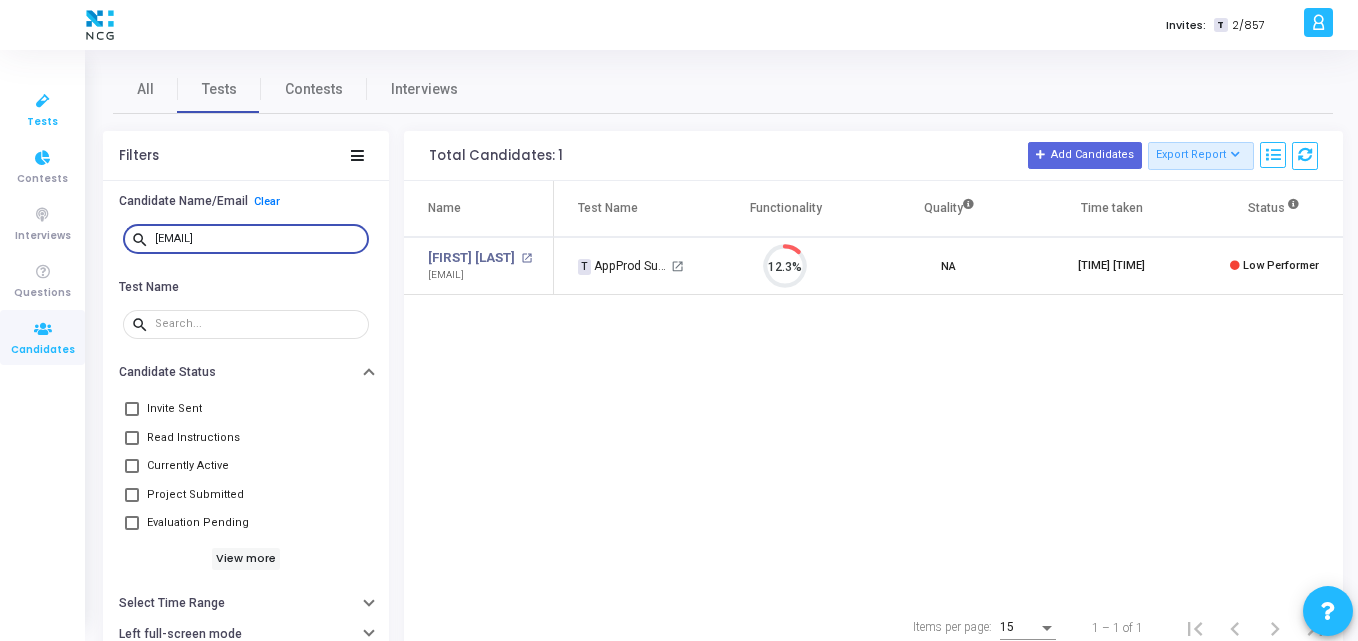 type on "[EMAIL]" 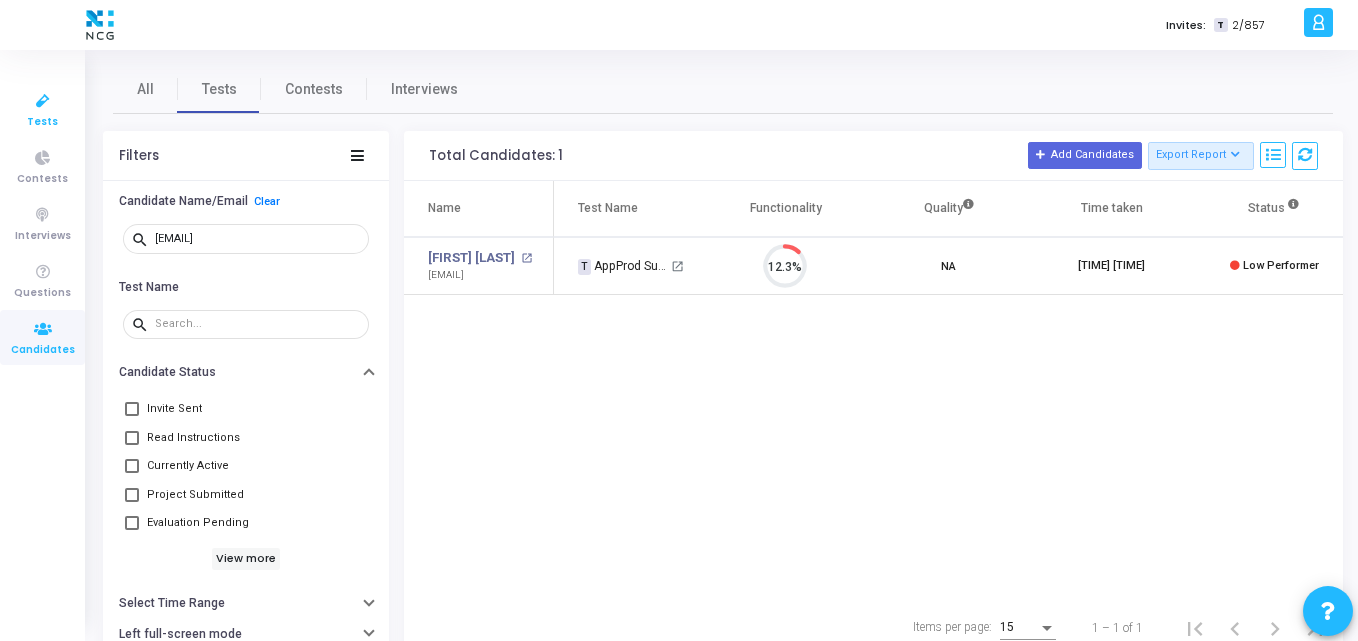 click on "Tests" at bounding box center [42, 122] 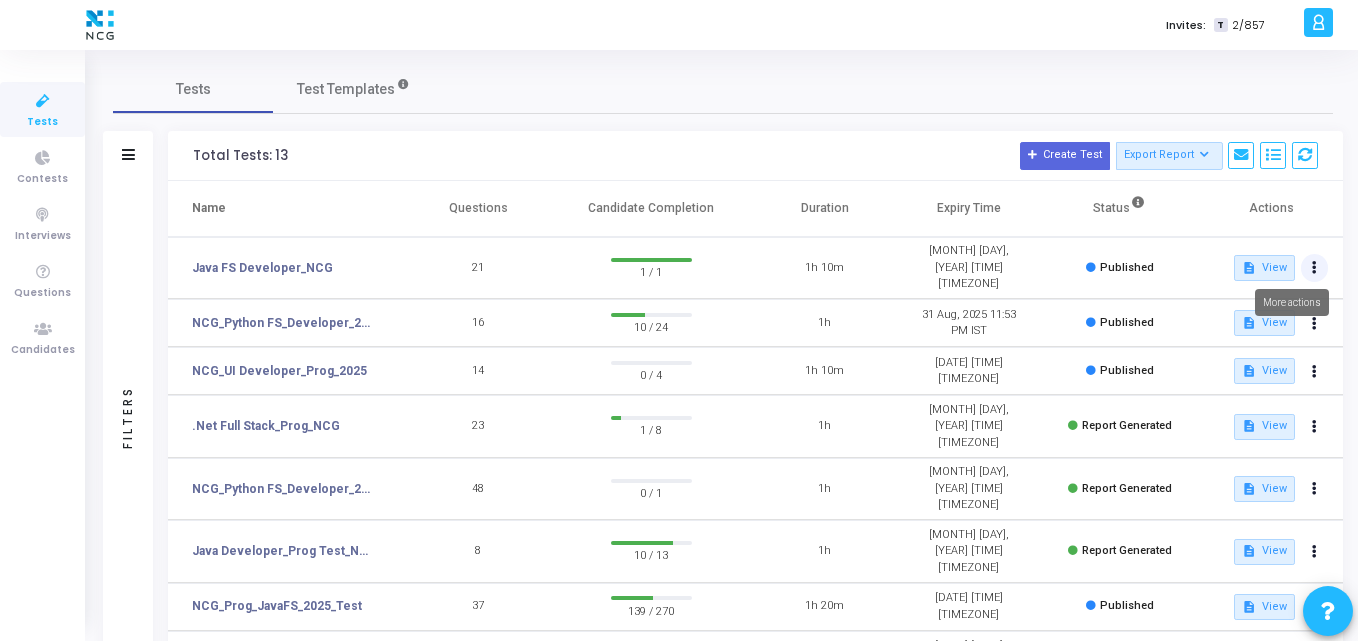 click at bounding box center [1314, 268] 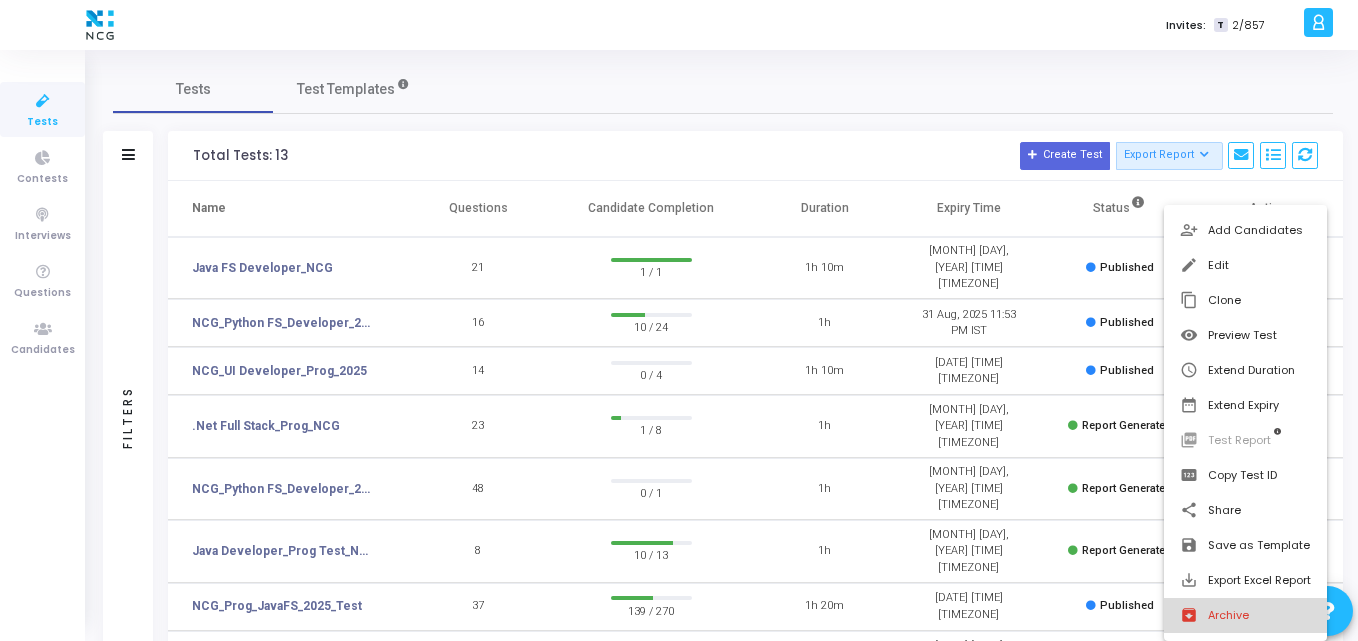 click on "archive  Archive" at bounding box center [1245, 615] 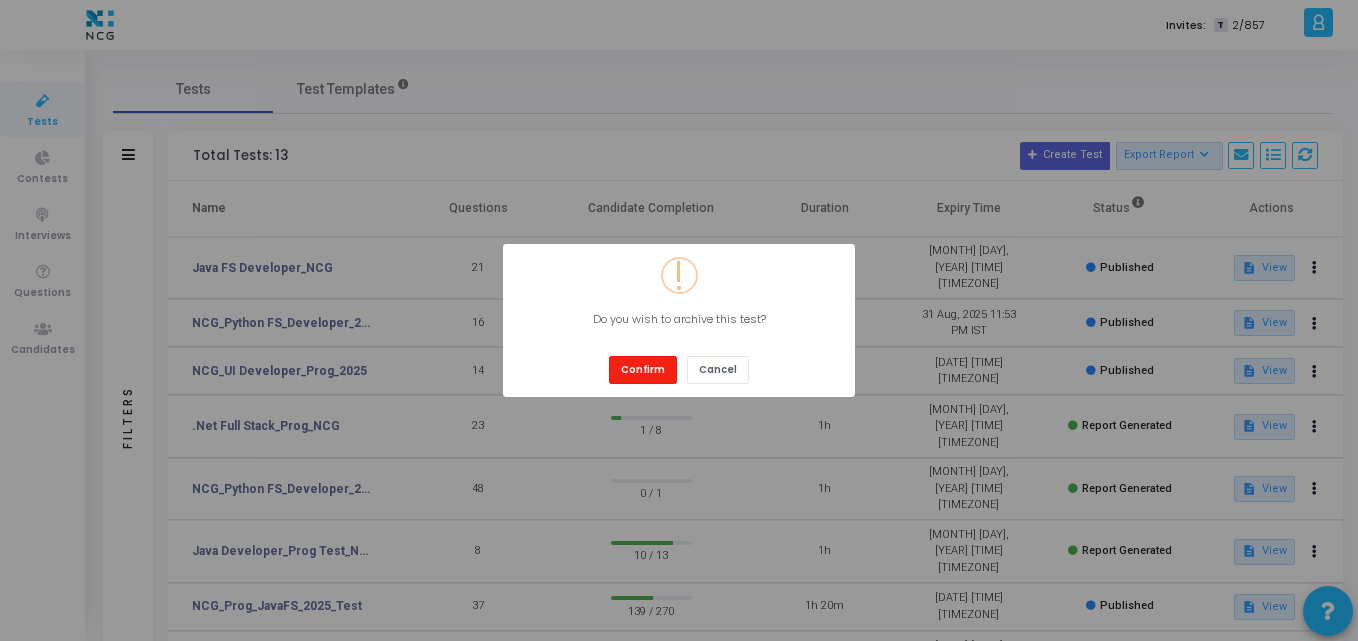 click on "Confirm" at bounding box center [643, 369] 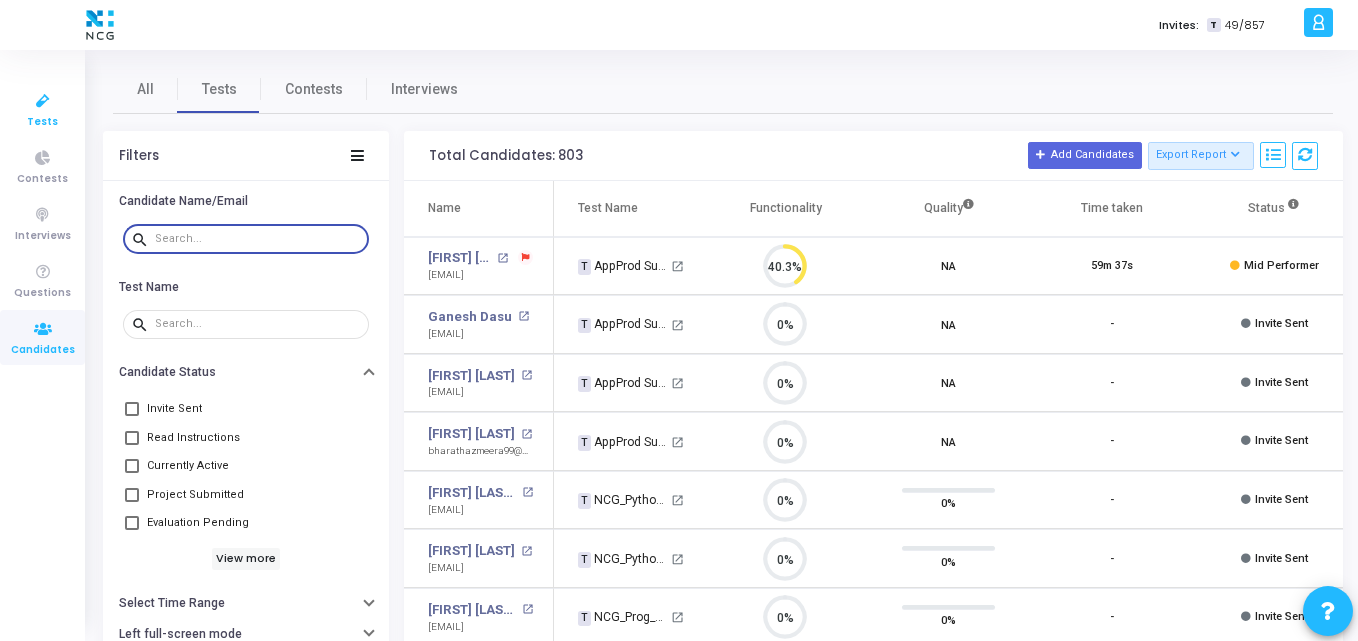 scroll, scrollTop: 0, scrollLeft: 0, axis: both 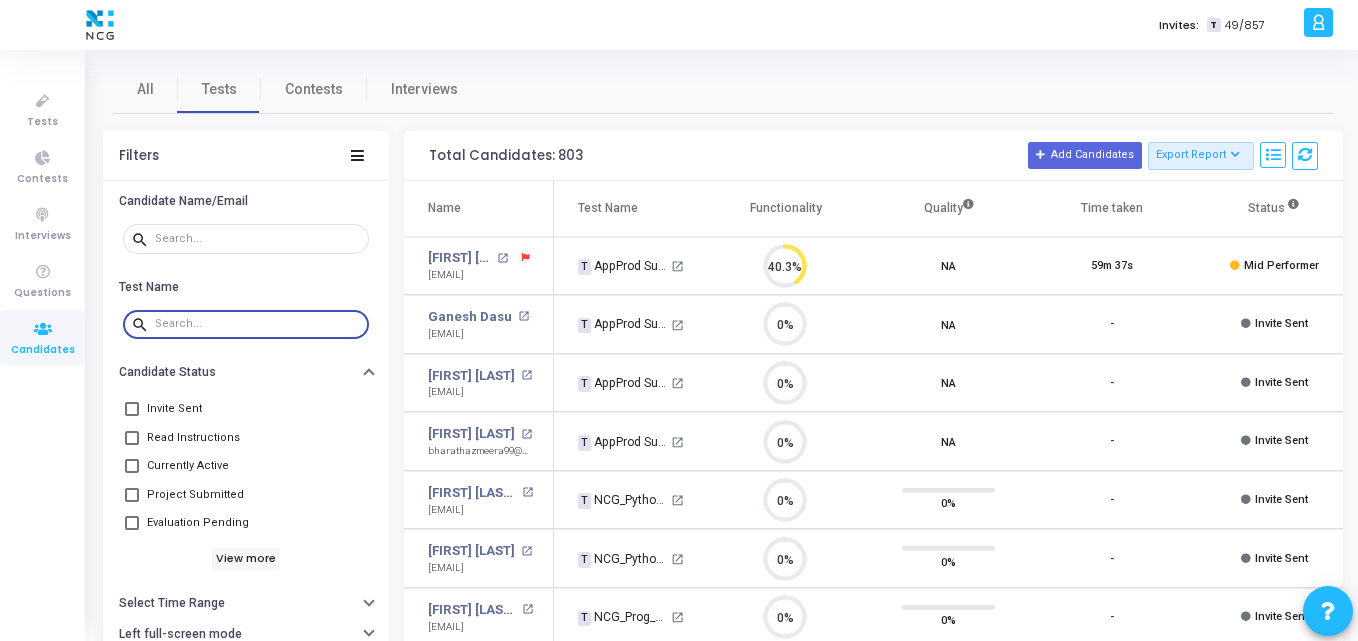 click at bounding box center (258, 324) 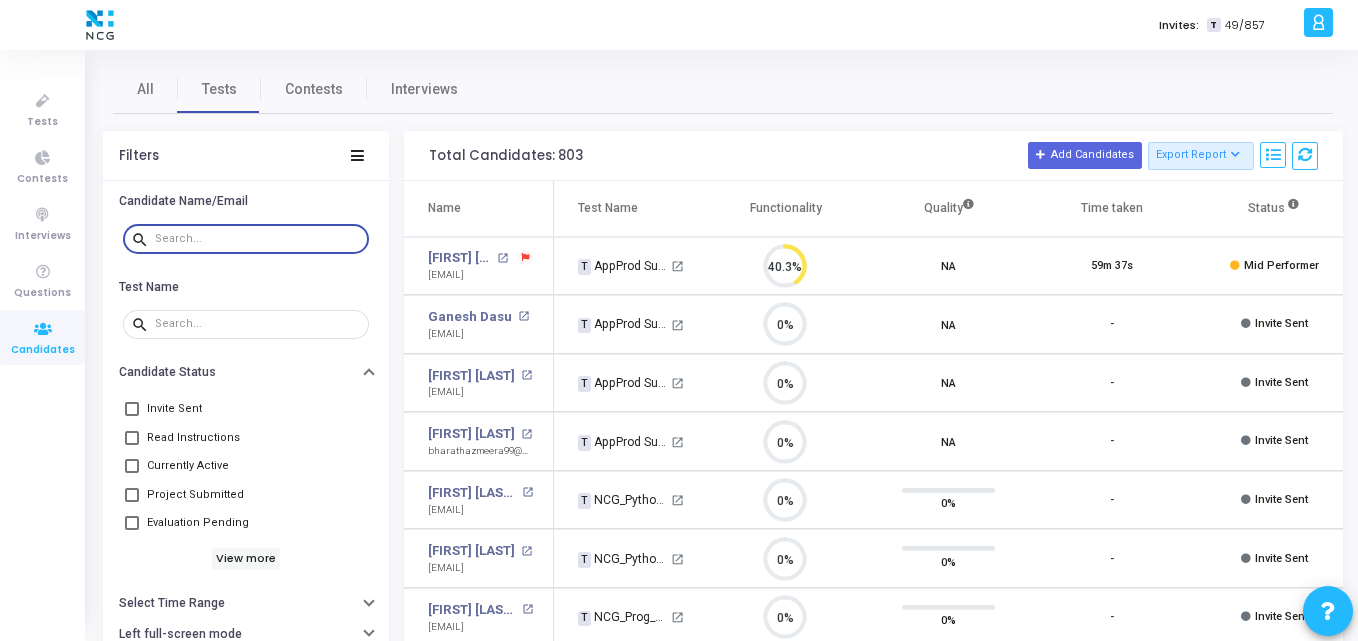 click at bounding box center (258, 239) 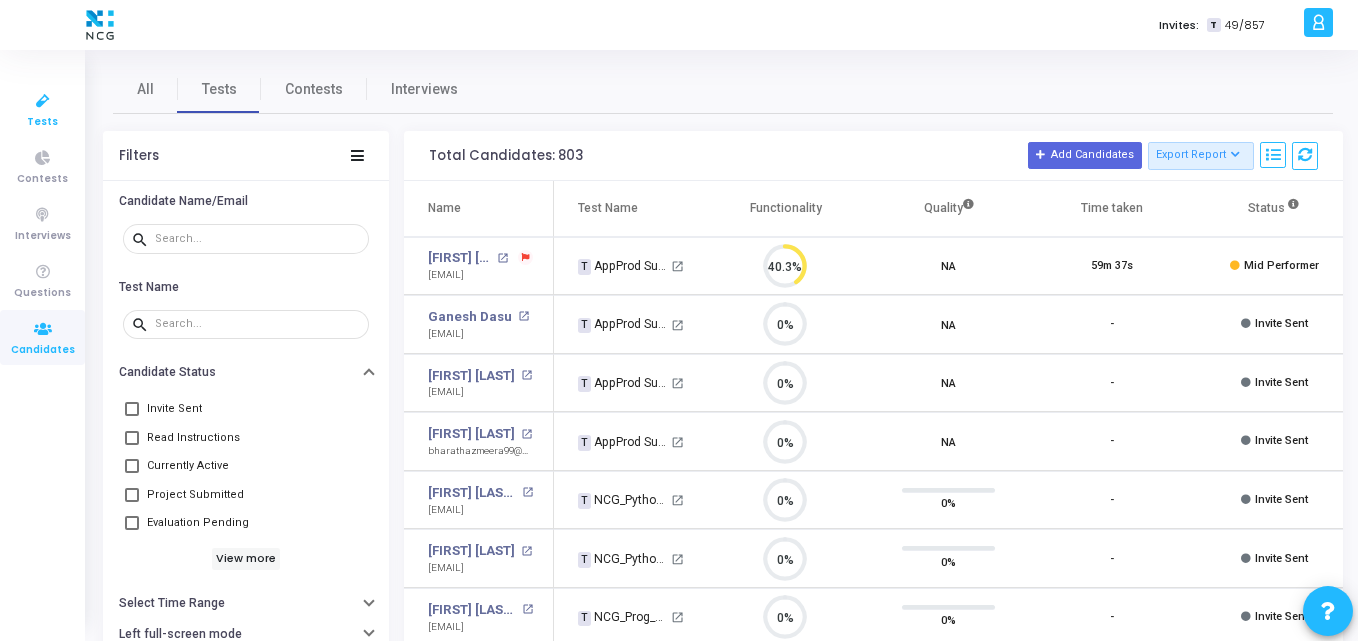 click at bounding box center [43, 101] 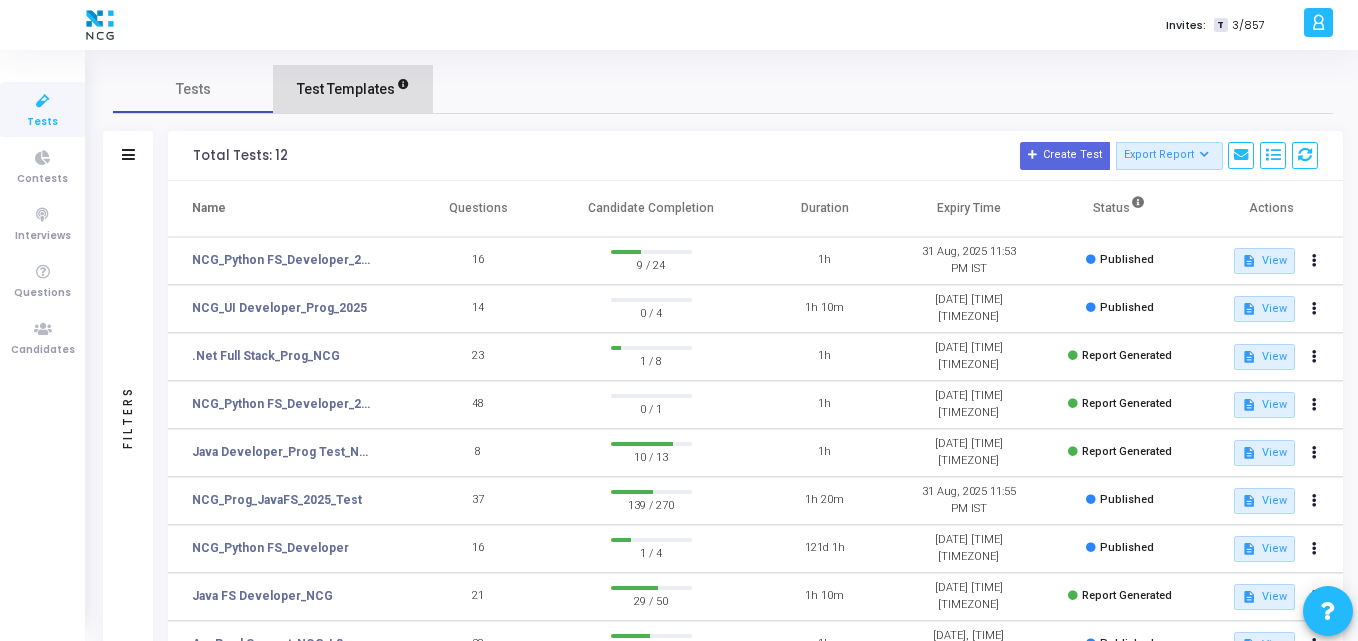 click on "Test Templates" at bounding box center (346, 89) 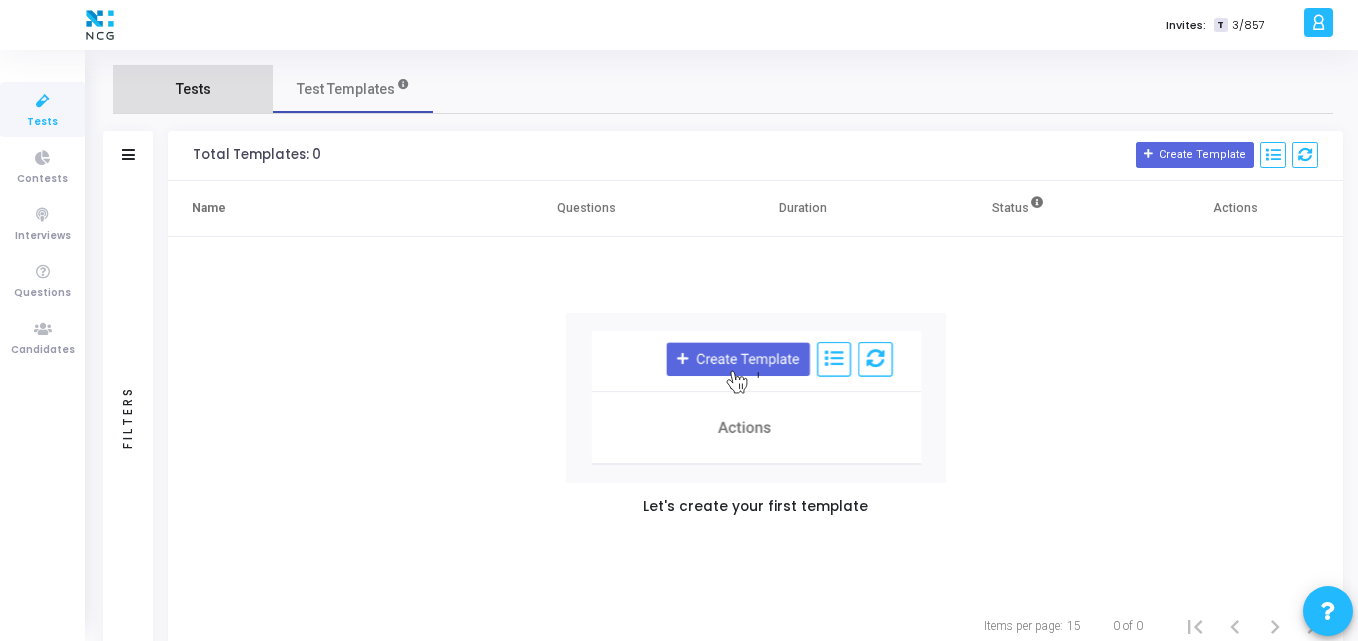 click on "Tests" at bounding box center (193, 89) 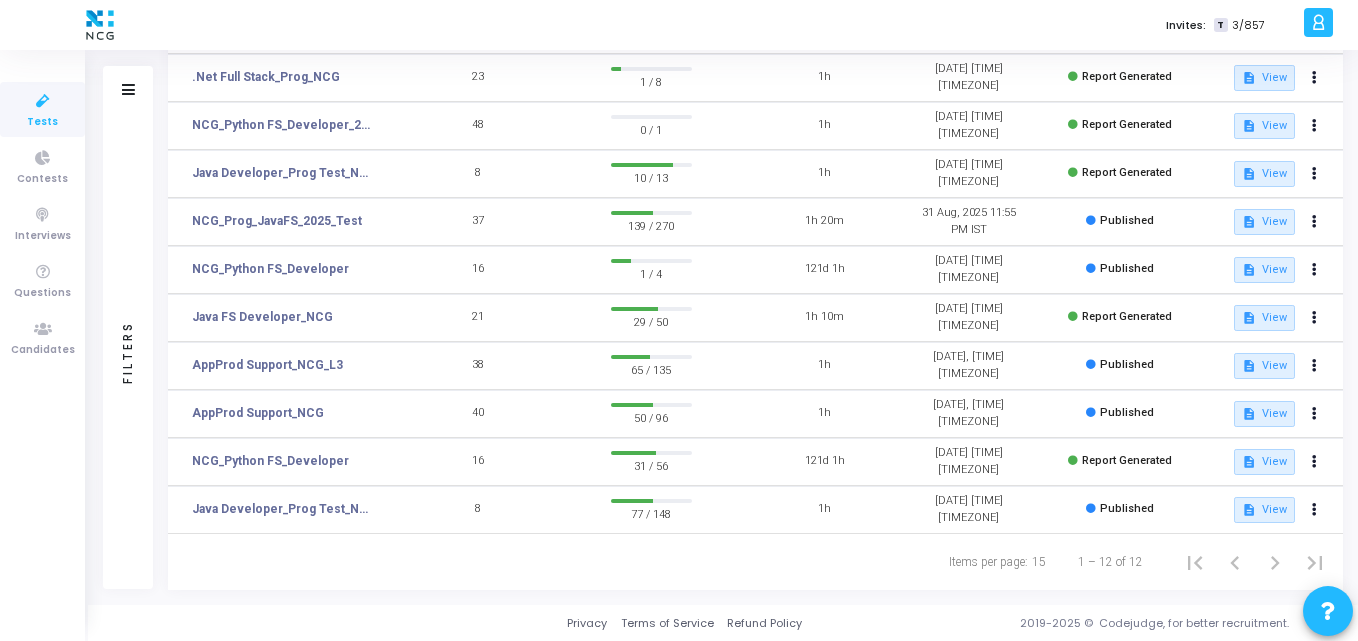 scroll, scrollTop: 0, scrollLeft: 0, axis: both 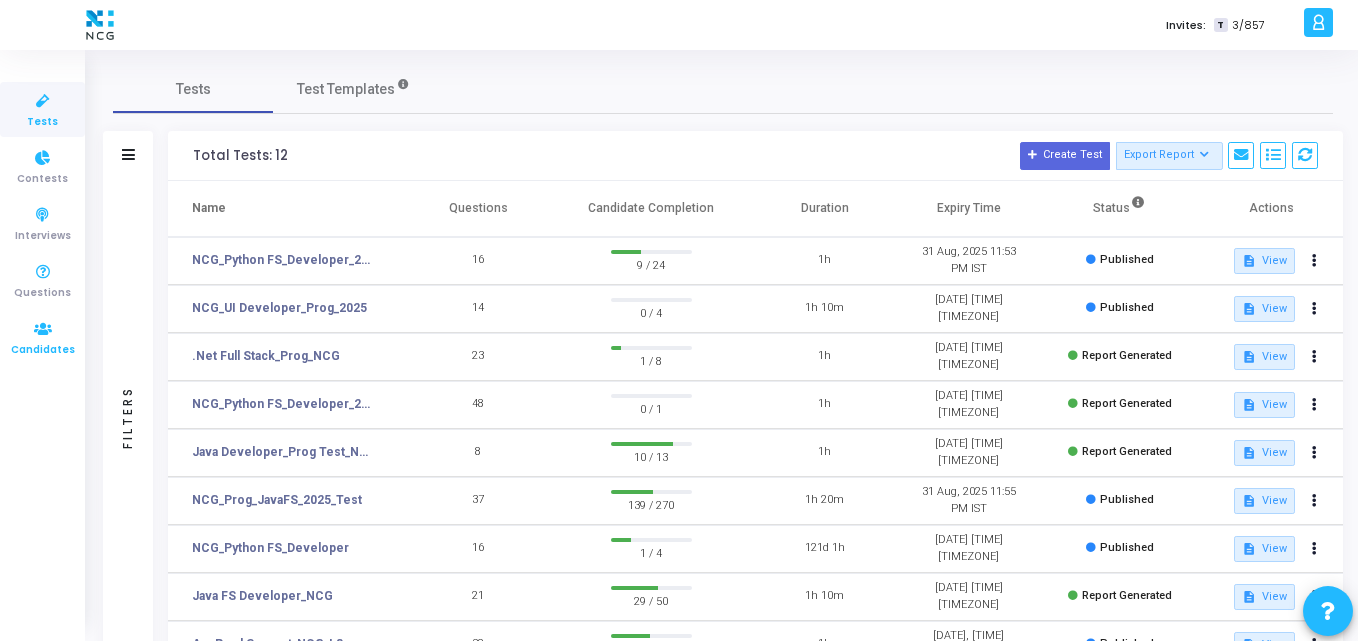 click at bounding box center [43, 329] 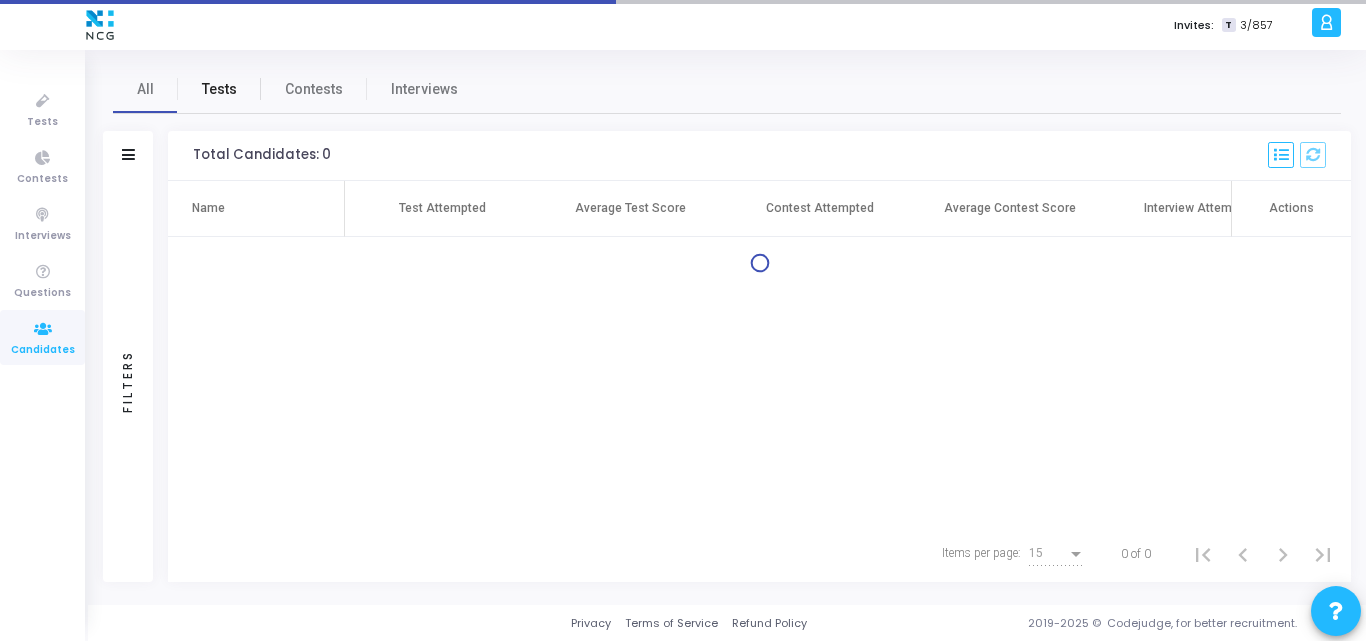 click on "Tests" at bounding box center (219, 89) 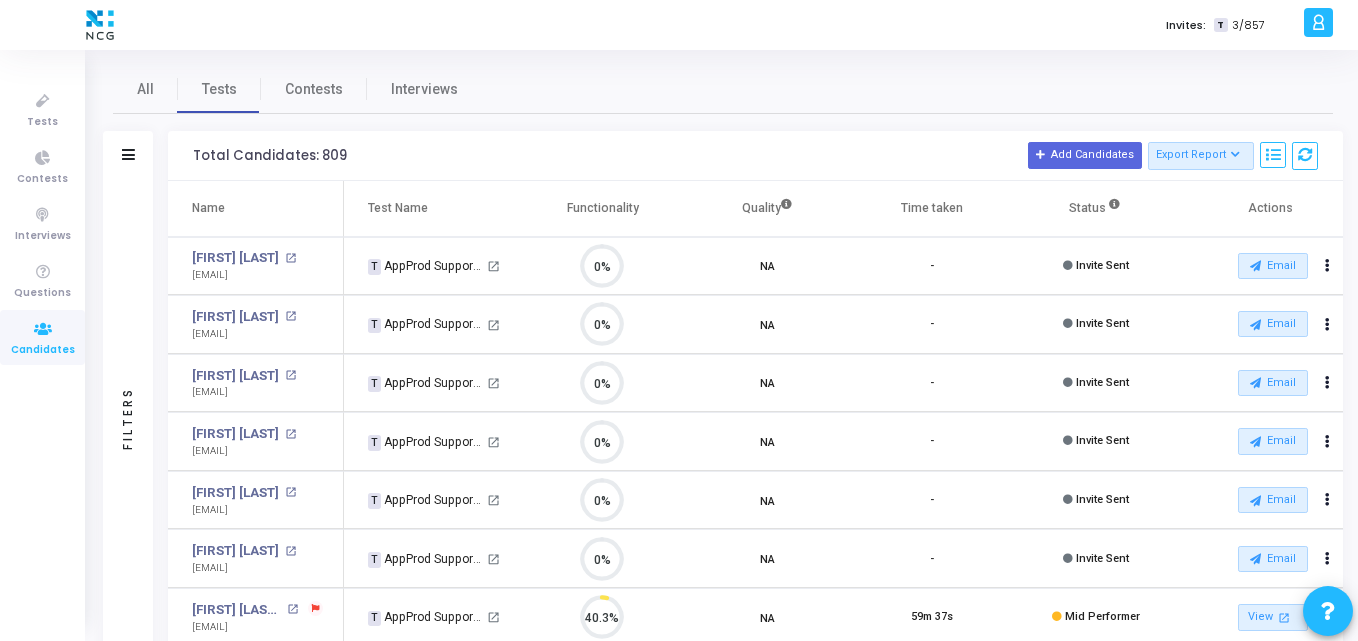 drag, startPoint x: 120, startPoint y: 136, endPoint x: 136, endPoint y: 155, distance: 24.839485 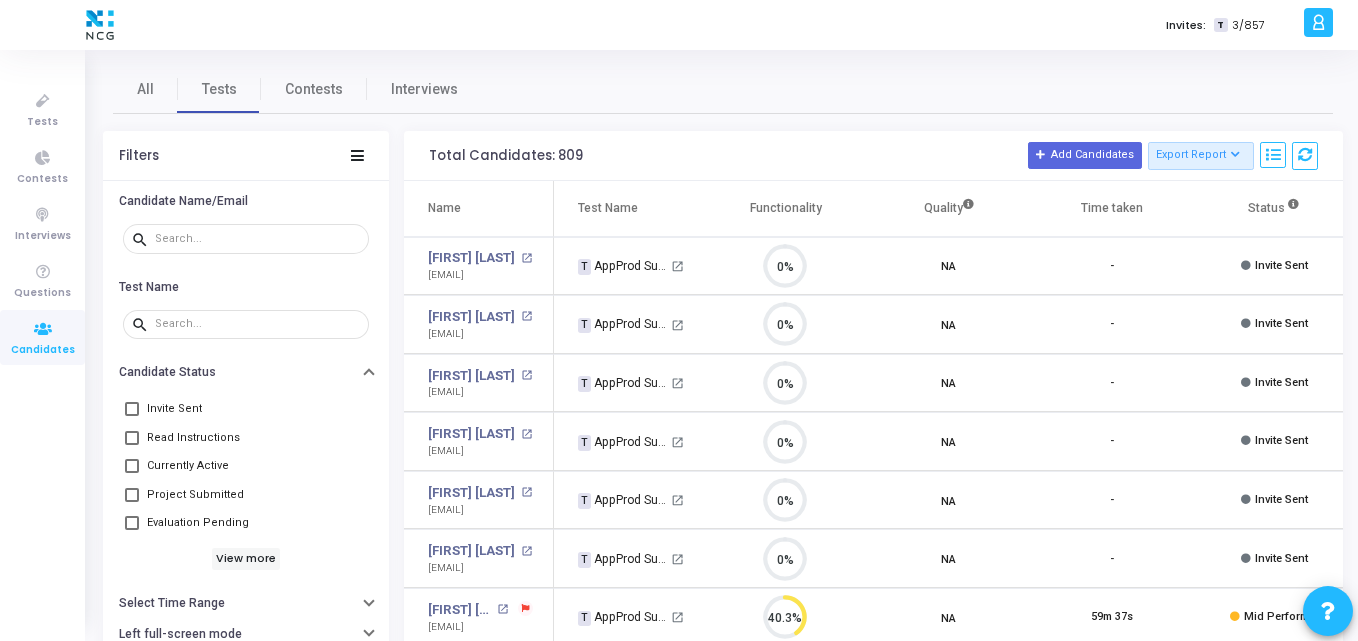 click on "Filters" 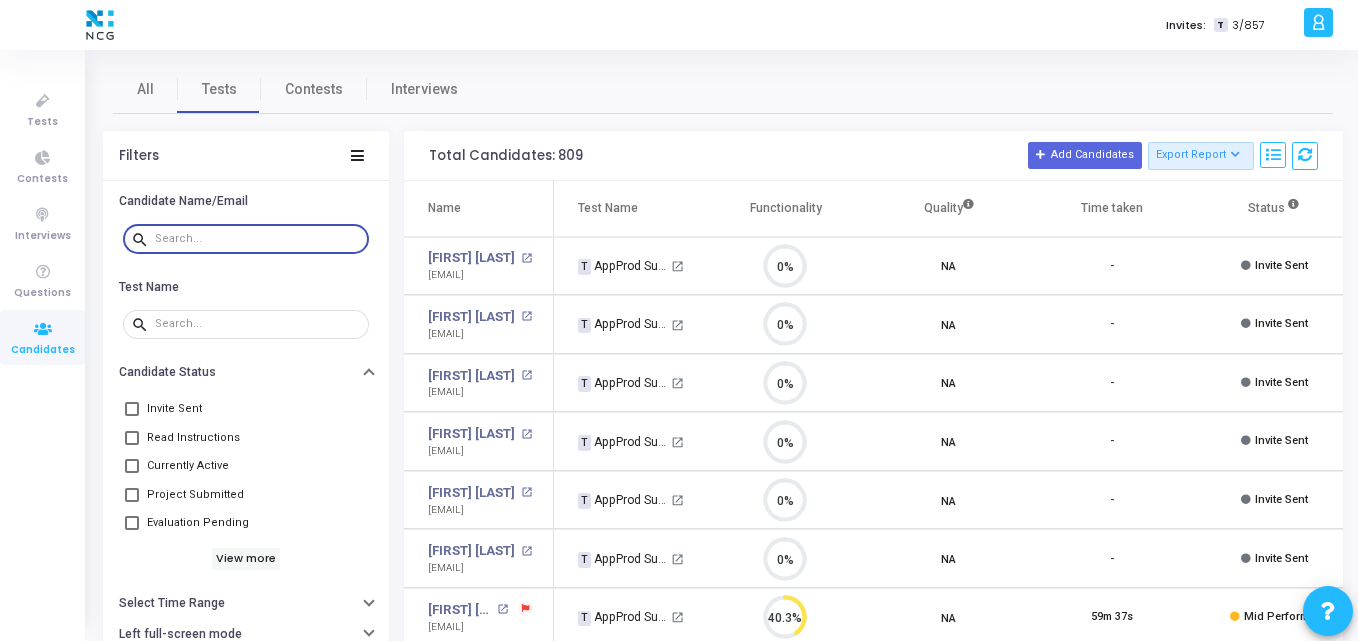 click at bounding box center [258, 239] 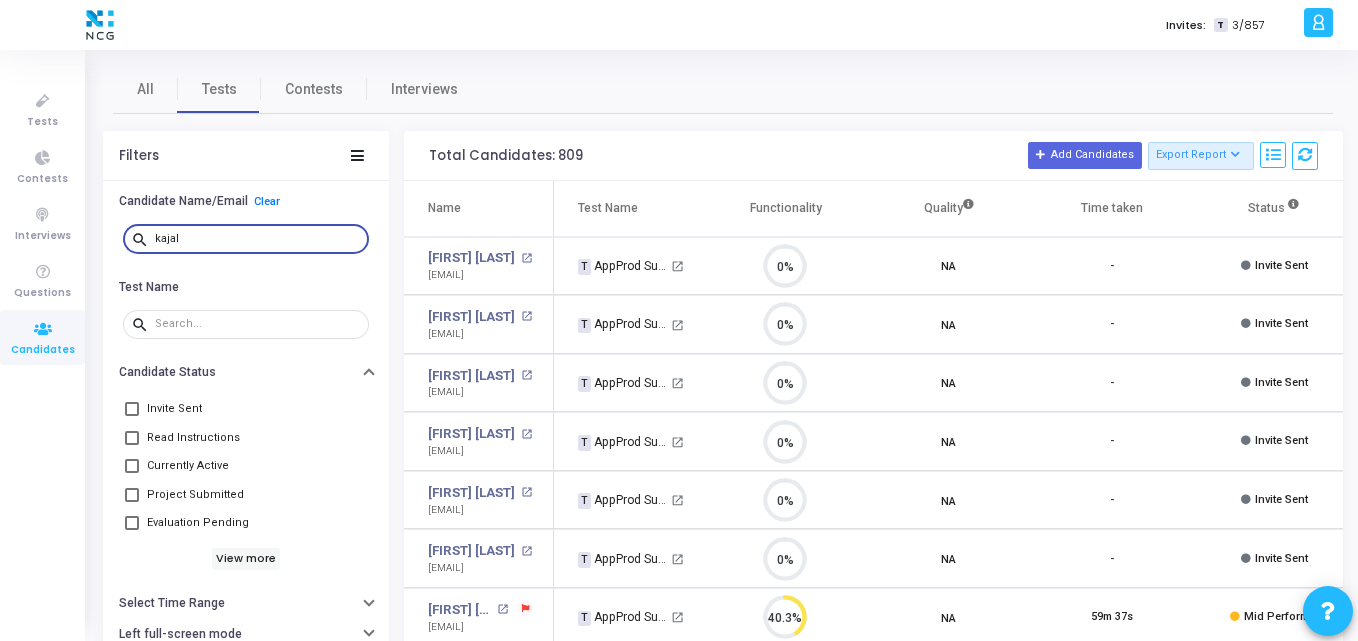 type on "kajal" 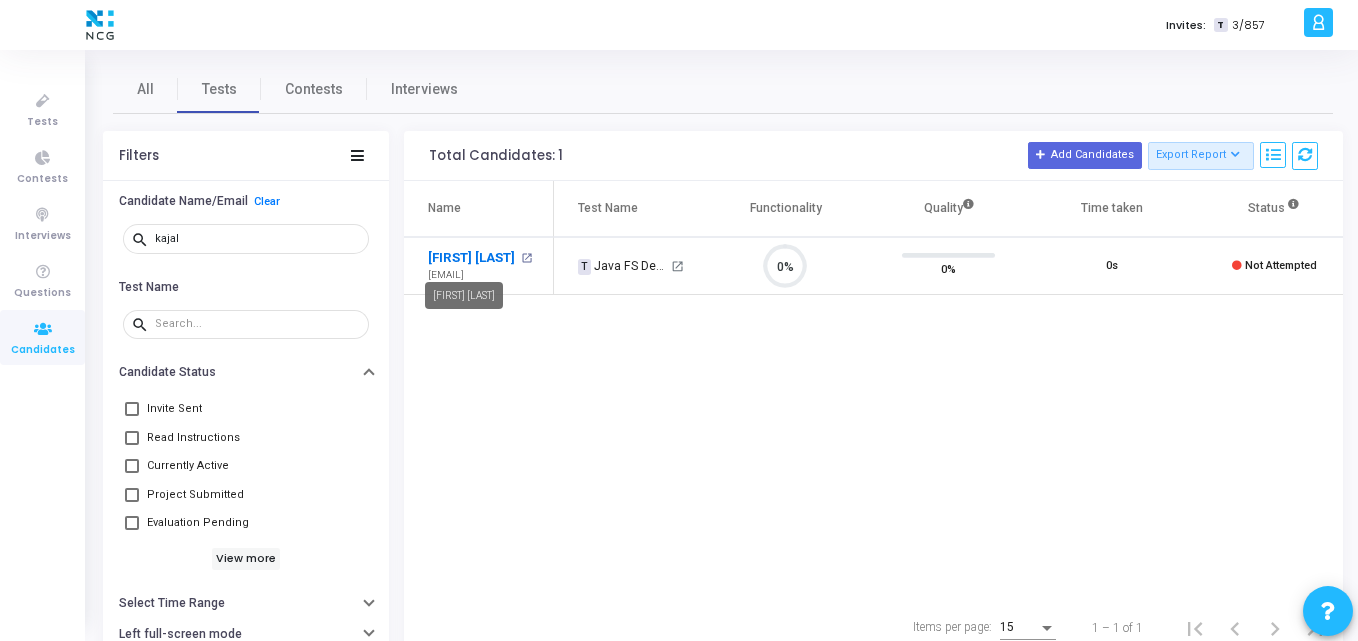 click on "[FIRST] [LAST]" at bounding box center [471, 258] 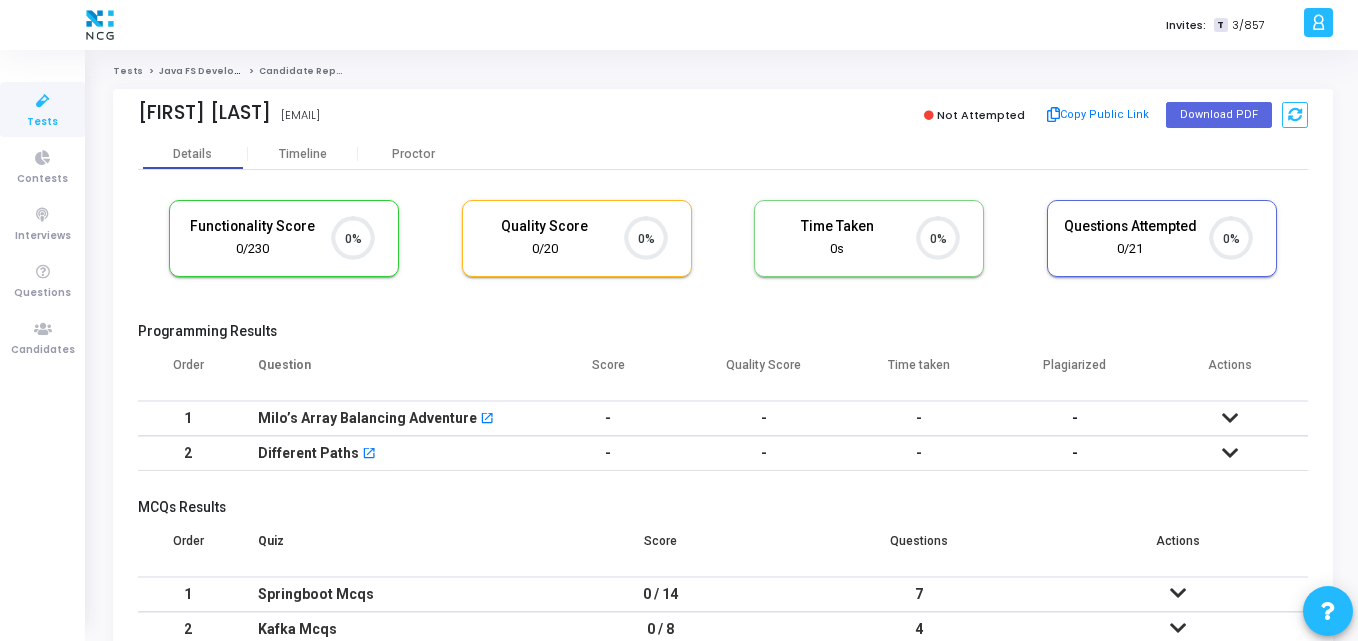 click on "Functionality Score 0/230 0% Quality Score  0/20 0% Time Taken calculated once the test is completed Time Taken 0s 0% Questions Attempted 0/21 0% Programming Results Order  Question   Score   Quality Score   Time taken   Plagiarized   Actions  1  Milo’s Array Balancing Adventure  open_in_new   -   -   -   -   No submissions found!  2  Different Paths  open_in_new   -   -   -   -   No submissions found!  MCQs Results Order  Quiz   Score   Questions   Actions  1 Springboot Mcqs  0 / 14   7  Quiz not attempted!  2 Kafka Mcqs  0 / 8   4  Quiz not attempted!  3 Plsql Mcqs  0 / 5   5  Quiz not attempted!  4 Ds And Algorithms Mcqs  0 / 3   3  Quiz not attempted!" at bounding box center (723, 459) 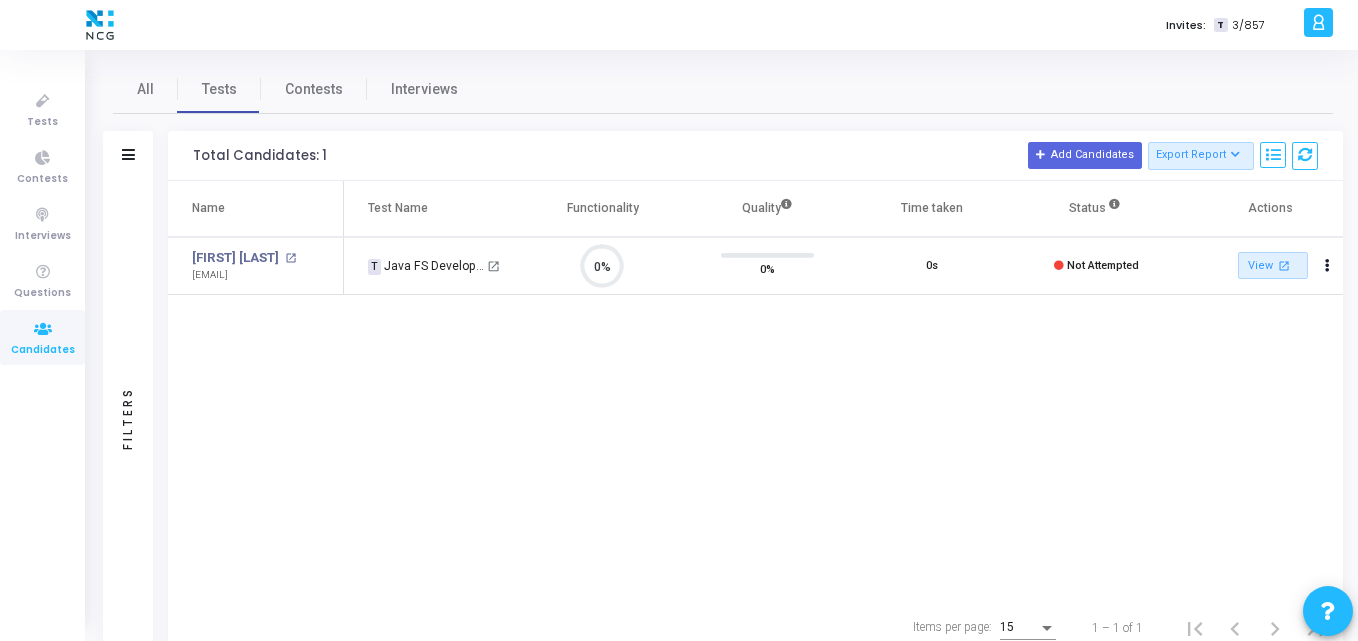 scroll, scrollTop: 9, scrollLeft: 9, axis: both 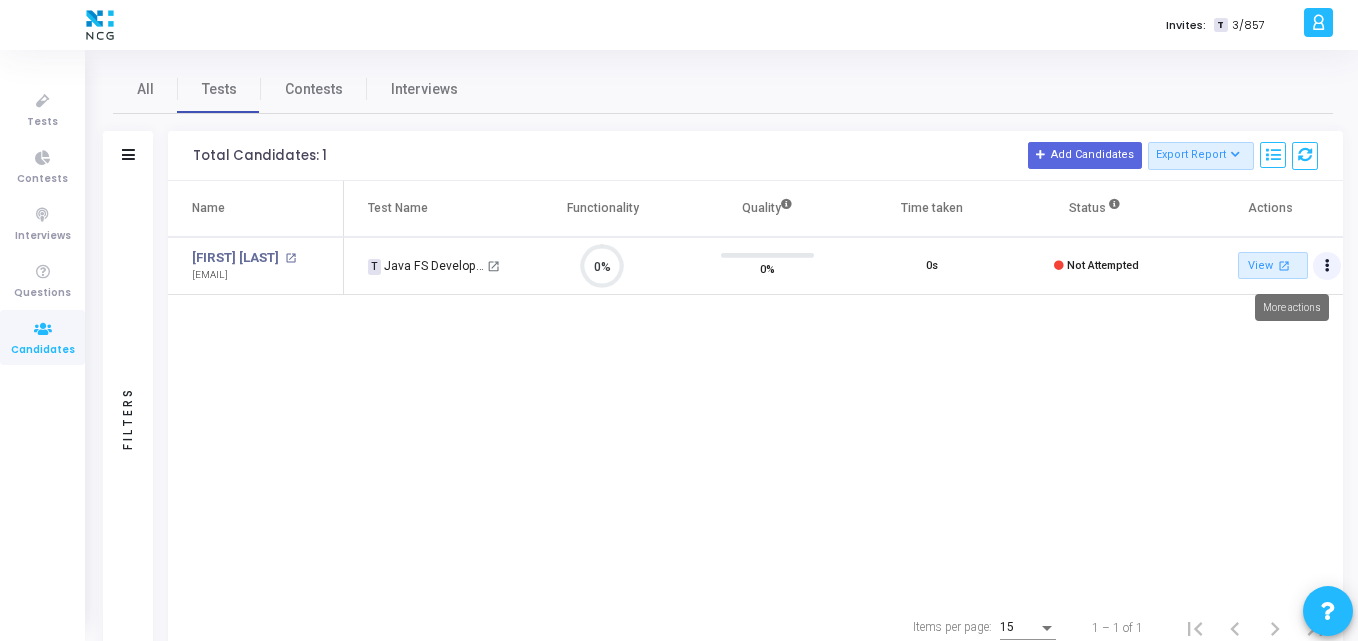 click at bounding box center (1327, 266) 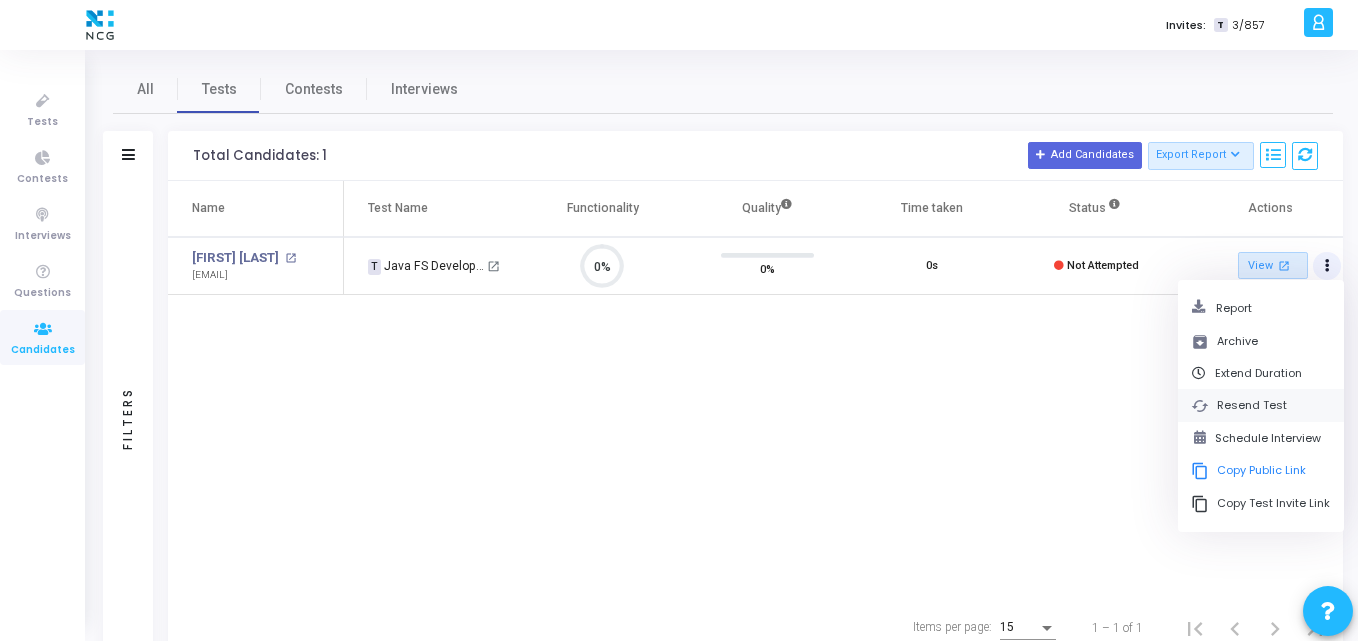 click on "cached  Resend Test" at bounding box center (1261, 405) 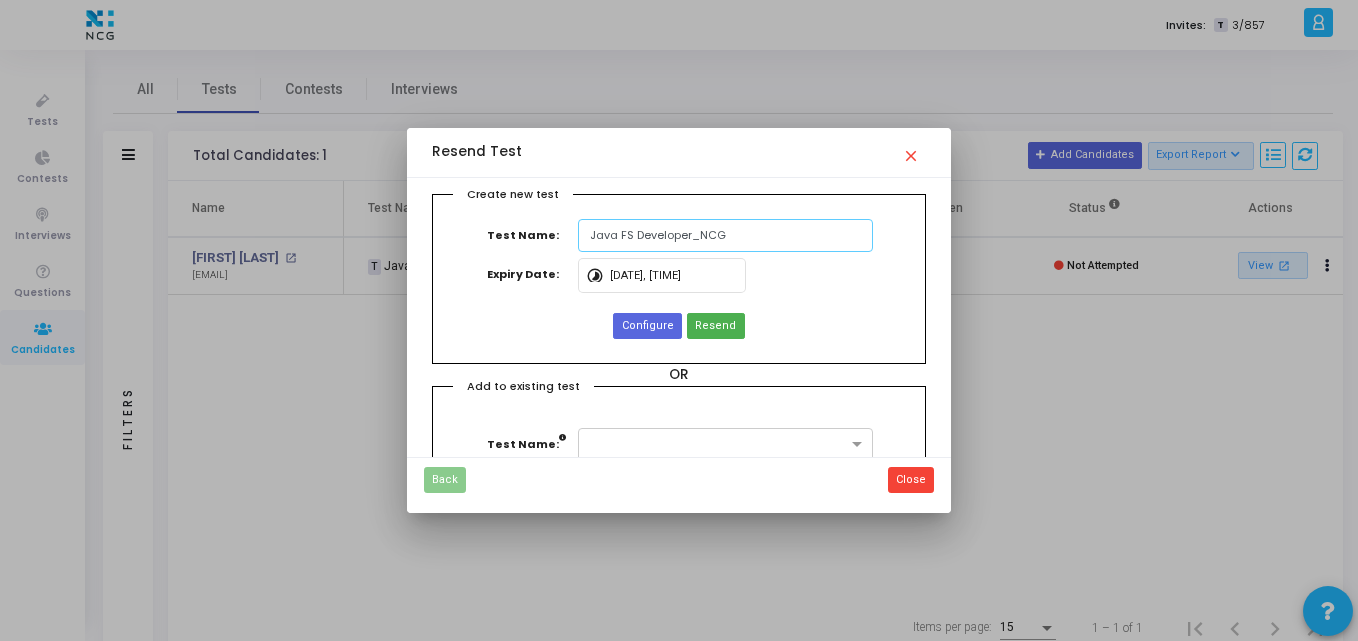 scroll, scrollTop: 105, scrollLeft: 0, axis: vertical 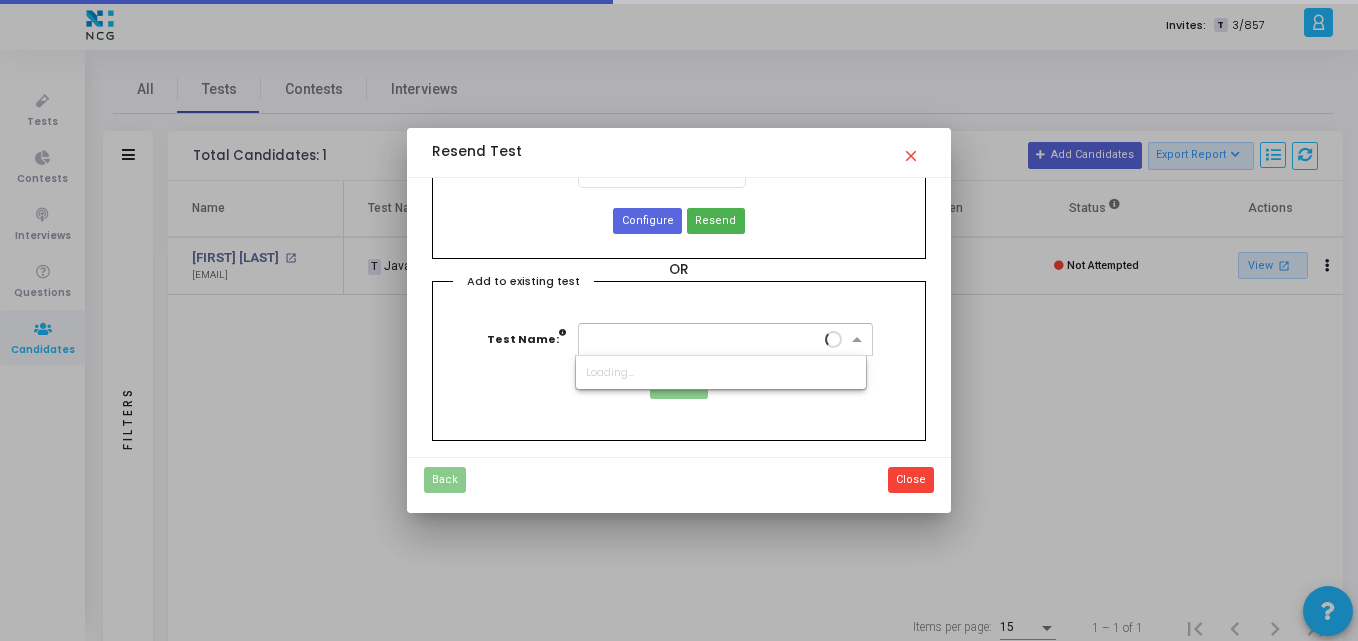 click at bounding box center (705, 337) 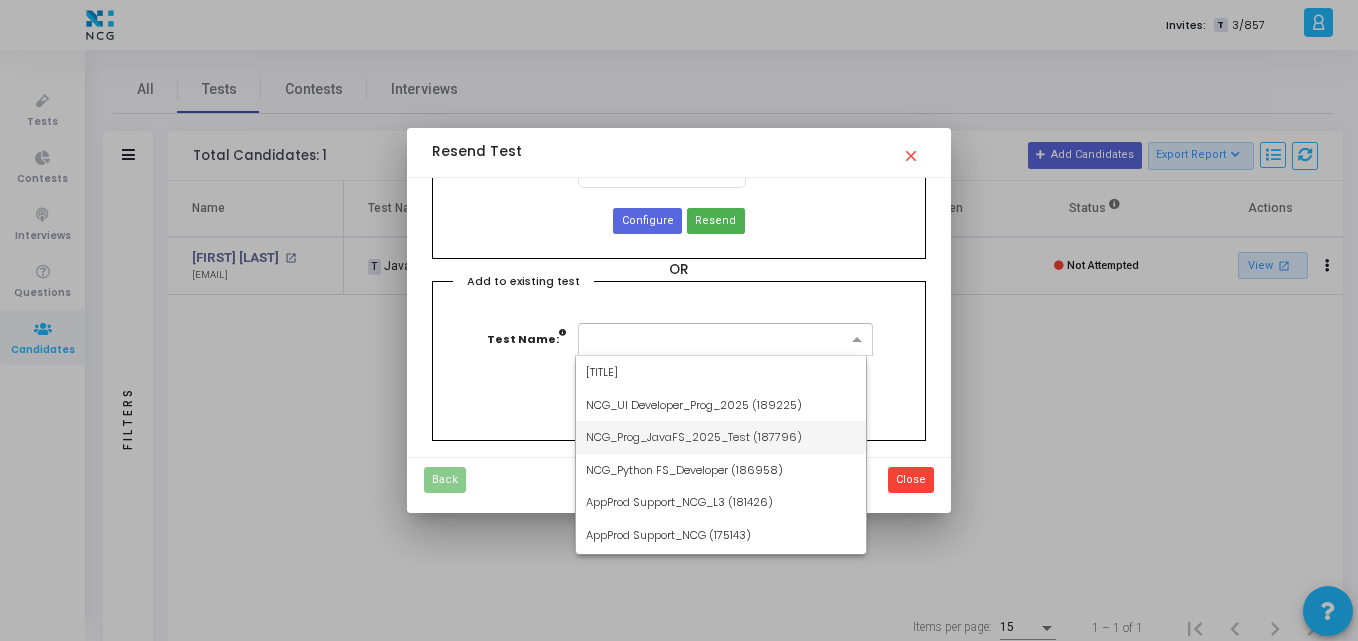 click on "NCG_Prog_JavaFS_2025_Test (187796)" at bounding box center (694, 437) 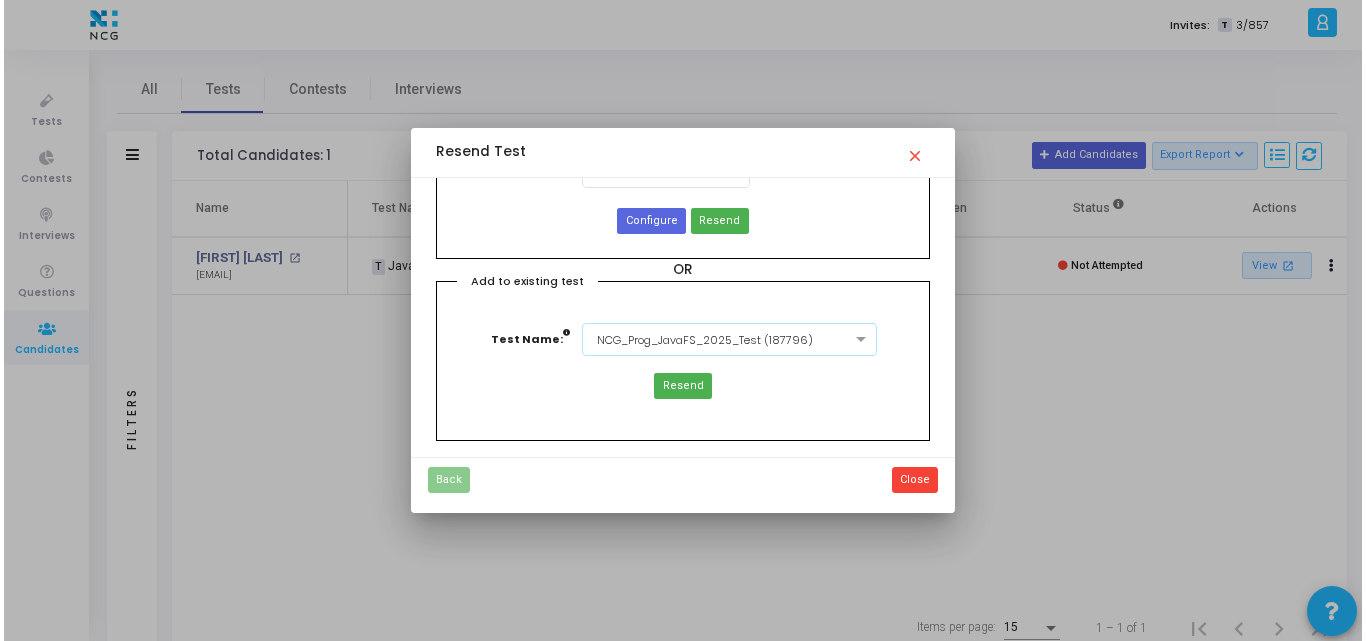 scroll, scrollTop: 0, scrollLeft: 0, axis: both 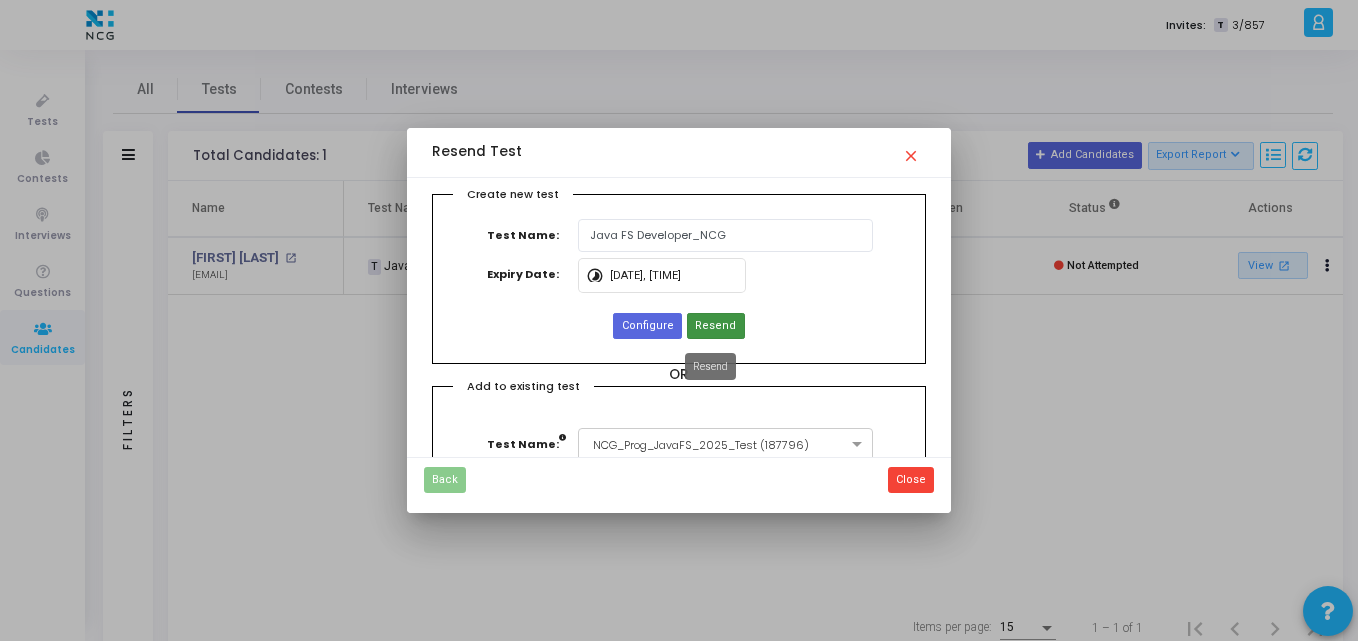 click on "Resend" at bounding box center [715, 326] 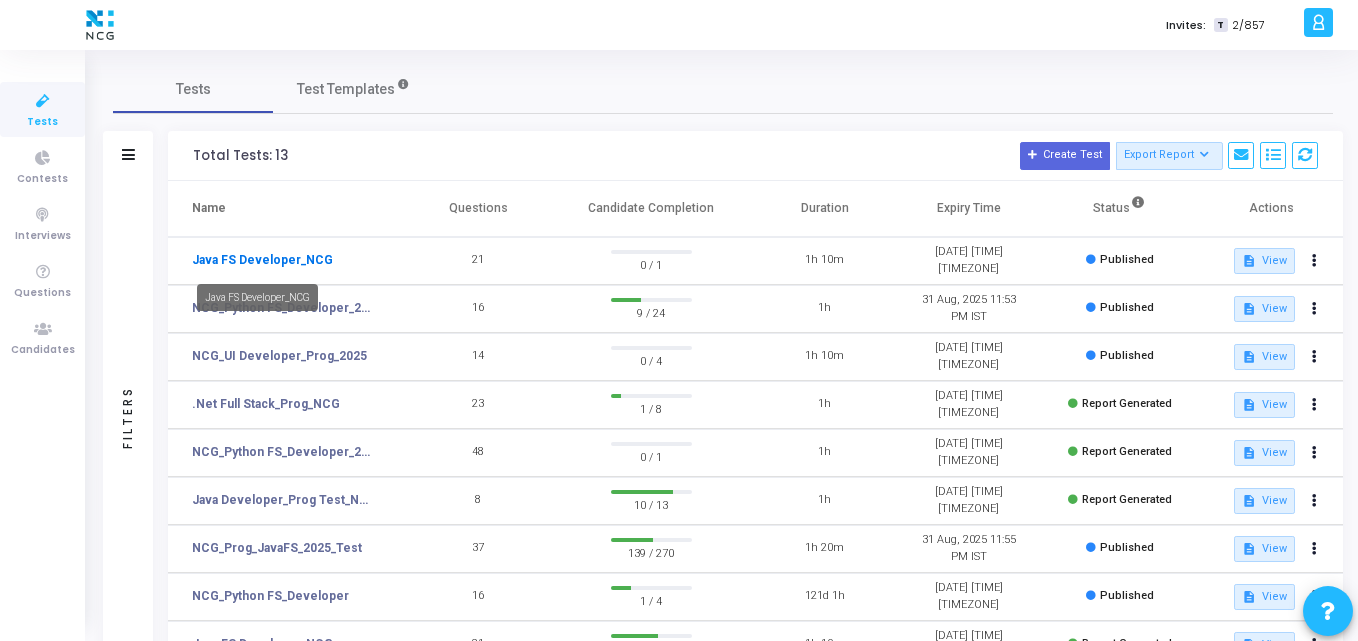 click on "Java FS Developer_NCG" at bounding box center [262, 260] 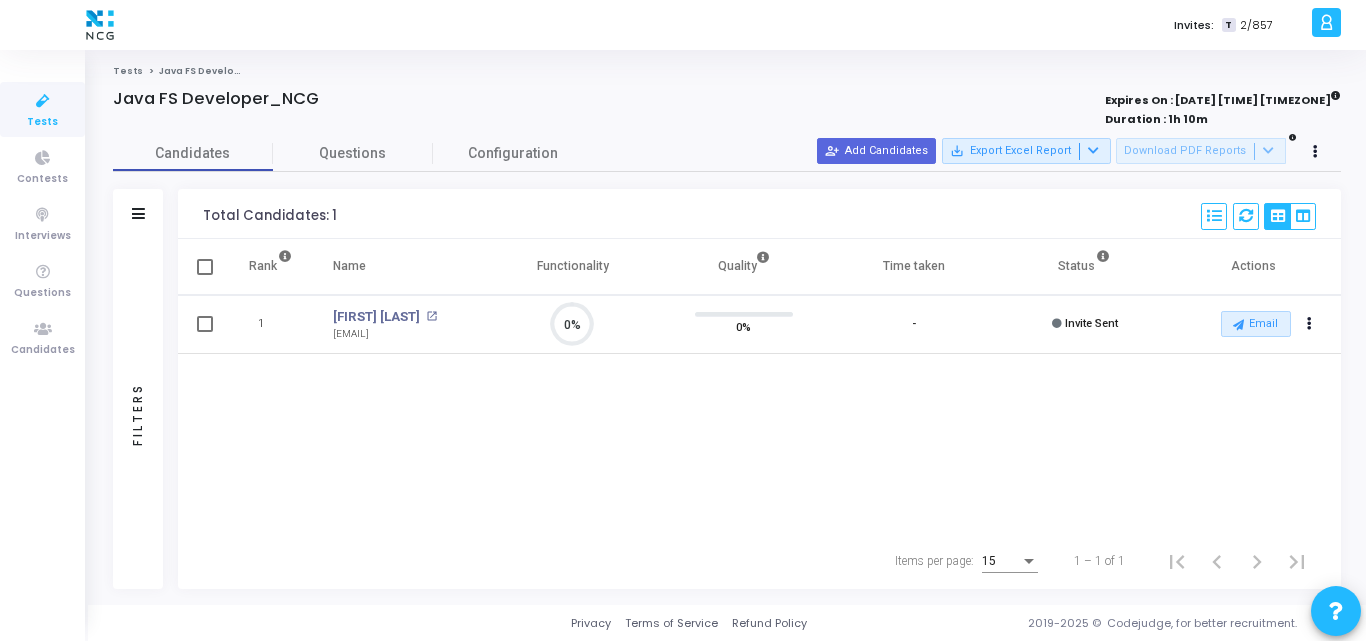 scroll, scrollTop: 9, scrollLeft: 9, axis: both 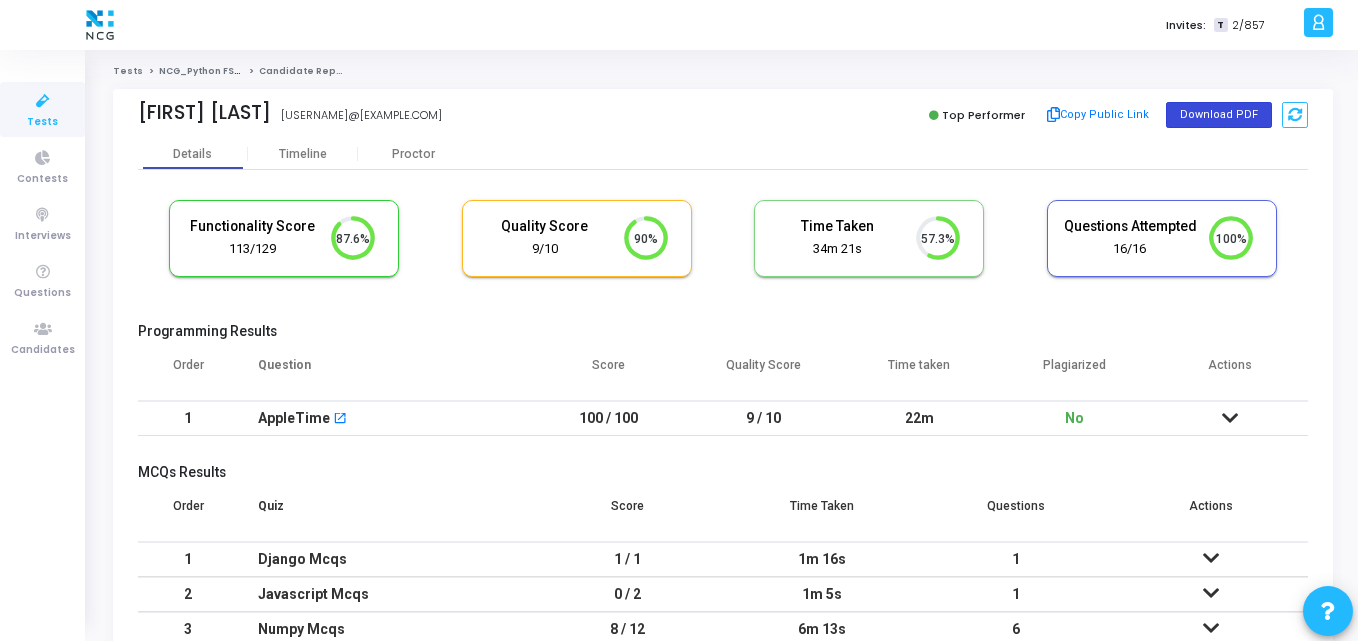 click on "Download PDF" 